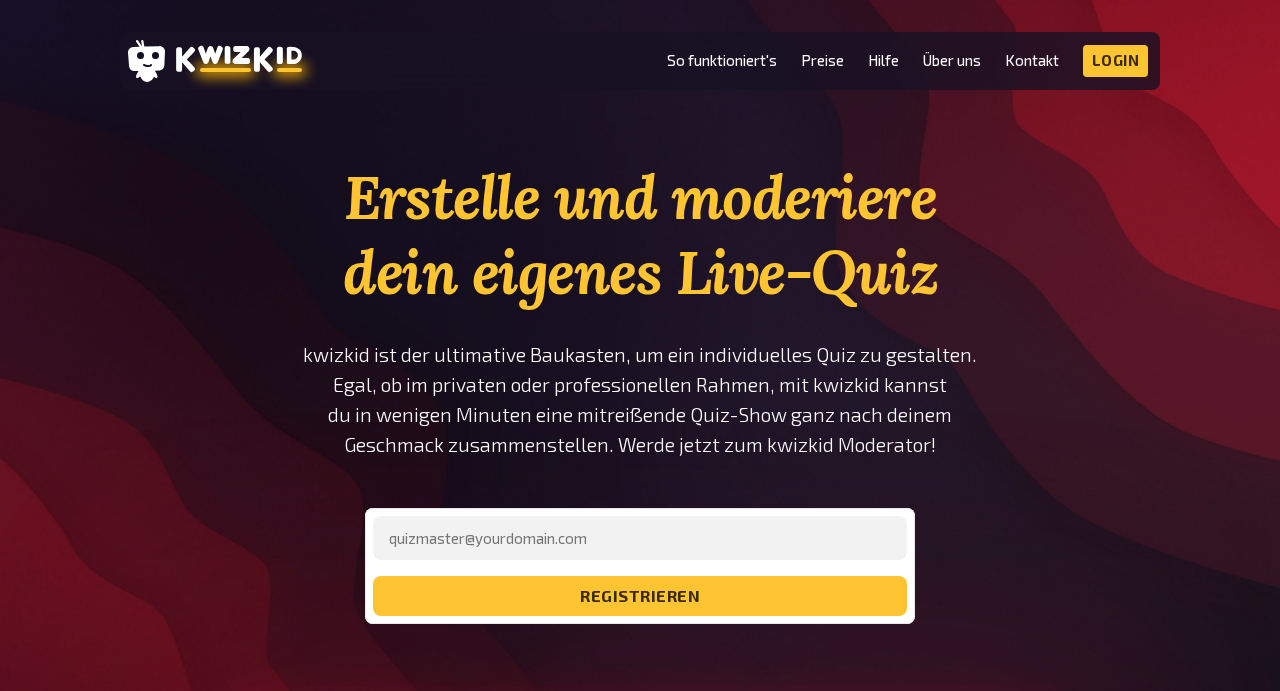 scroll, scrollTop: 0, scrollLeft: 0, axis: both 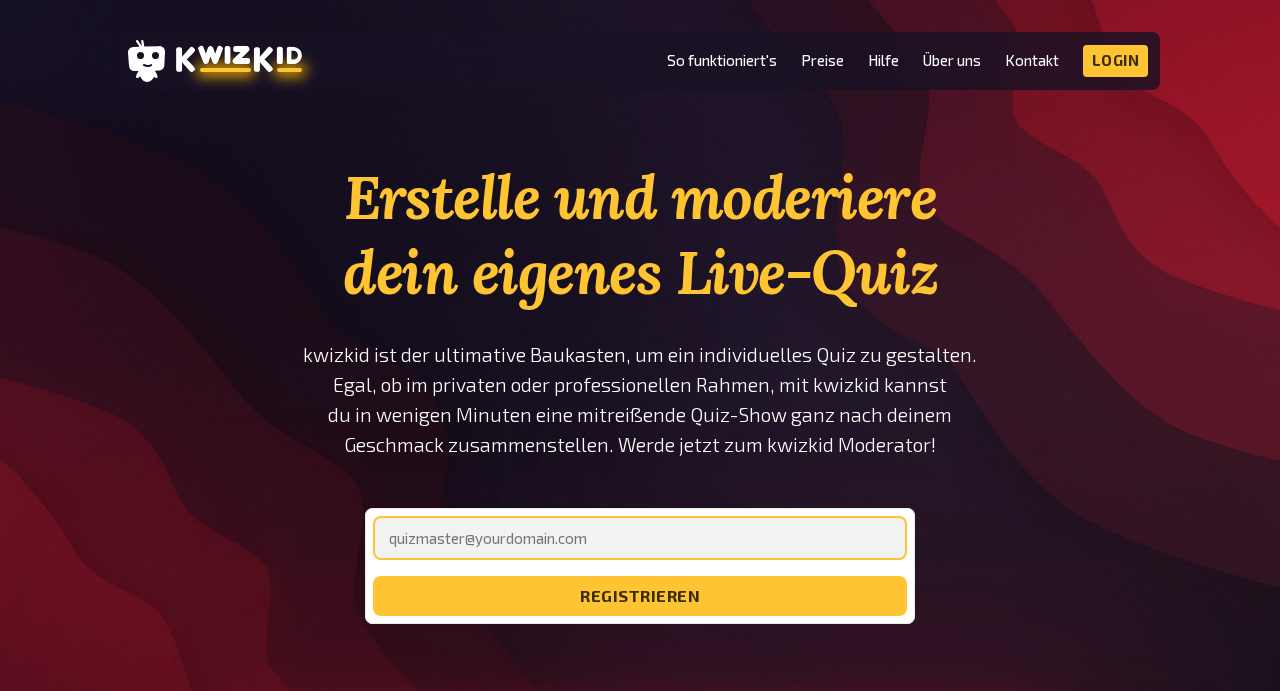 click at bounding box center [640, 538] 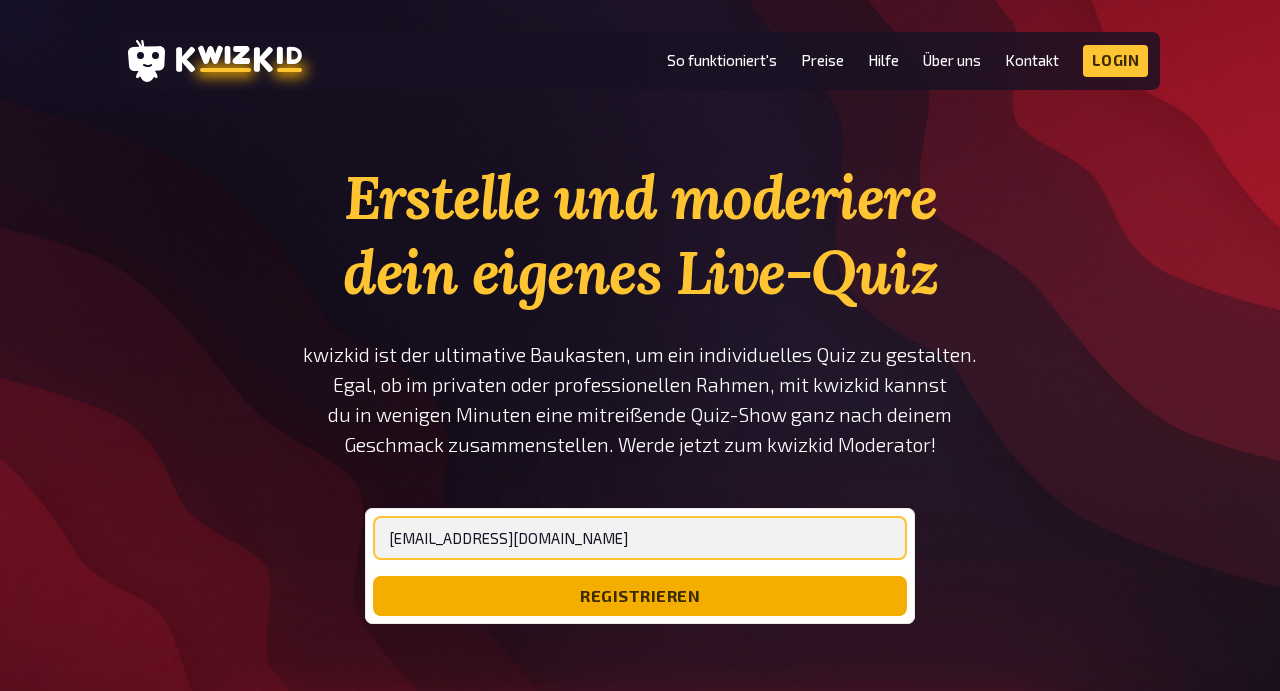 type on "[EMAIL_ADDRESS][DOMAIN_NAME]" 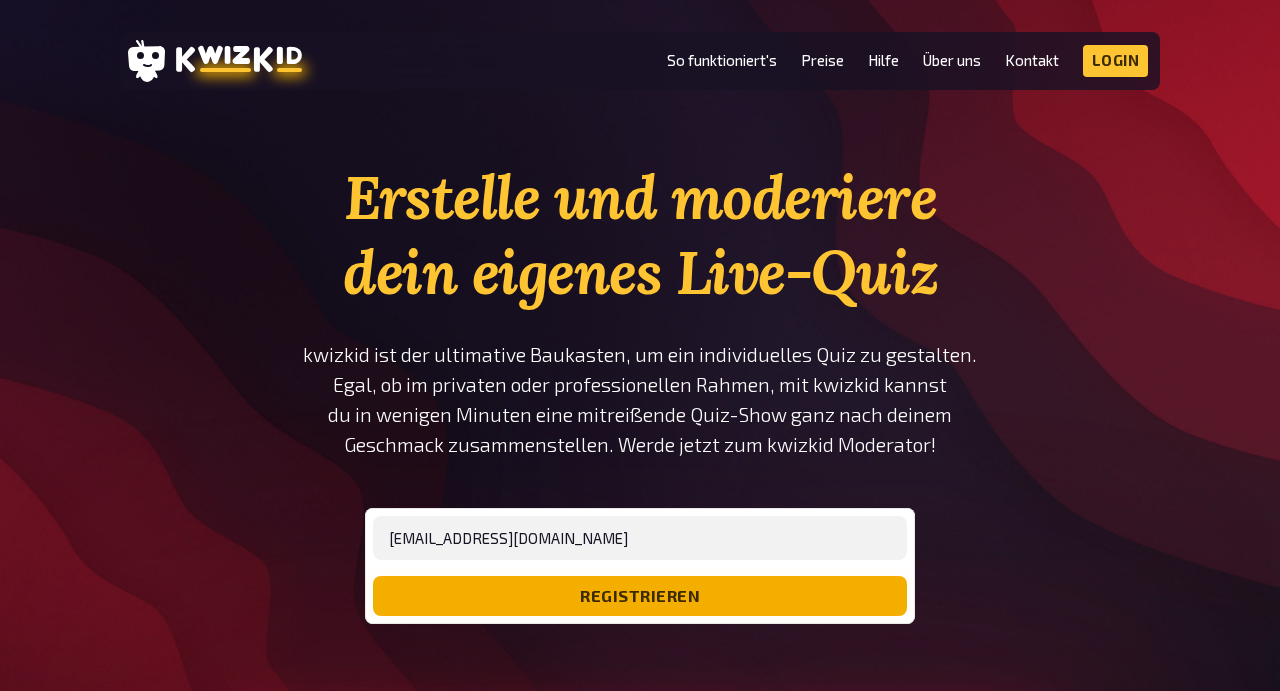 click on "registrieren" at bounding box center (640, 596) 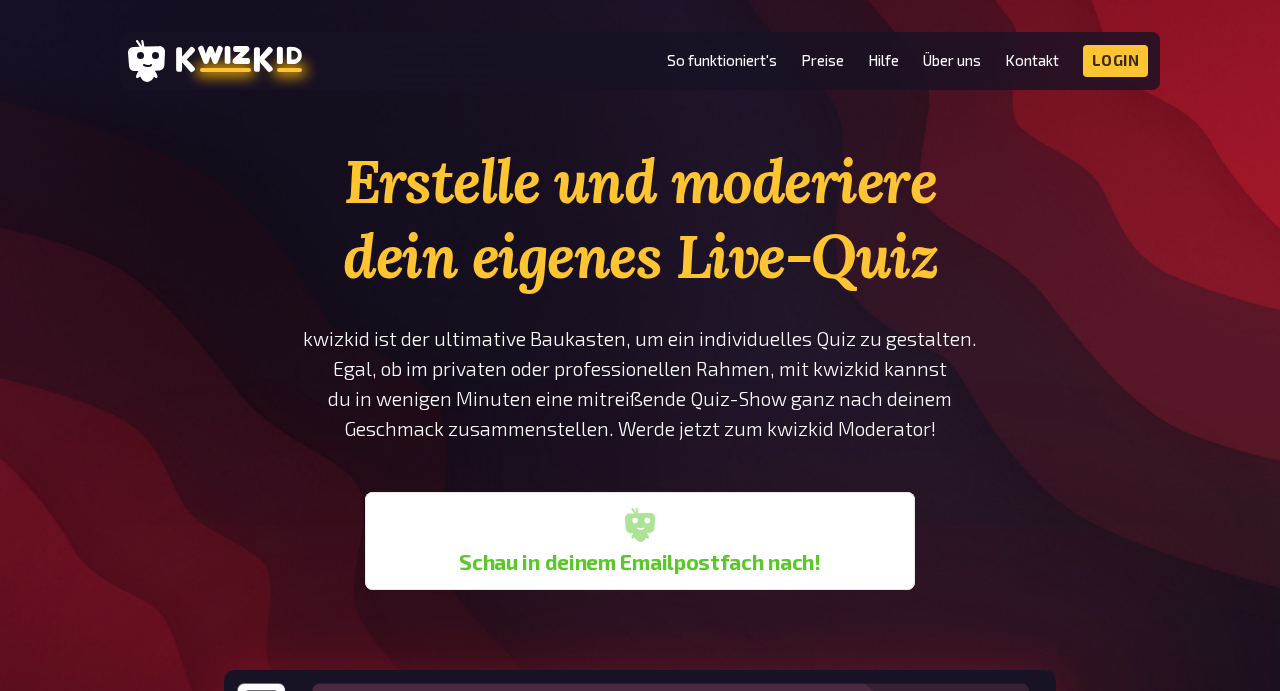 scroll, scrollTop: 0, scrollLeft: 0, axis: both 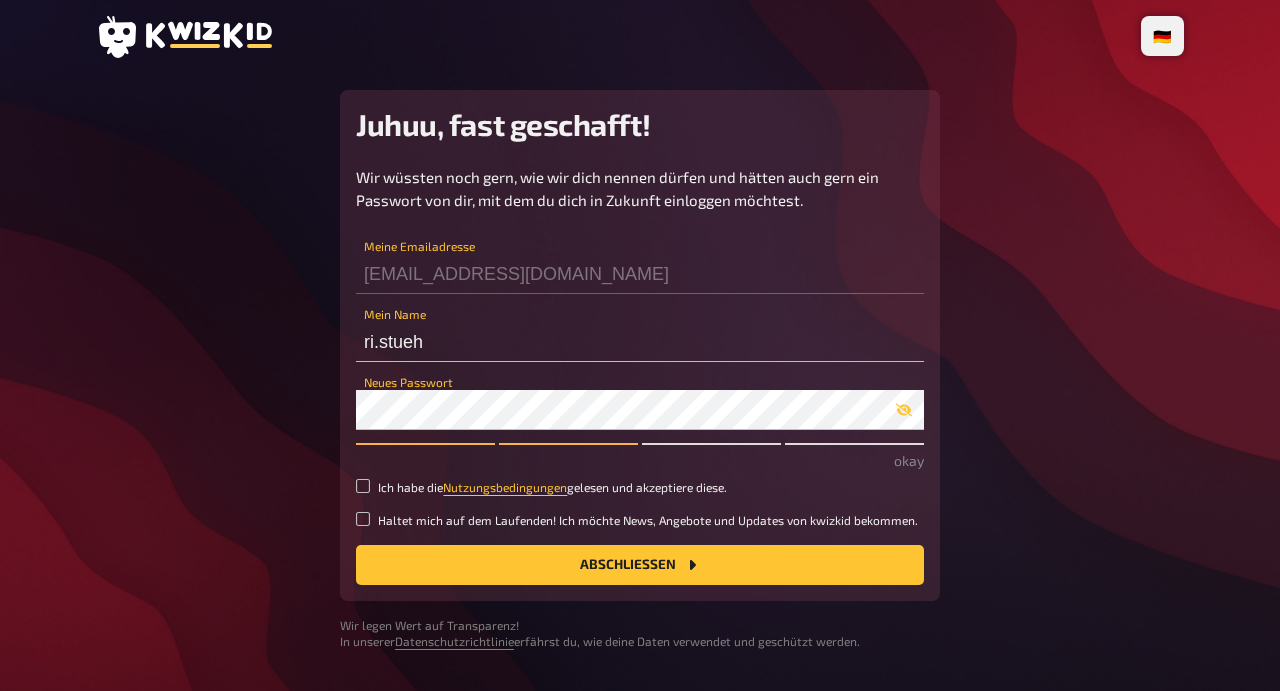 click on "Ich habe die  Nutzungsbedingungen  gelesen und akzeptiere diese." at bounding box center [552, 487] 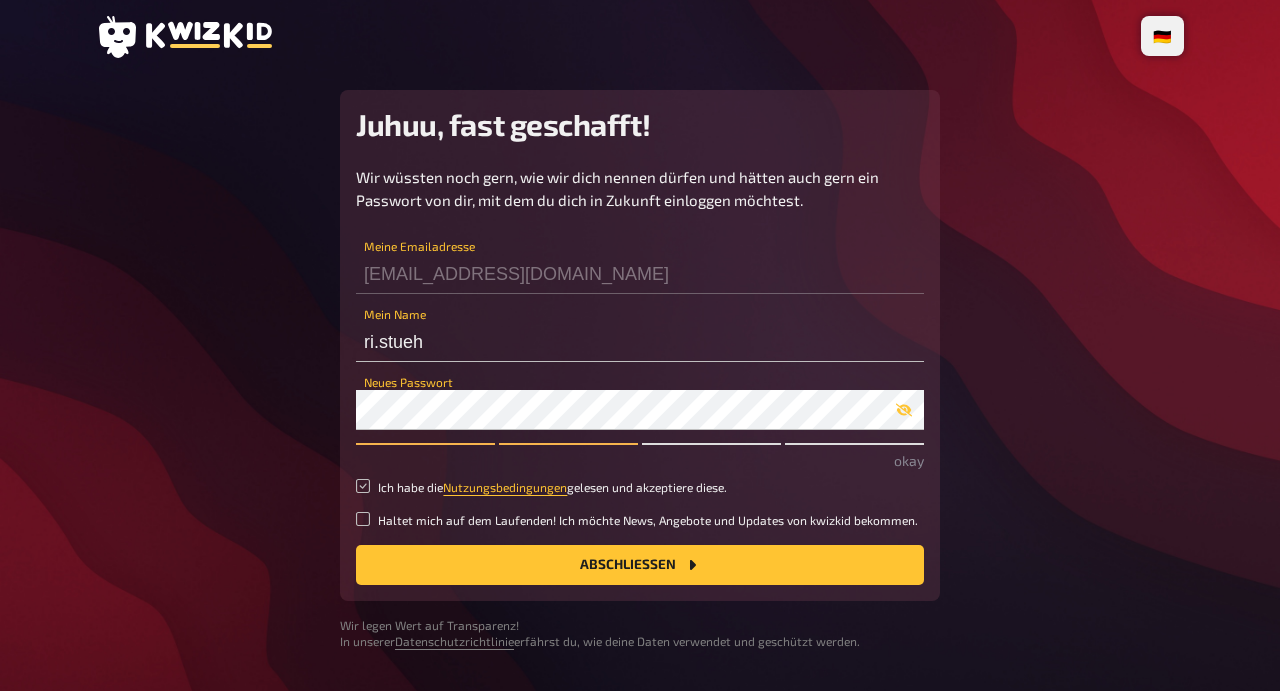 click on "Ich habe die  Nutzungsbedingungen  gelesen und akzeptiere diese." at bounding box center [363, 486] 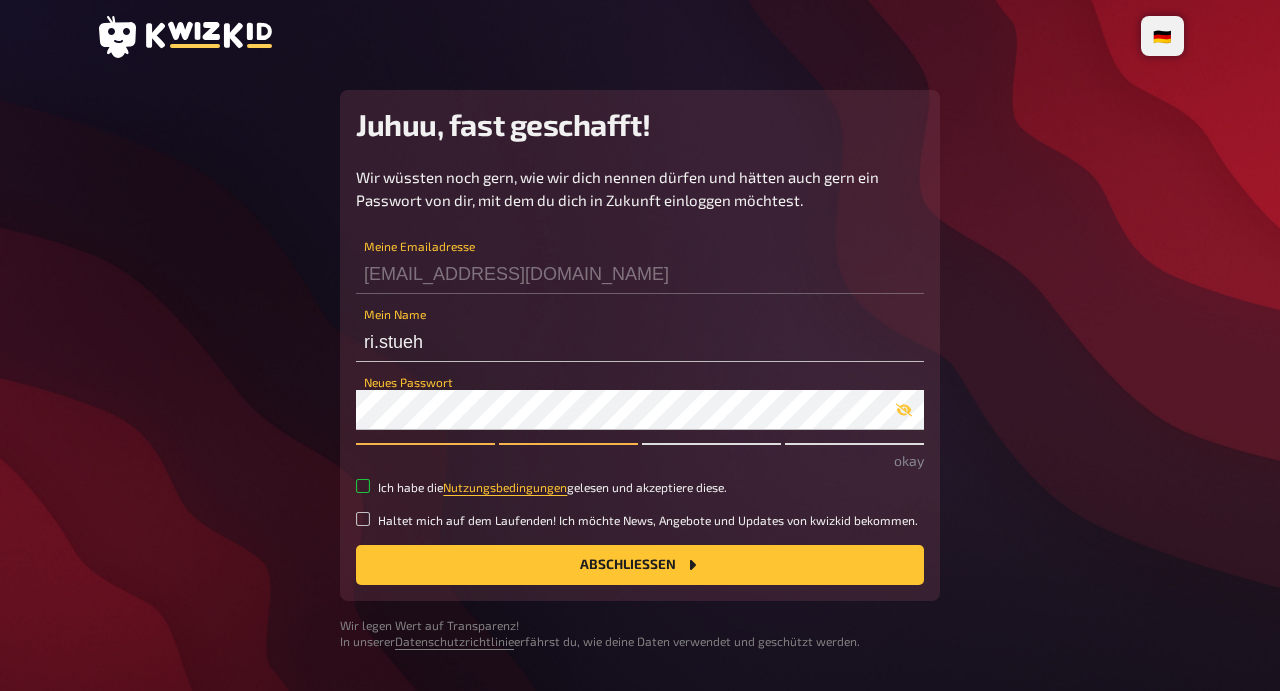 checkbox on "true" 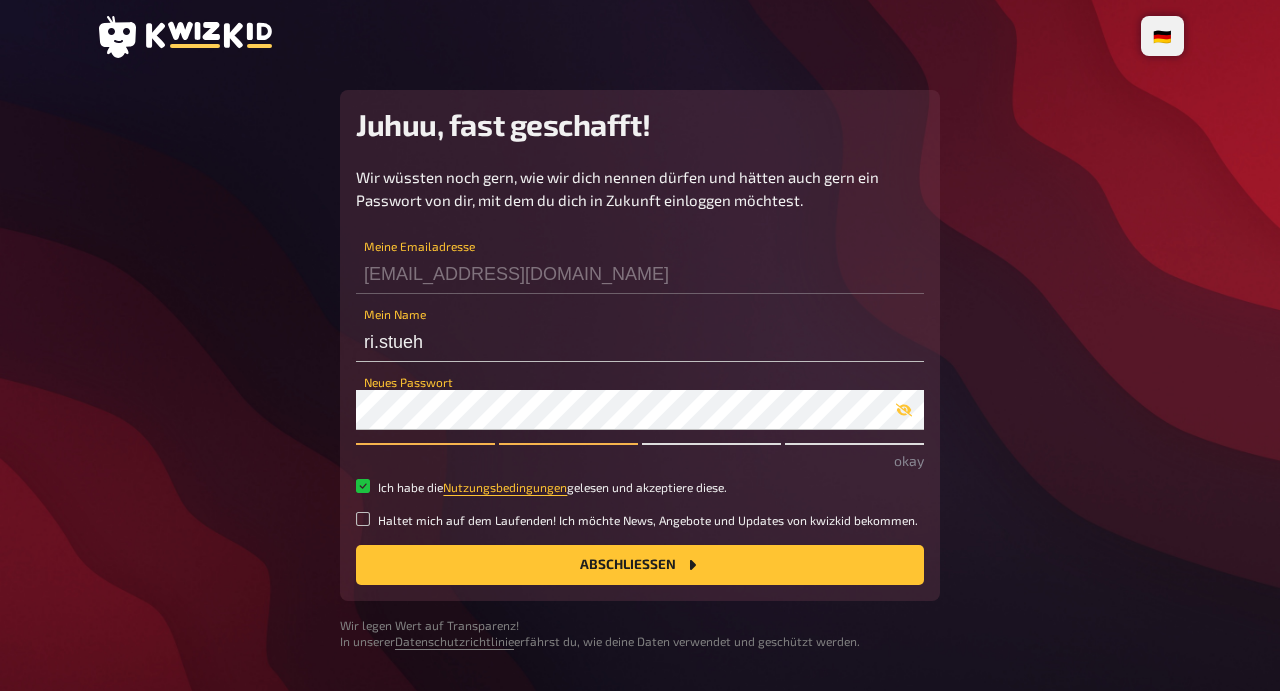 click on "Haltet mich auf dem Laufenden! Ich möchte News, Angebote und Updates von kwizkid bekommen." at bounding box center (648, 520) 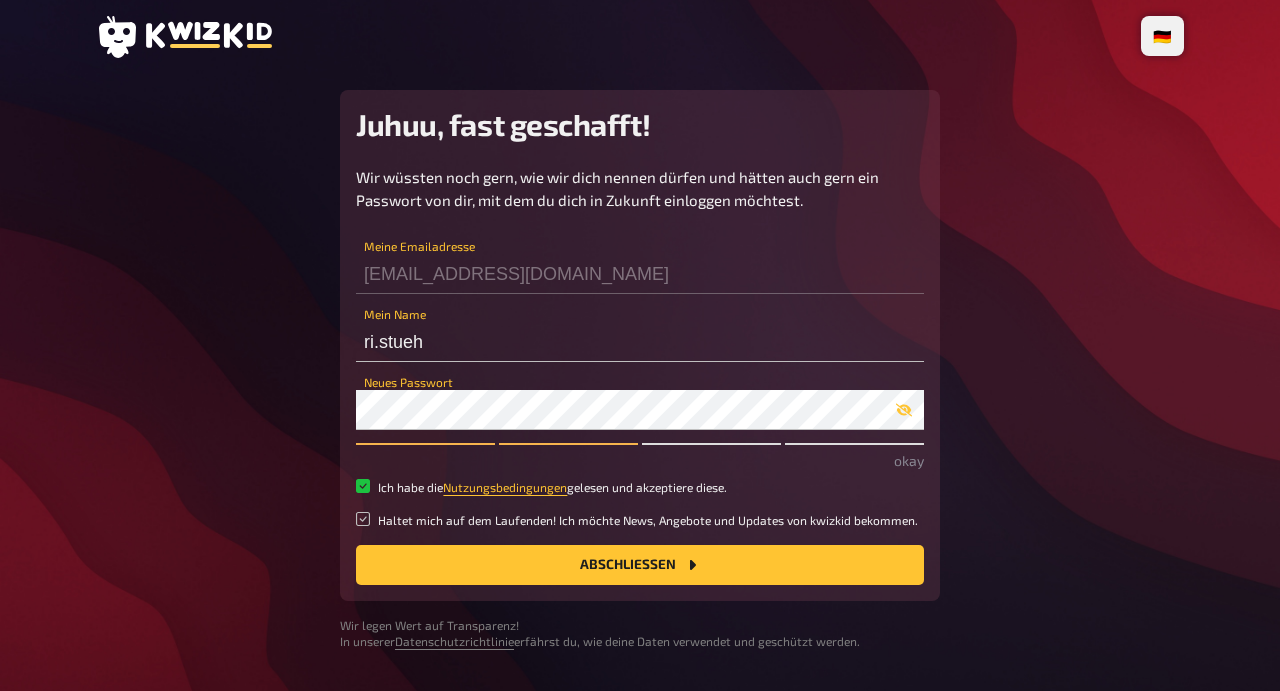 click on "Haltet mich auf dem Laufenden! Ich möchte News, Angebote und Updates von kwizkid bekommen." at bounding box center (363, 519) 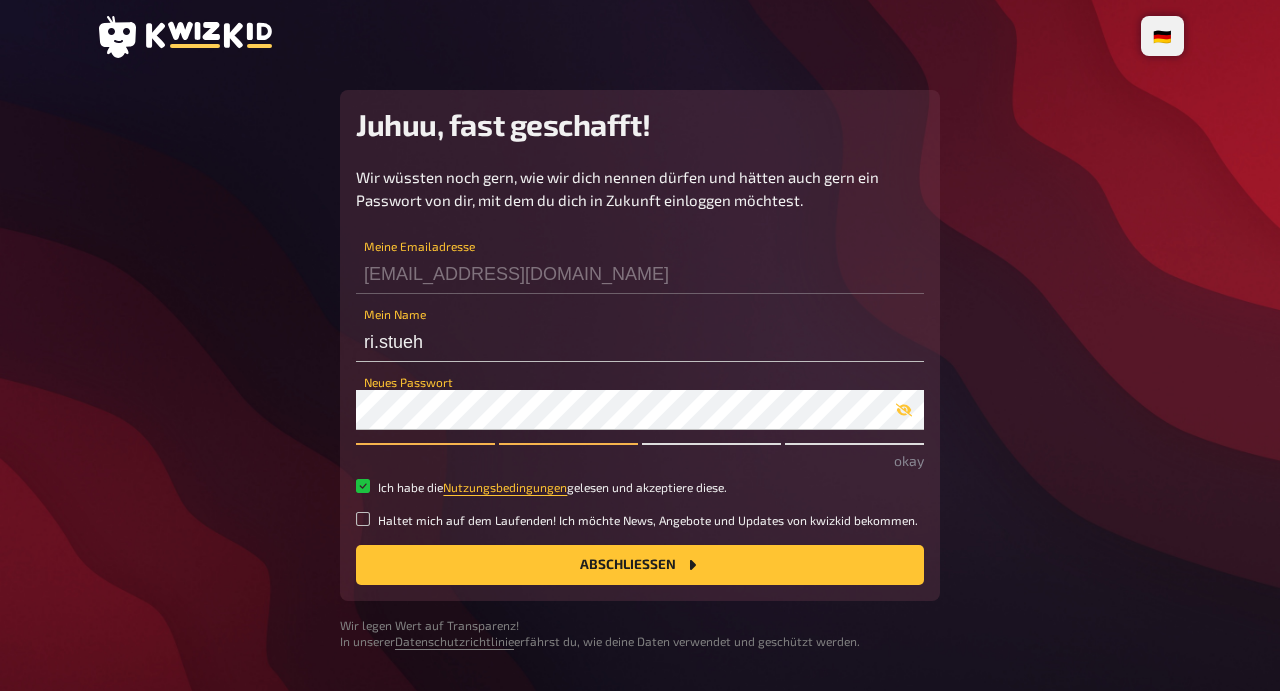 checkbox on "true" 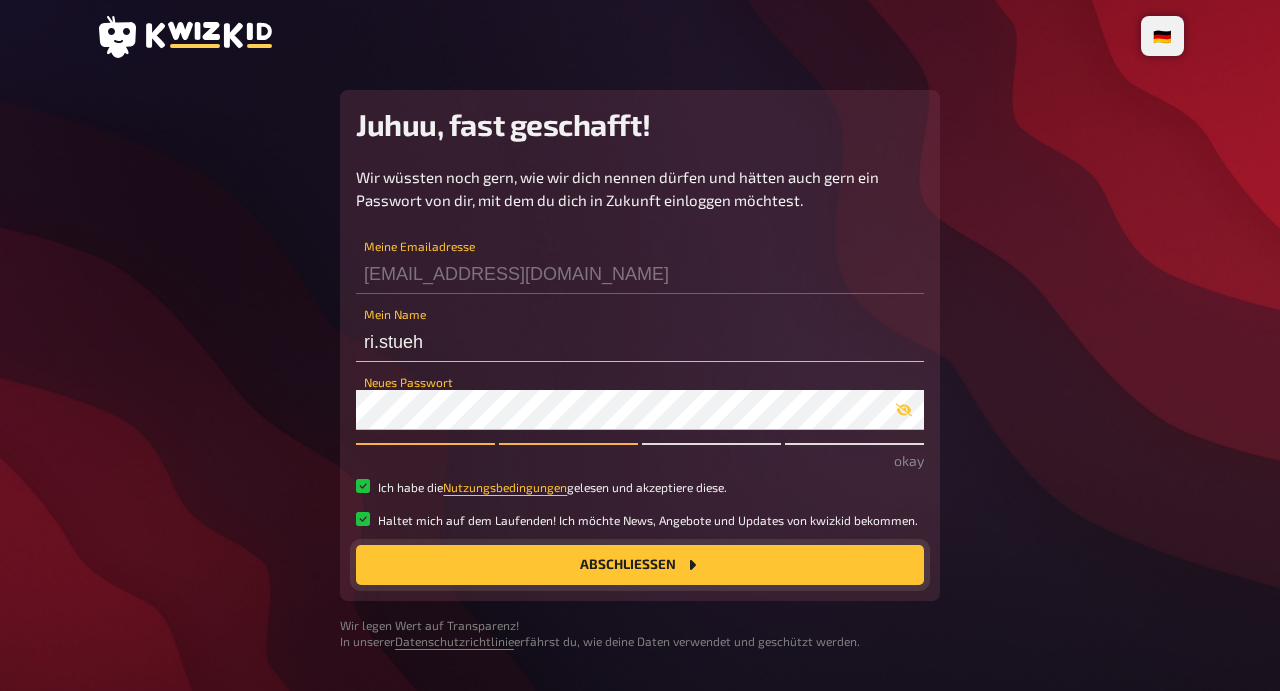 click on "Abschließen" at bounding box center [640, 565] 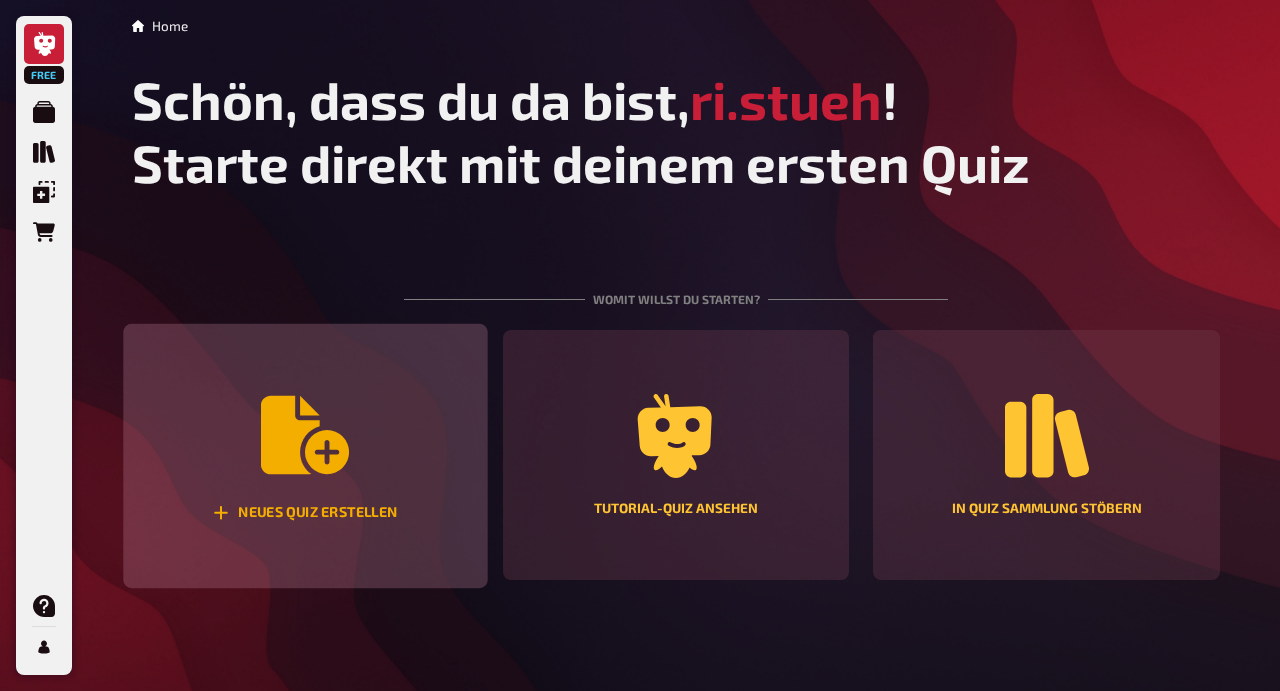 click 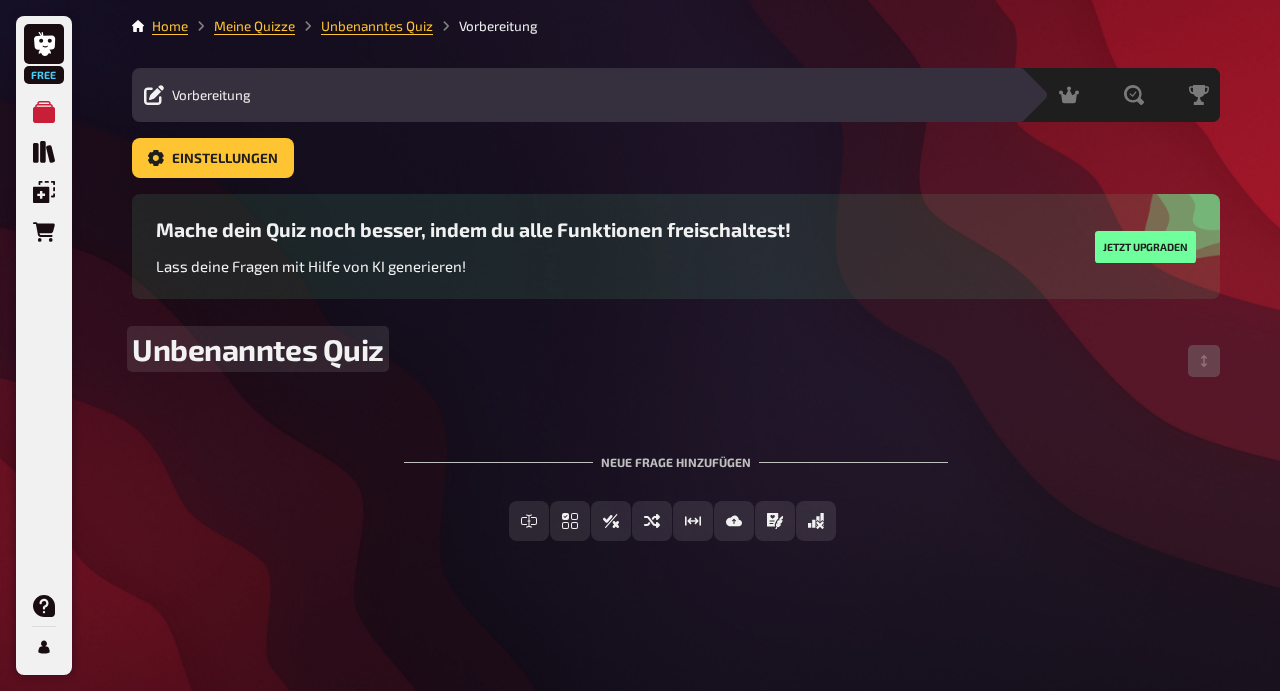 click on "Unbenanntes Quiz" at bounding box center (258, 349) 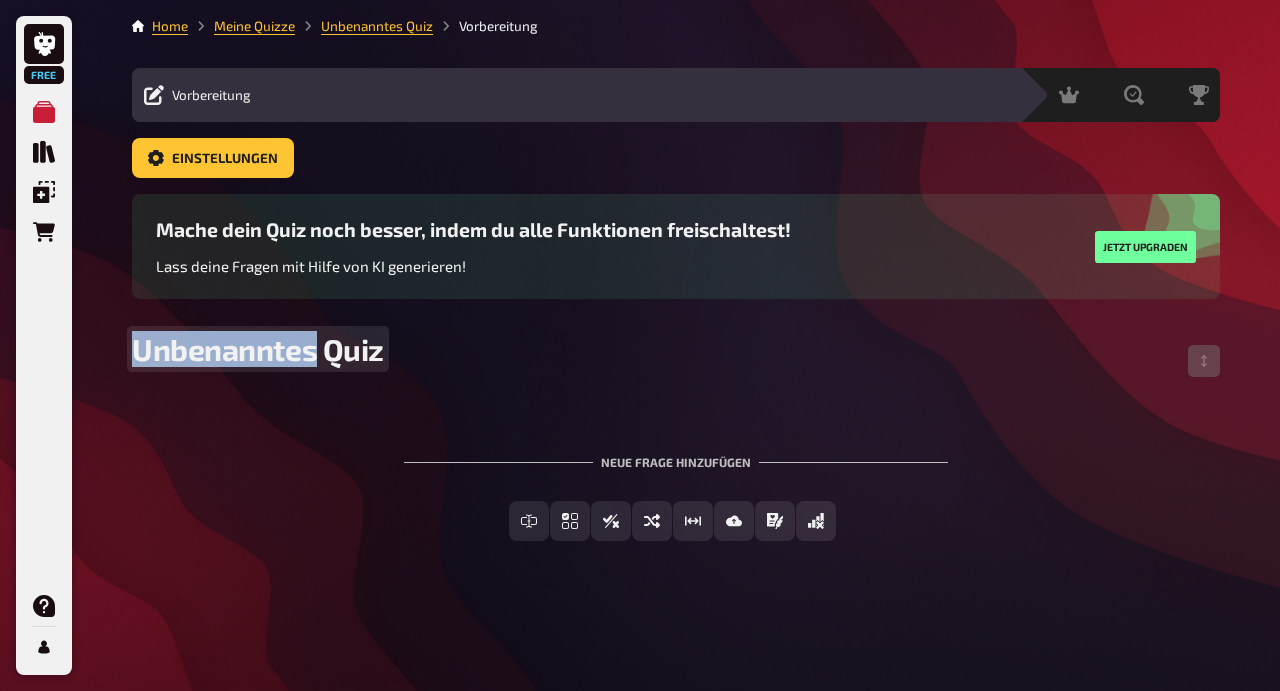 click on "Unbenanntes Quiz" at bounding box center (258, 349) 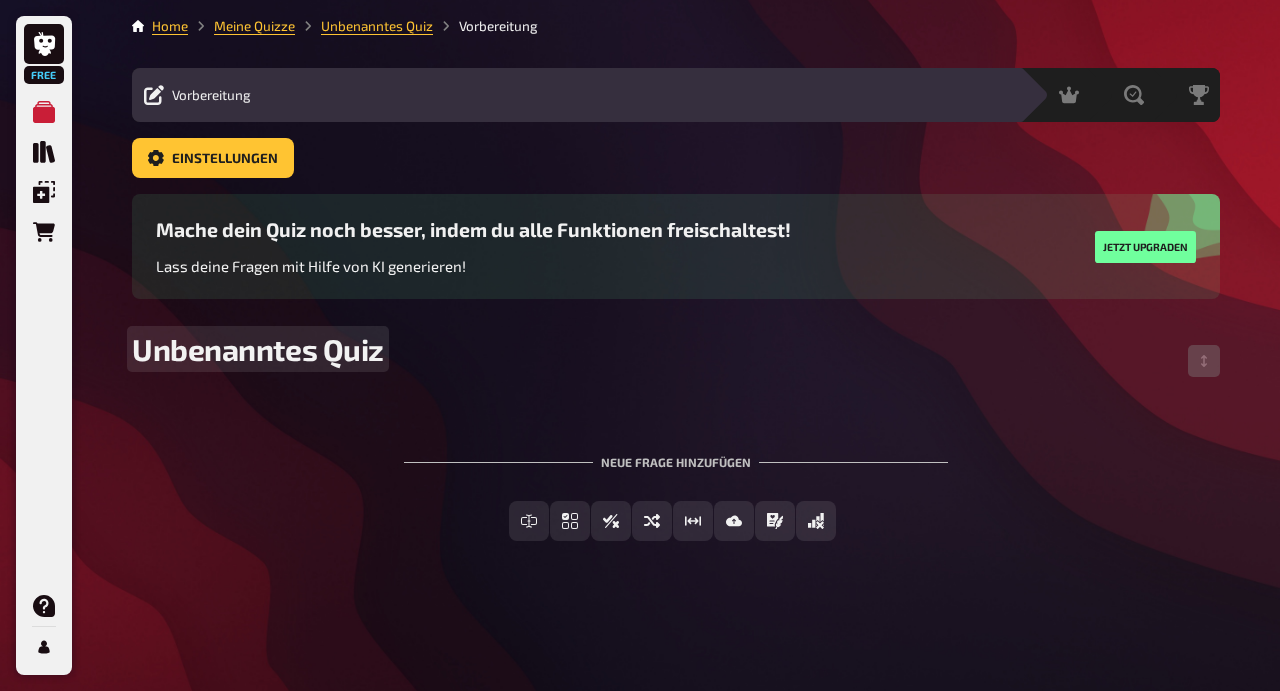 type 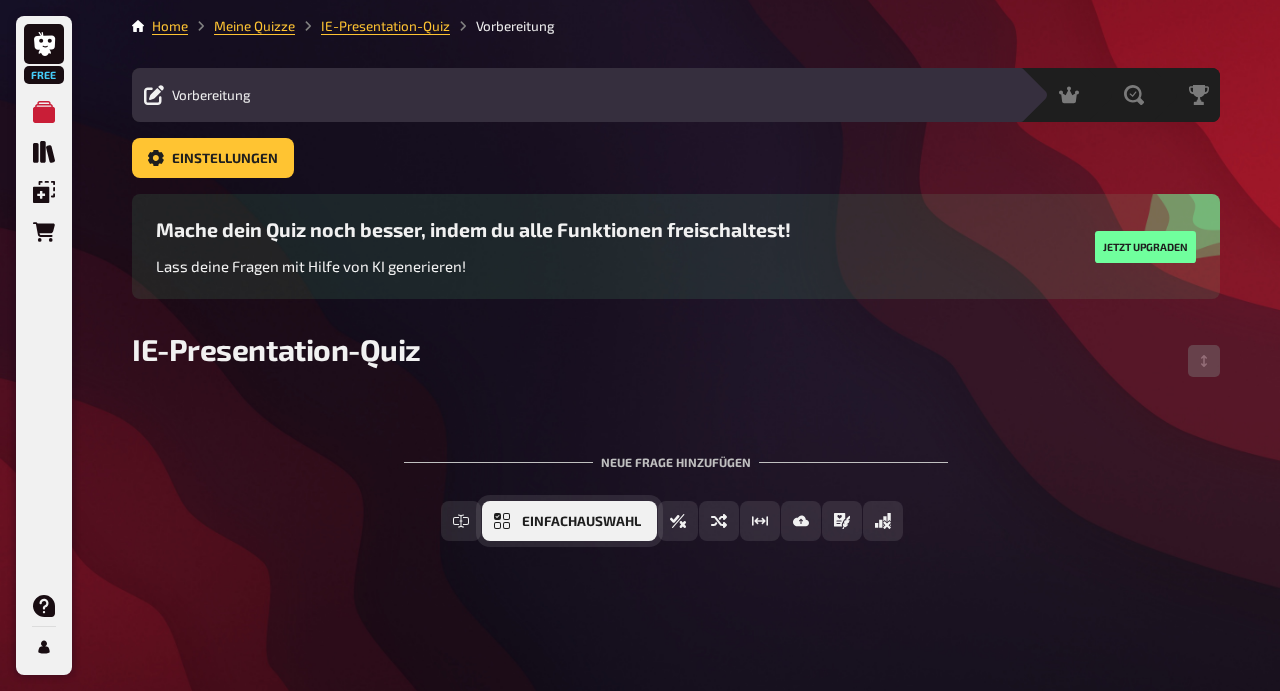 click on "Einfachauswahl" at bounding box center [581, 522] 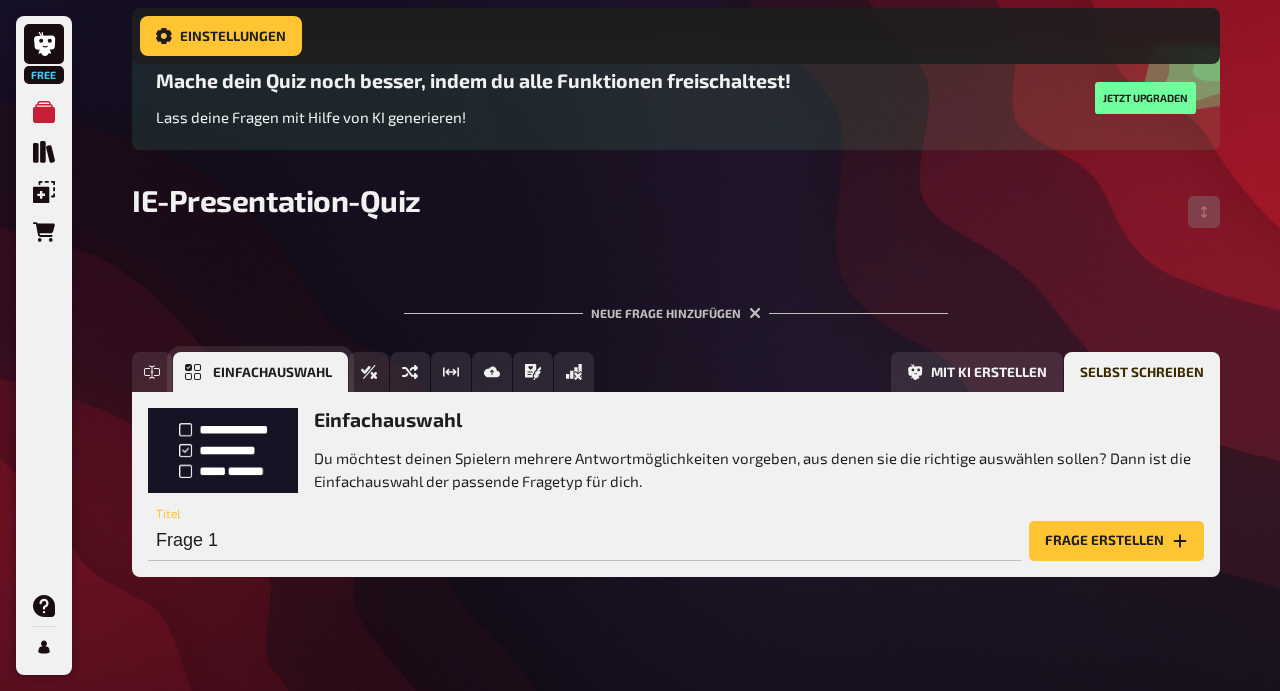 scroll, scrollTop: 165, scrollLeft: 0, axis: vertical 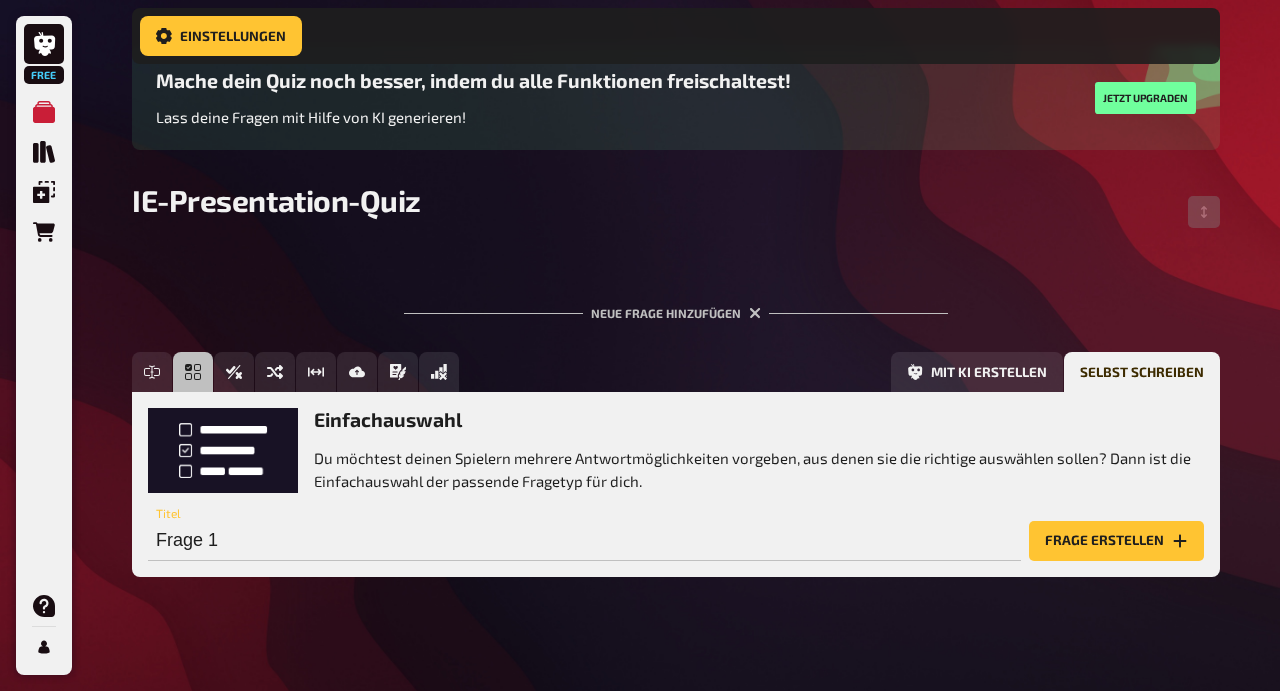 click on "Du möchtest deinen Spielern mehrere Antwortmöglichkeiten vorgeben, aus denen sie die richtige auswählen sollen? Dann ist die Einfachauswahl der passende Fragetyp für dich." at bounding box center (759, 469) 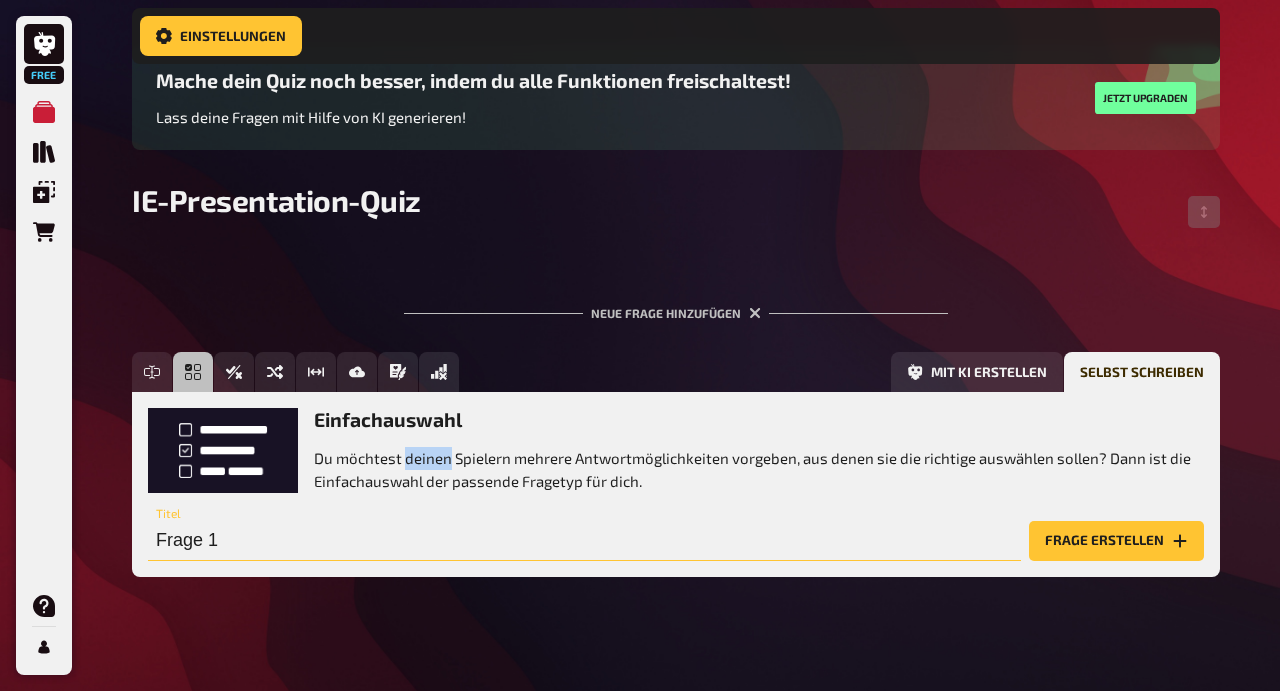 click on "Frage 1" at bounding box center [584, 541] 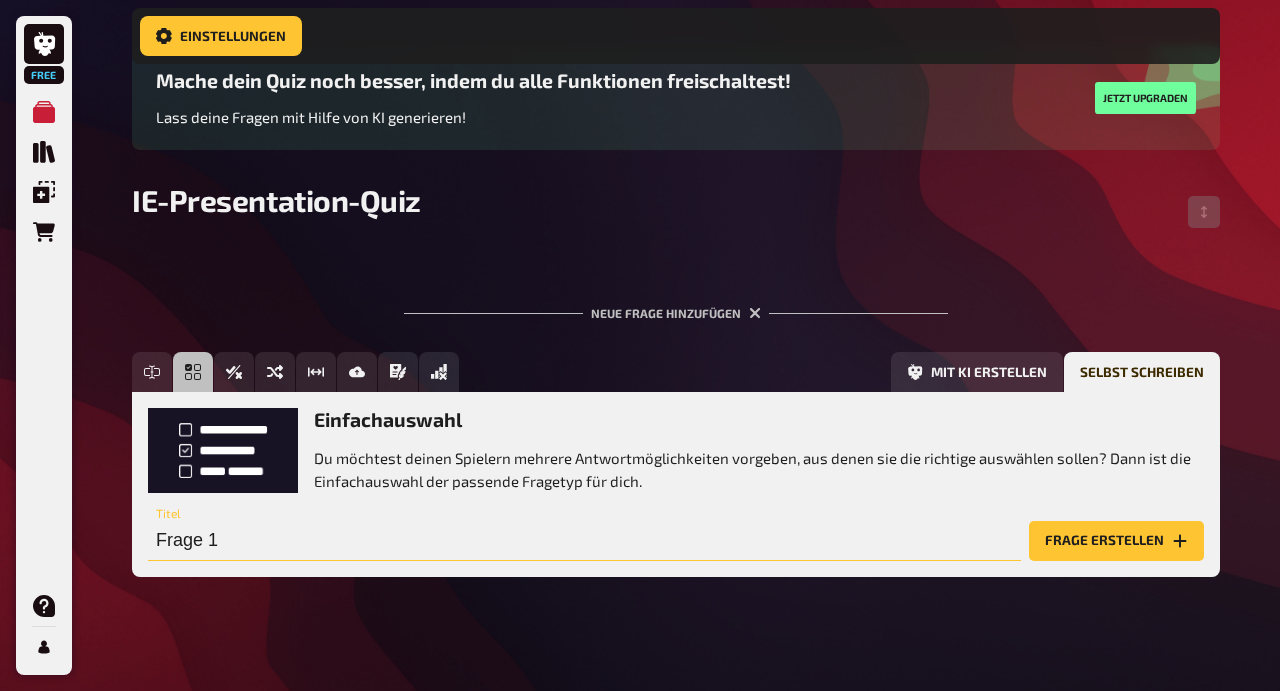 click on "Frage 1" at bounding box center (584, 541) 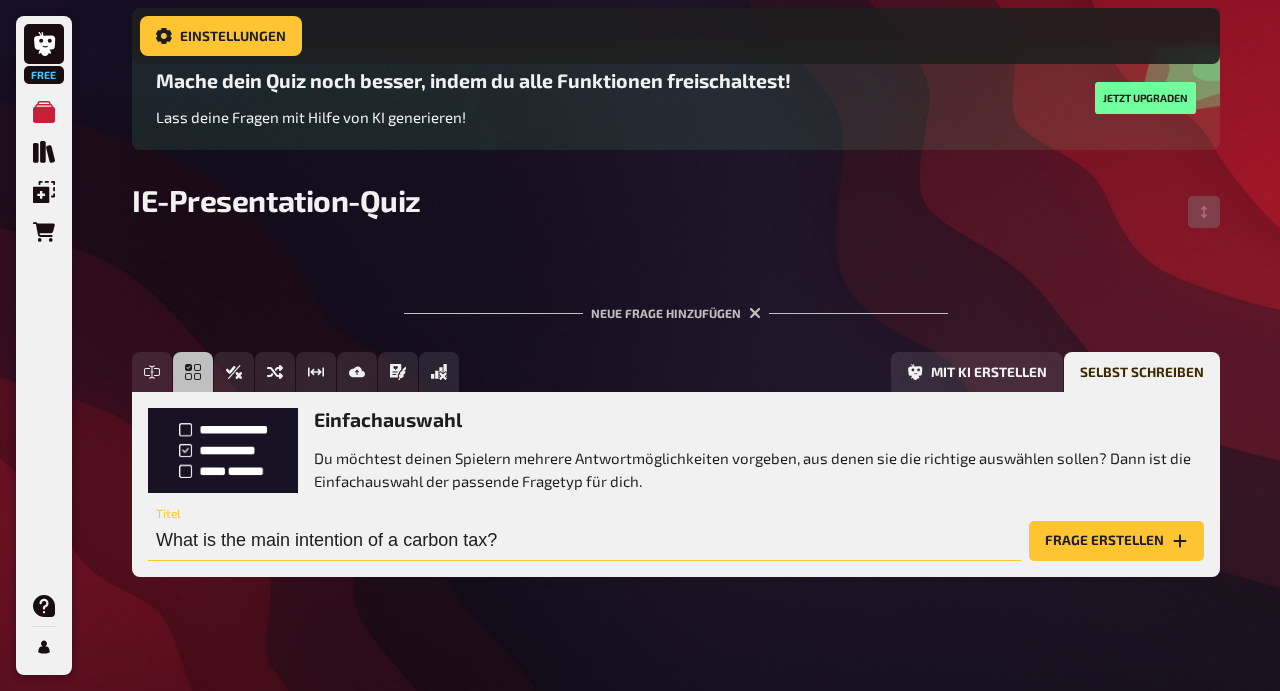 scroll, scrollTop: 181, scrollLeft: 0, axis: vertical 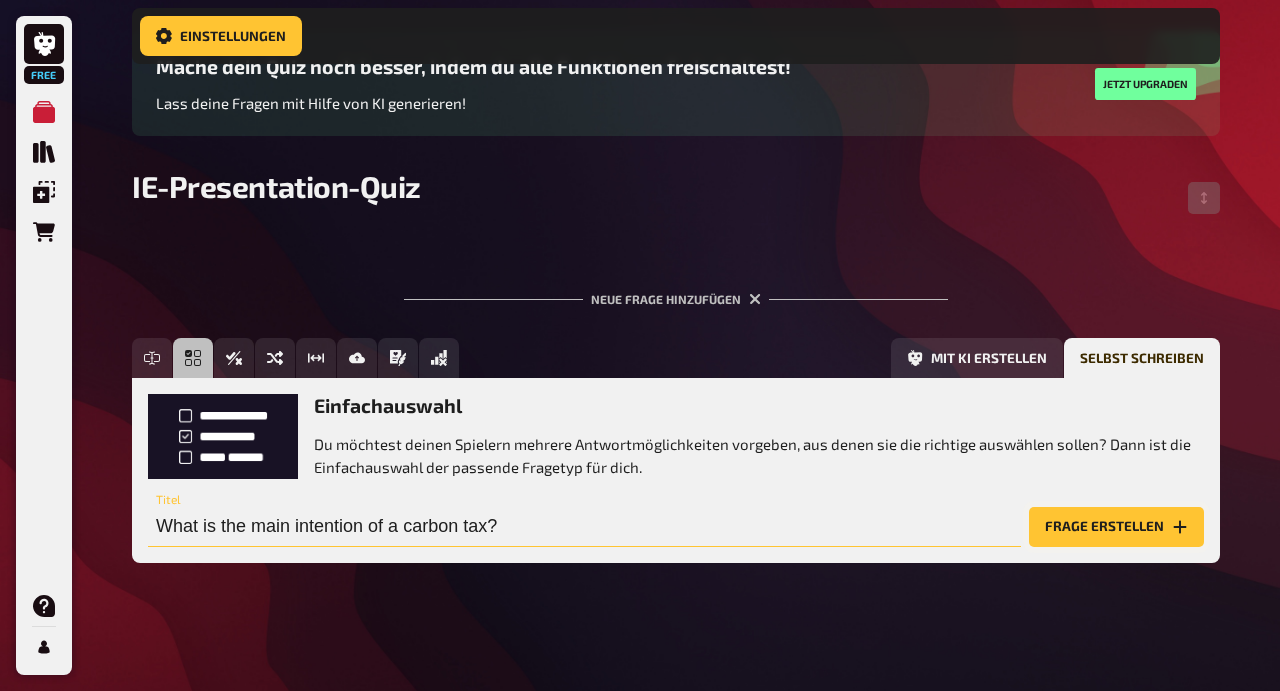 type on "What is the main intention of a carbon tax?" 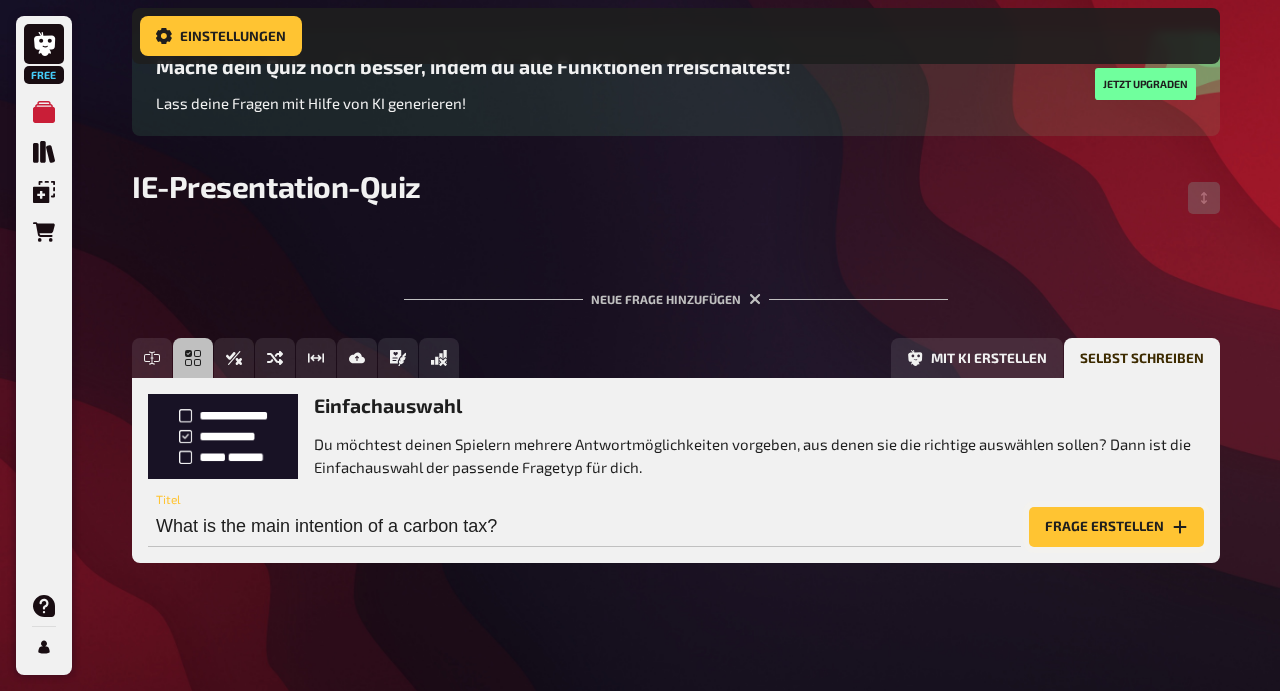 click on "Frage erstellen" at bounding box center (1116, 527) 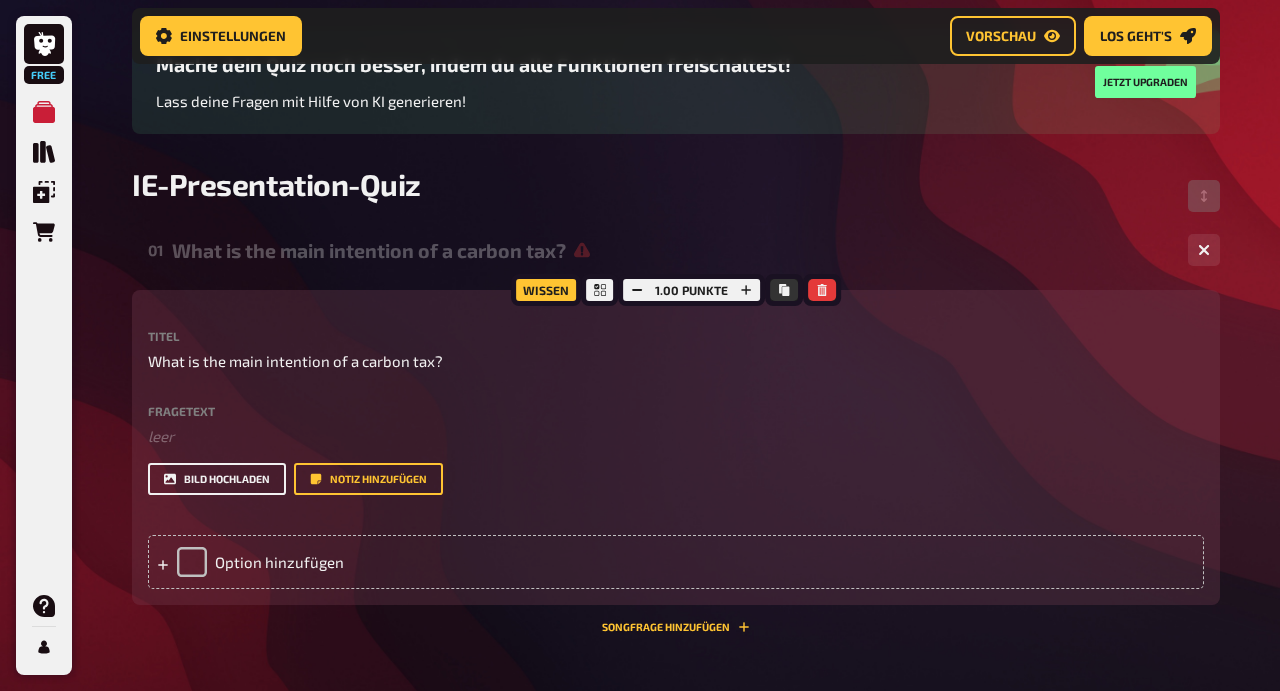 click on "Bild hochladen" at bounding box center [217, 479] 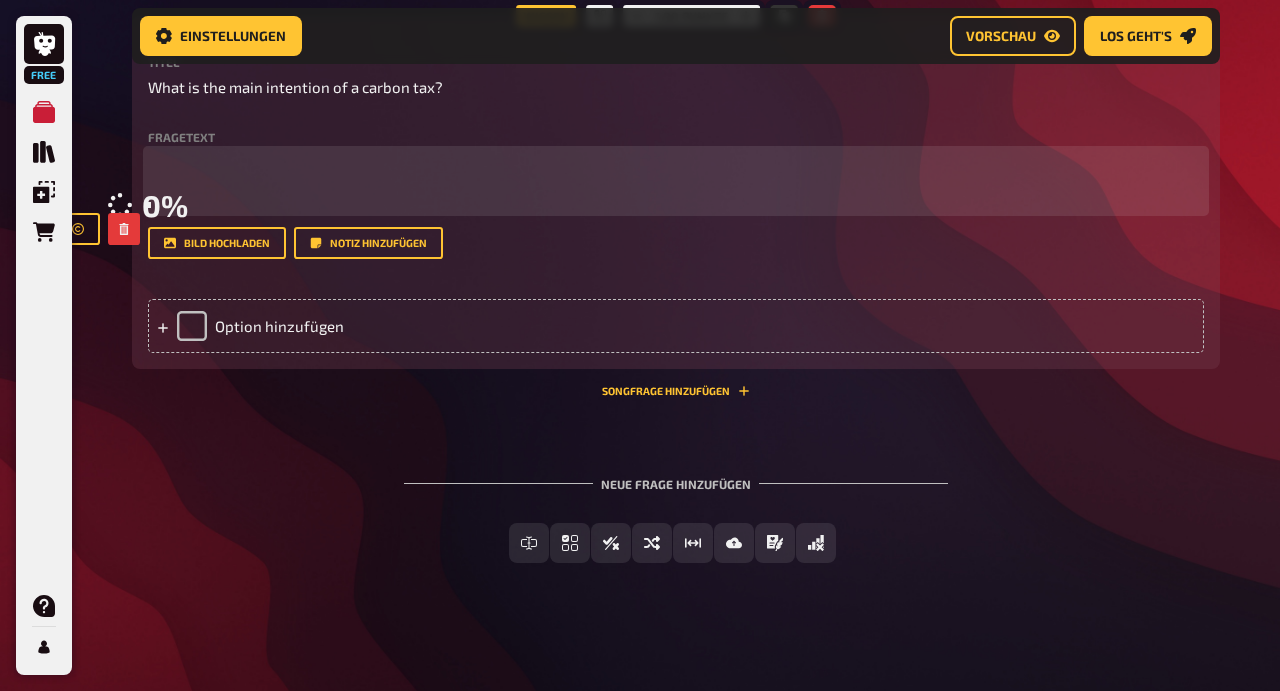 scroll, scrollTop: 903, scrollLeft: 0, axis: vertical 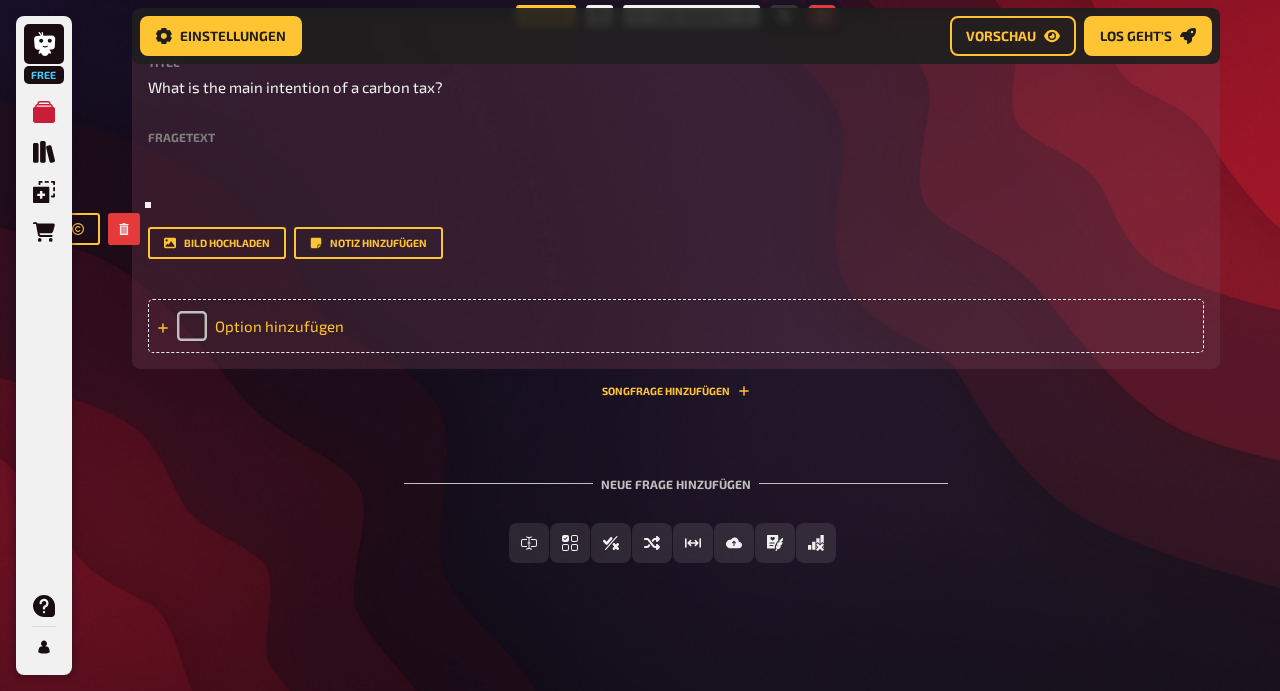 click on "Option hinzufügen" at bounding box center [676, 326] 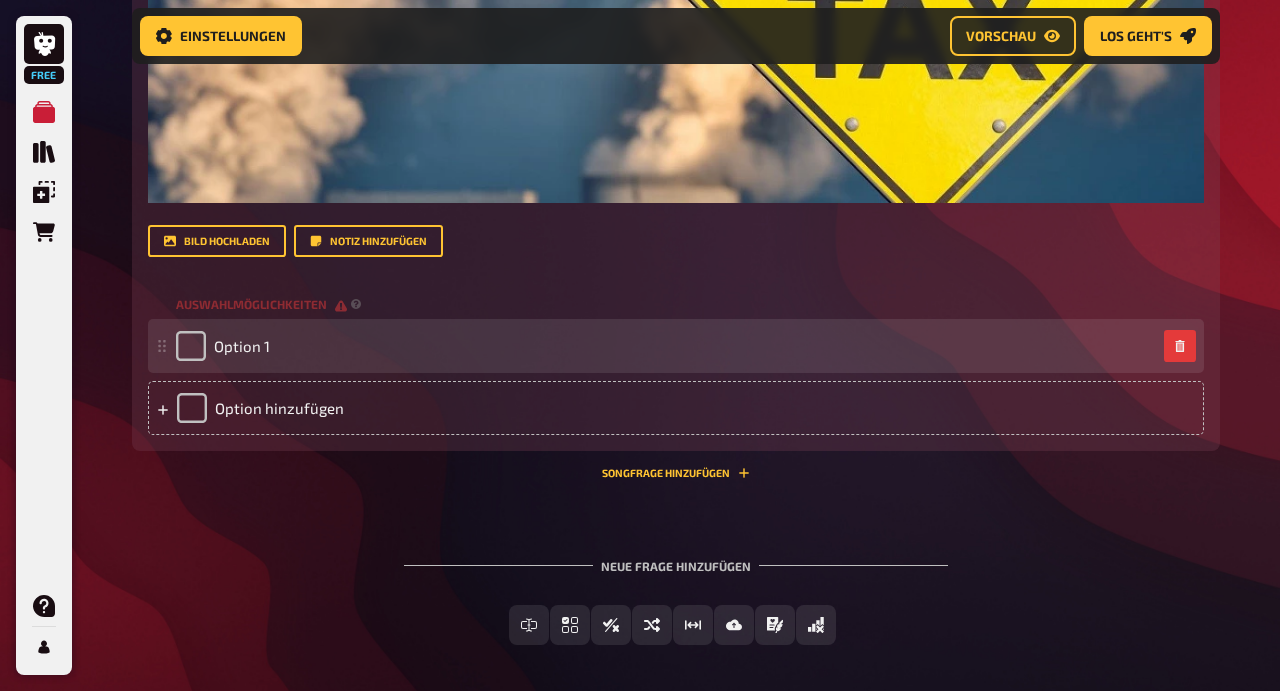click on "Option 1" at bounding box center (676, 346) 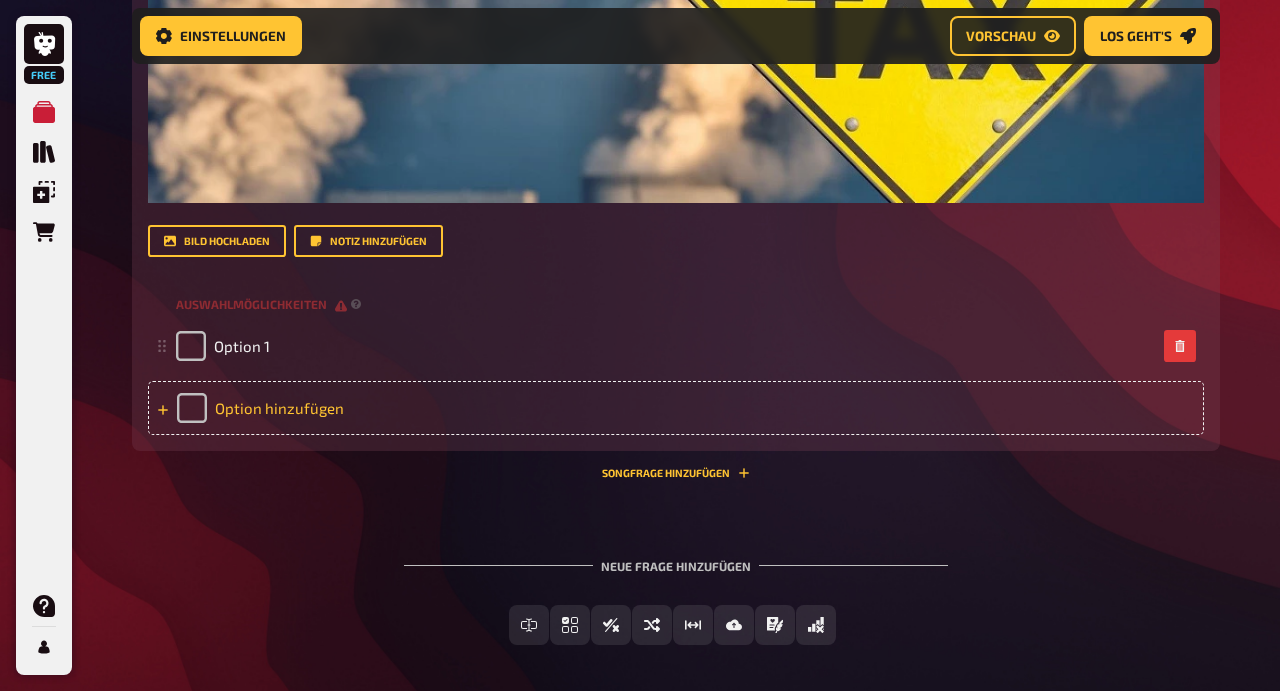 click on "Option hinzufügen" at bounding box center (676, 408) 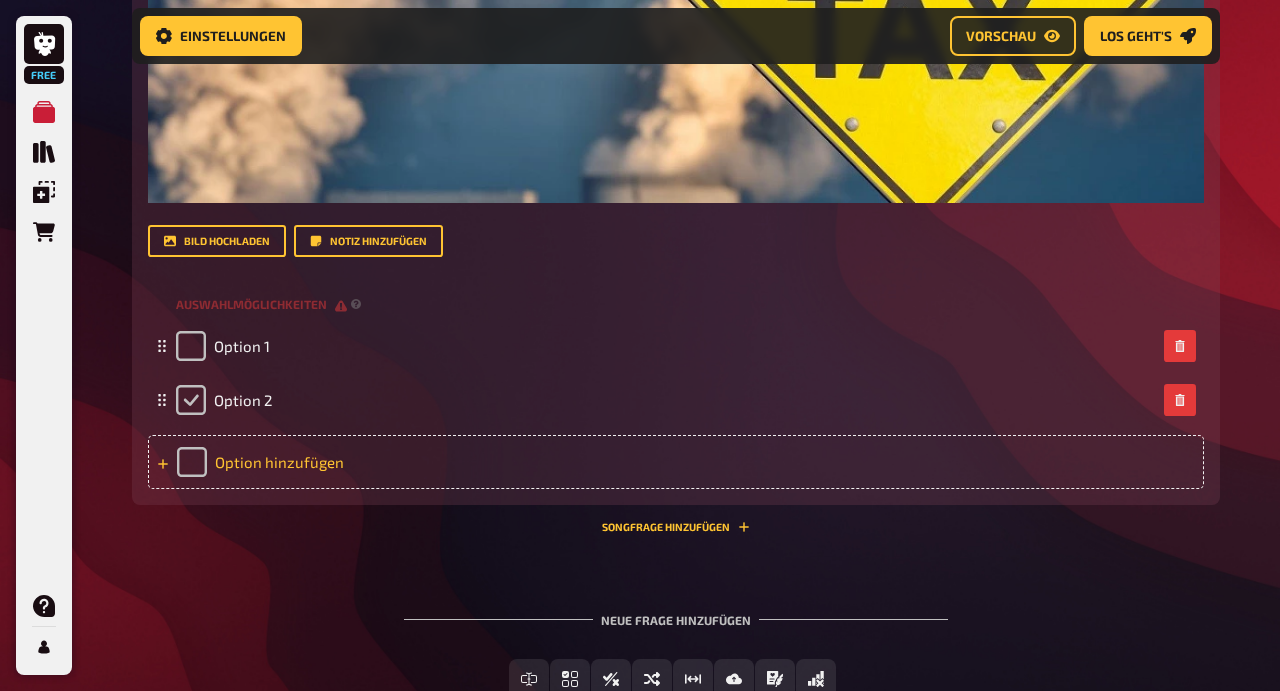 click at bounding box center [191, 400] 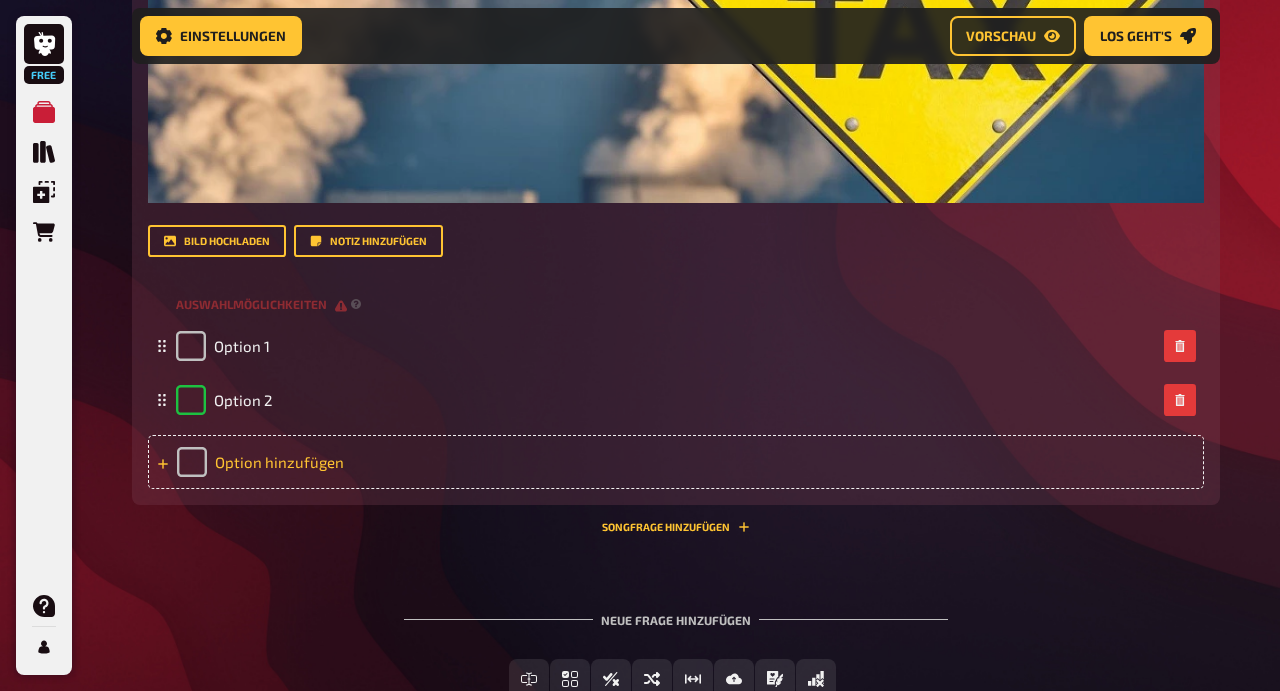 checkbox on "true" 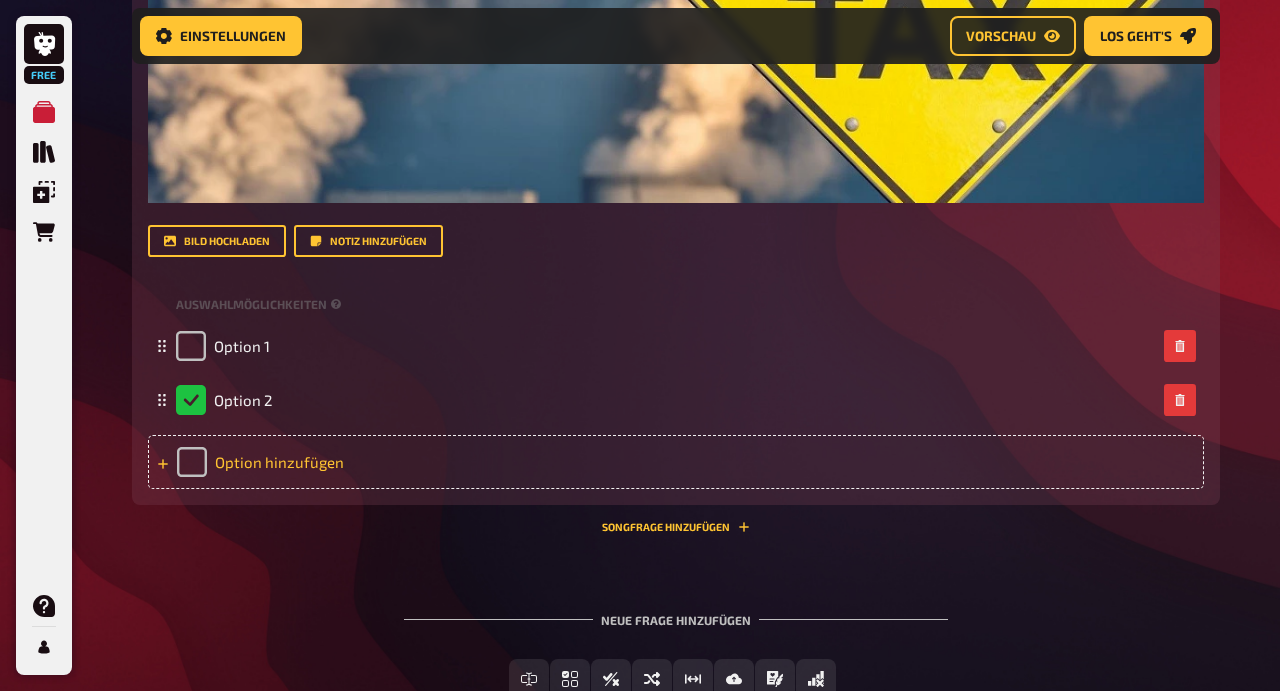 click on "Option hinzufügen" at bounding box center (676, 462) 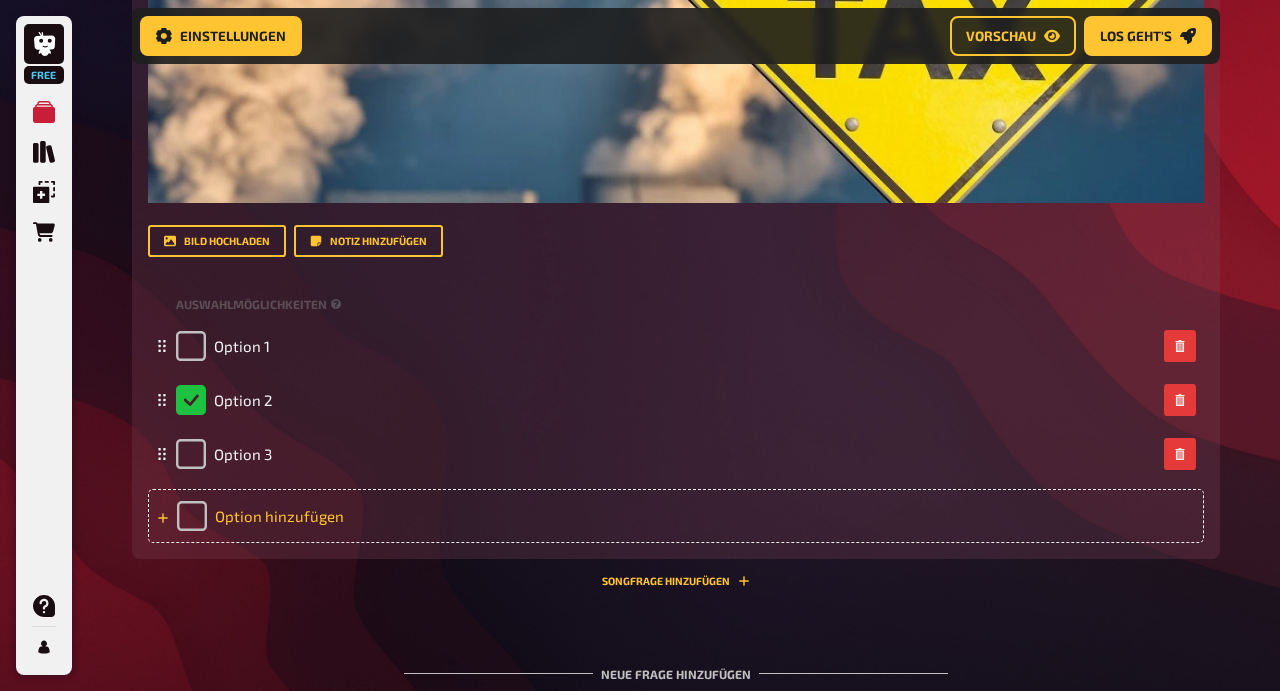 click on "Option hinzufügen" at bounding box center (676, 516) 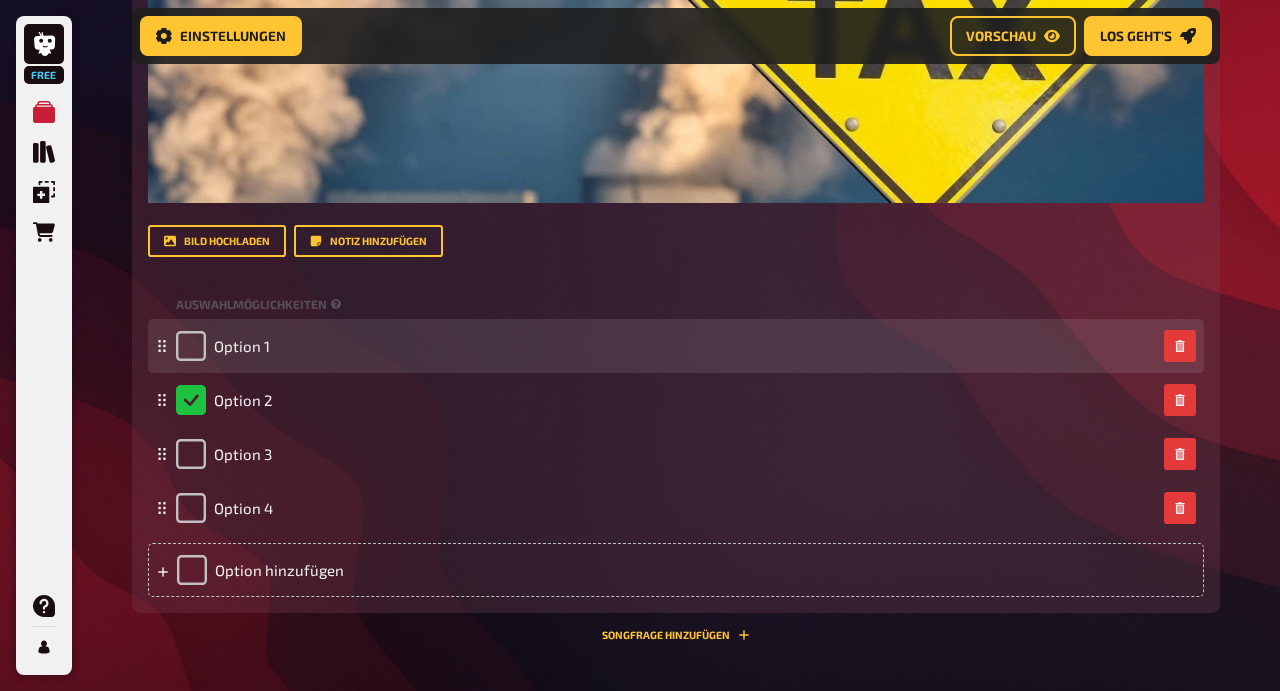 click on "Option 1" at bounding box center (676, 346) 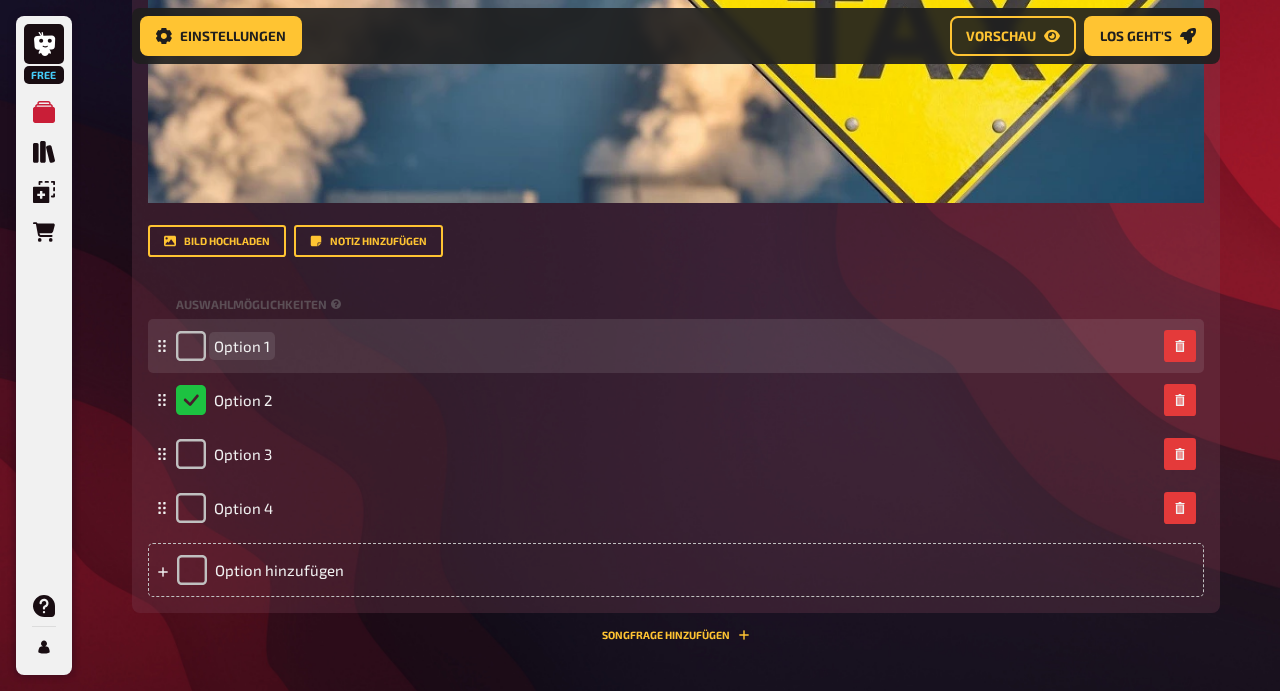 click on "Option 1" at bounding box center [242, 346] 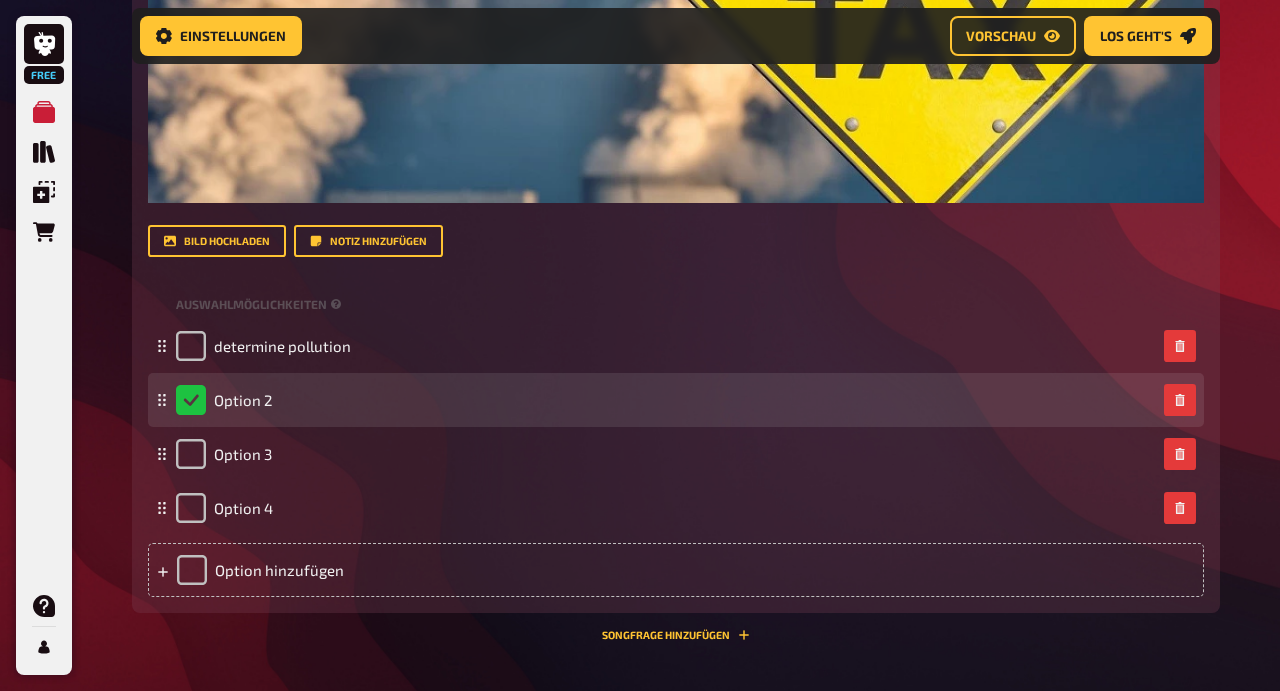 click on "Option 2" at bounding box center (666, 400) 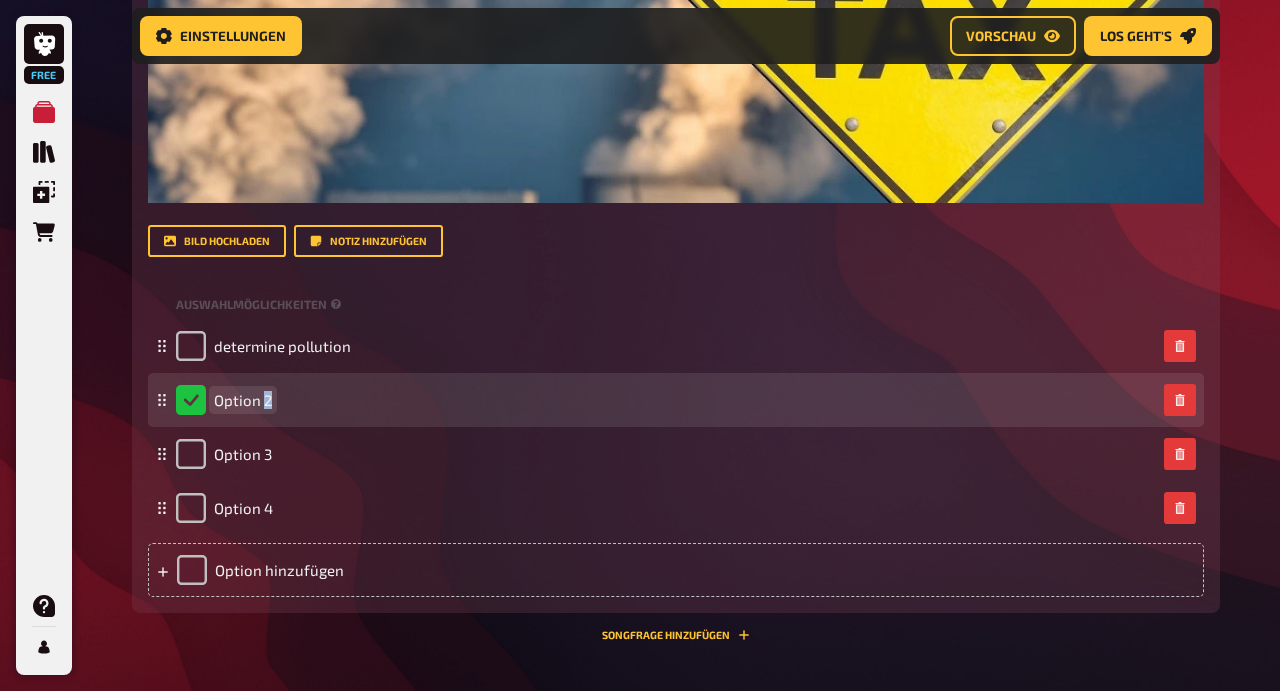 click on "Option 2" at bounding box center [243, 400] 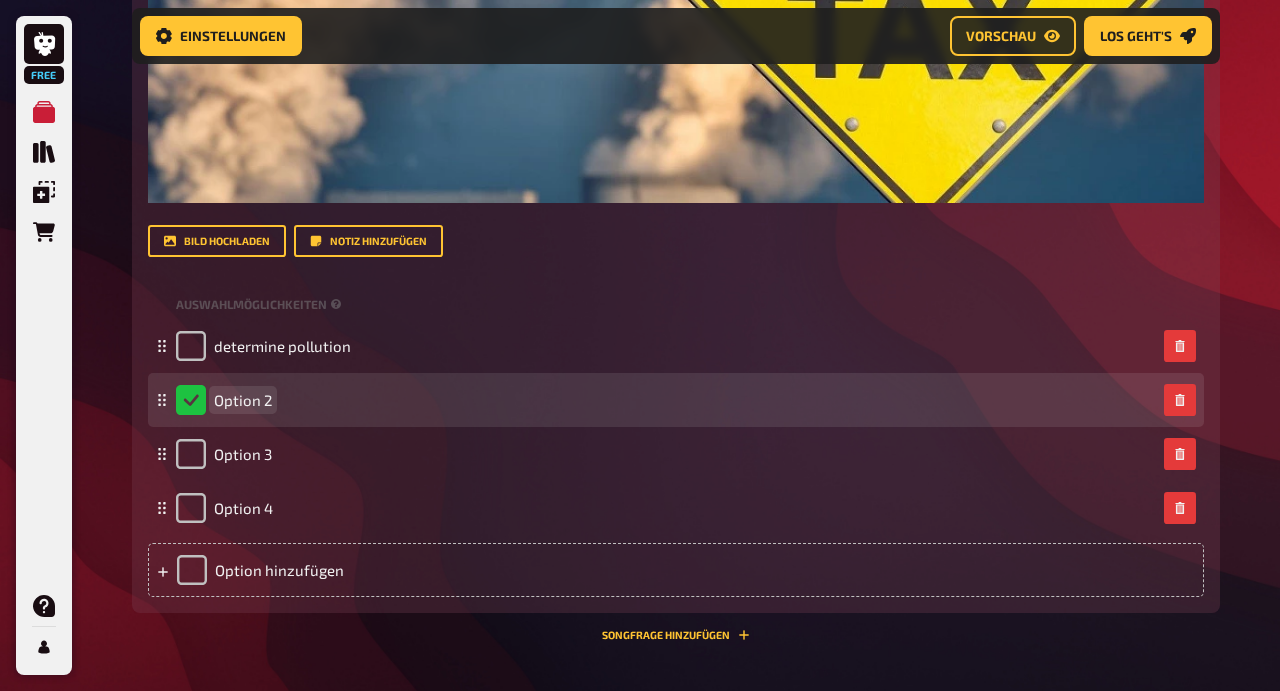 click on "Option 2" at bounding box center [243, 400] 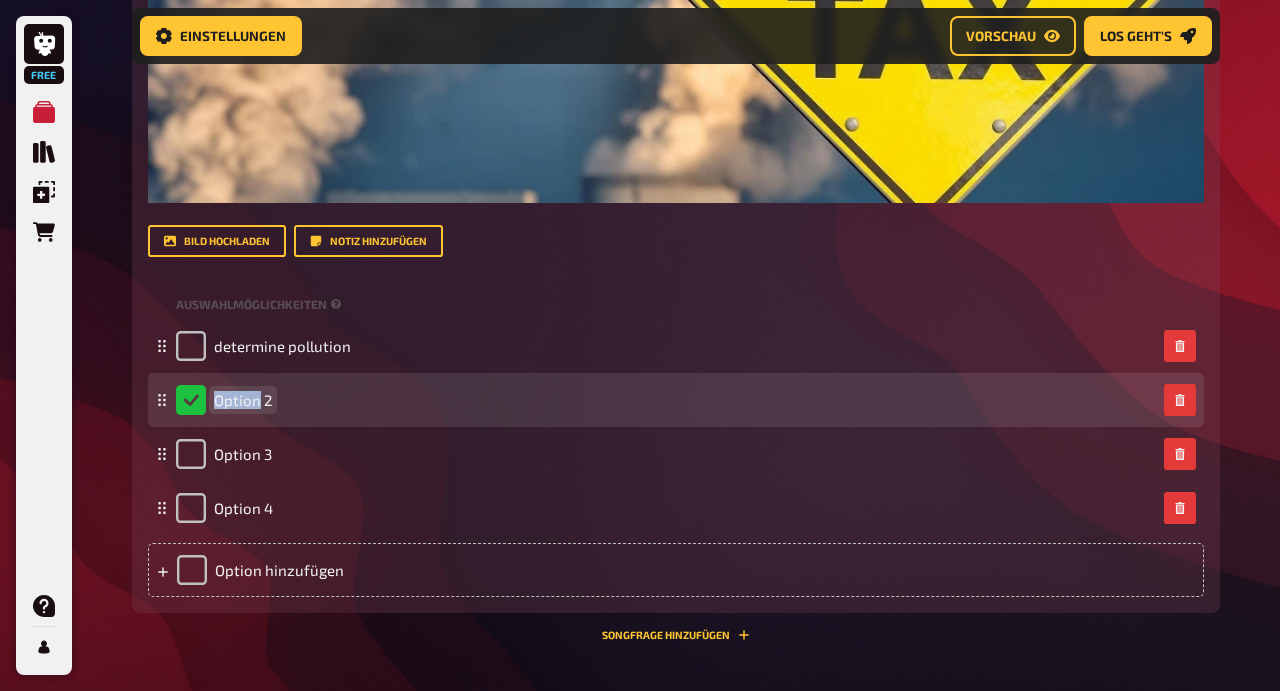 paste 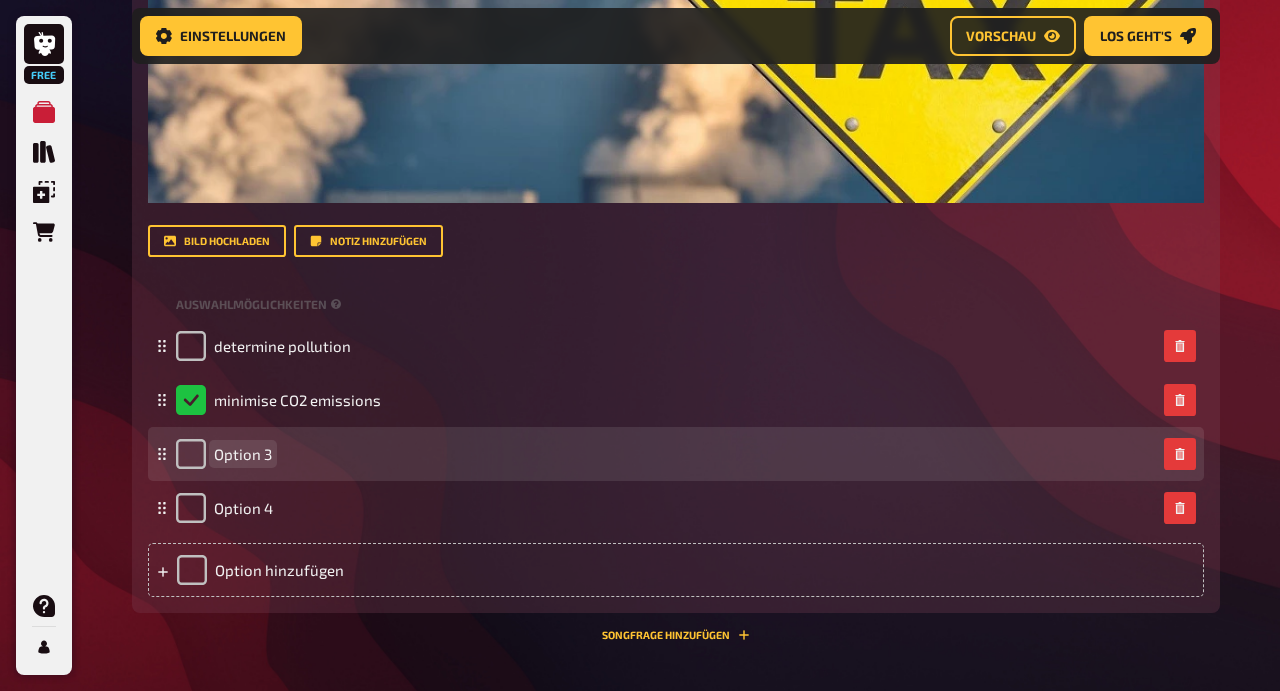 click on "Option 3" at bounding box center [243, 454] 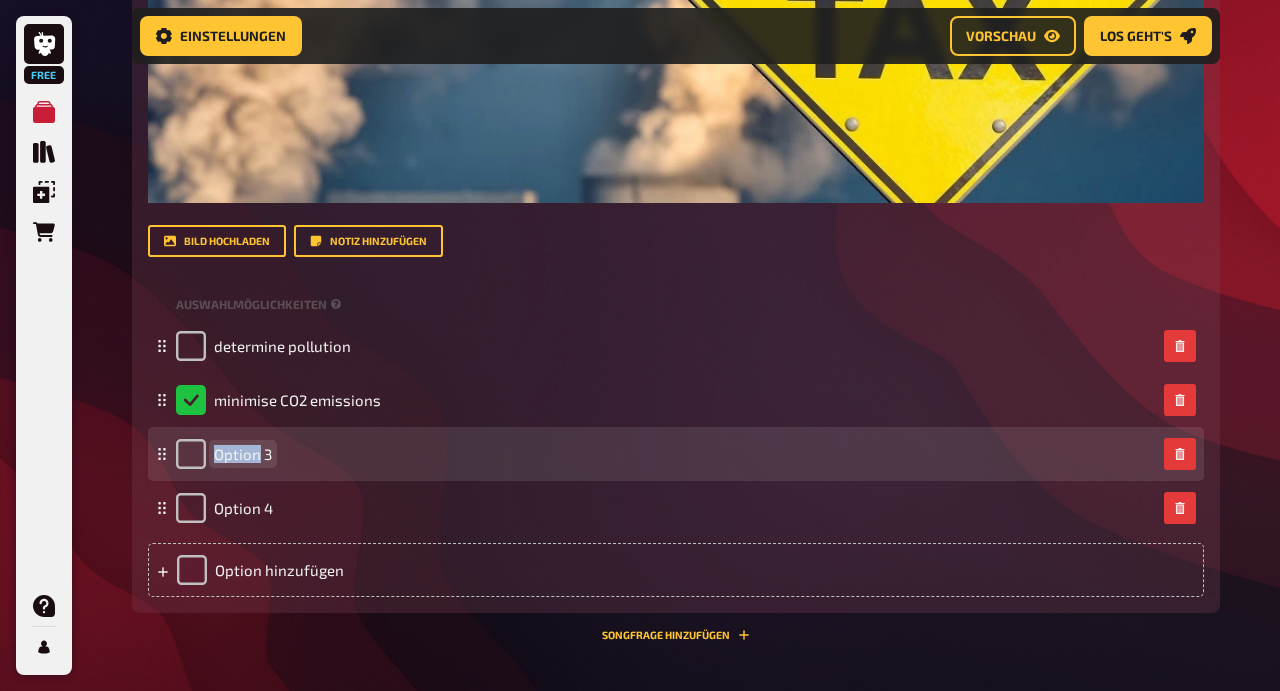 click on "Option 3" at bounding box center (243, 454) 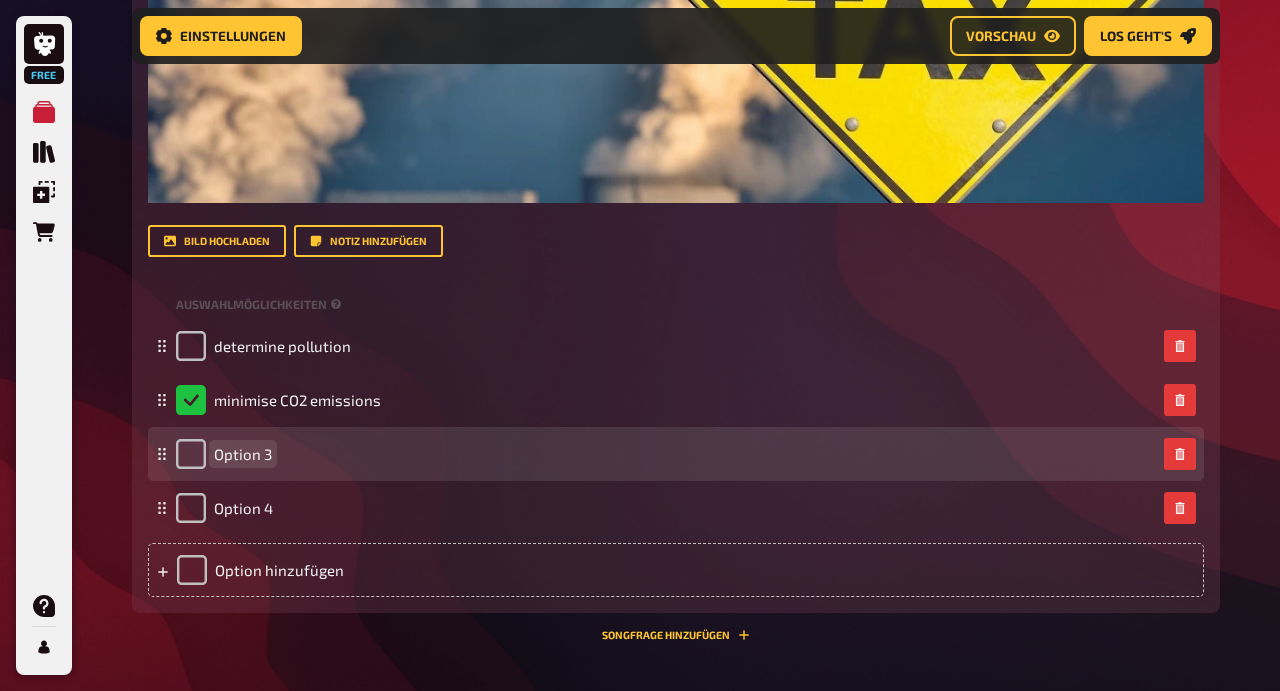 click on "Option 3" at bounding box center (243, 454) 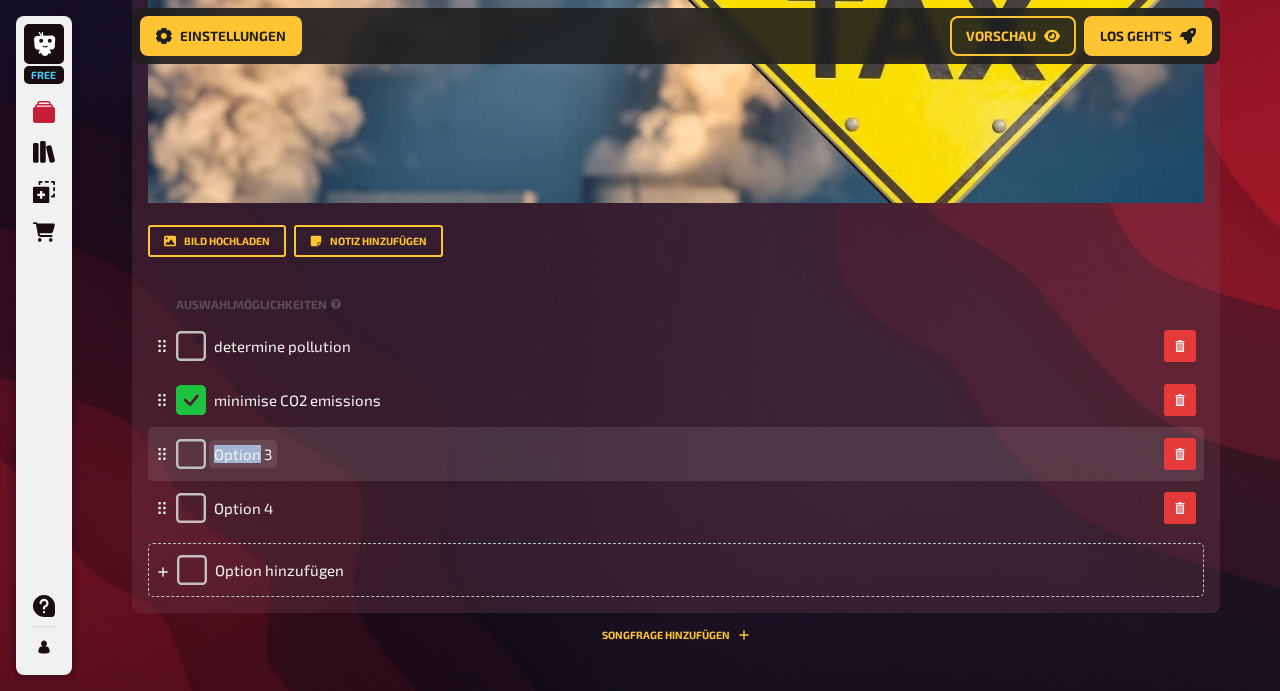 click on "Option 3" at bounding box center (243, 454) 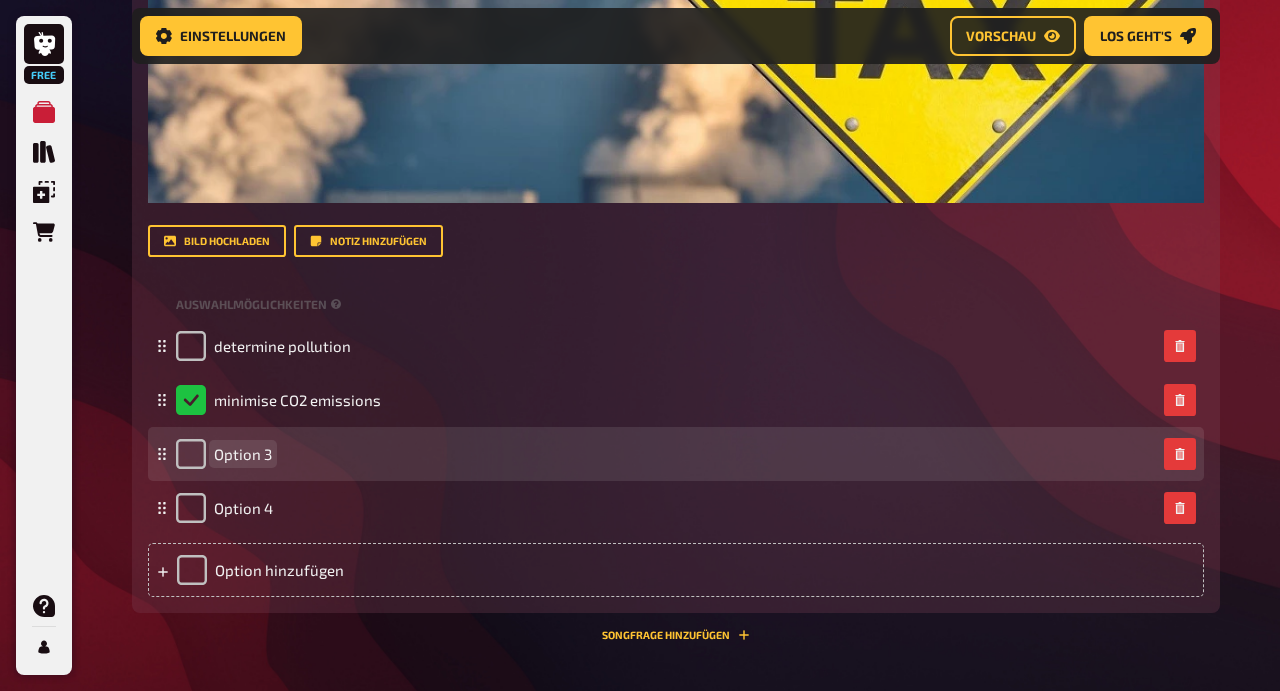 paste 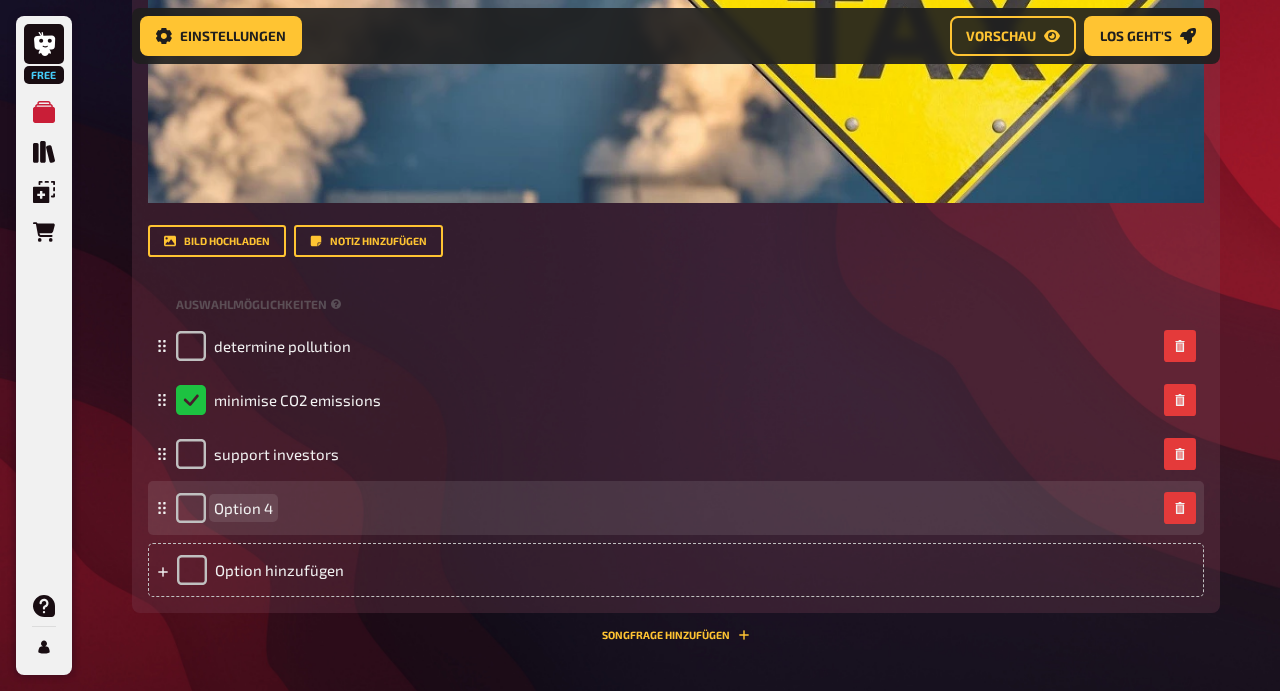 click on "Option 4" at bounding box center (243, 508) 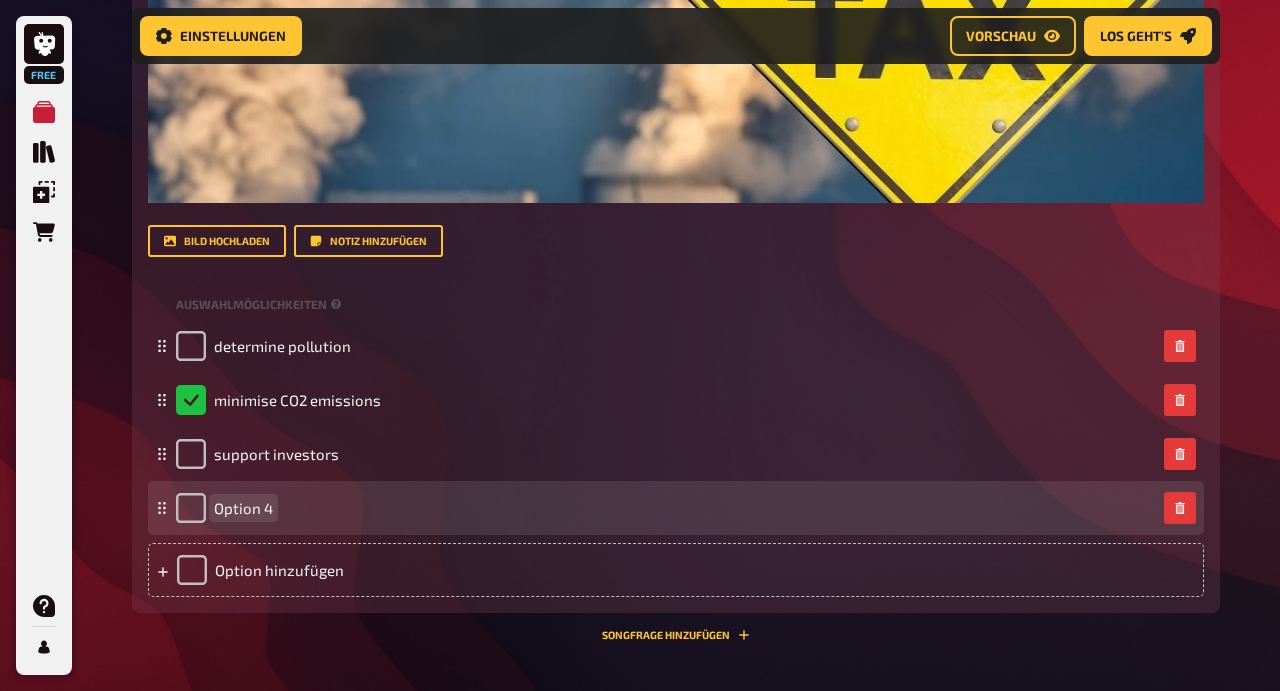 click on "Option 4" at bounding box center [243, 508] 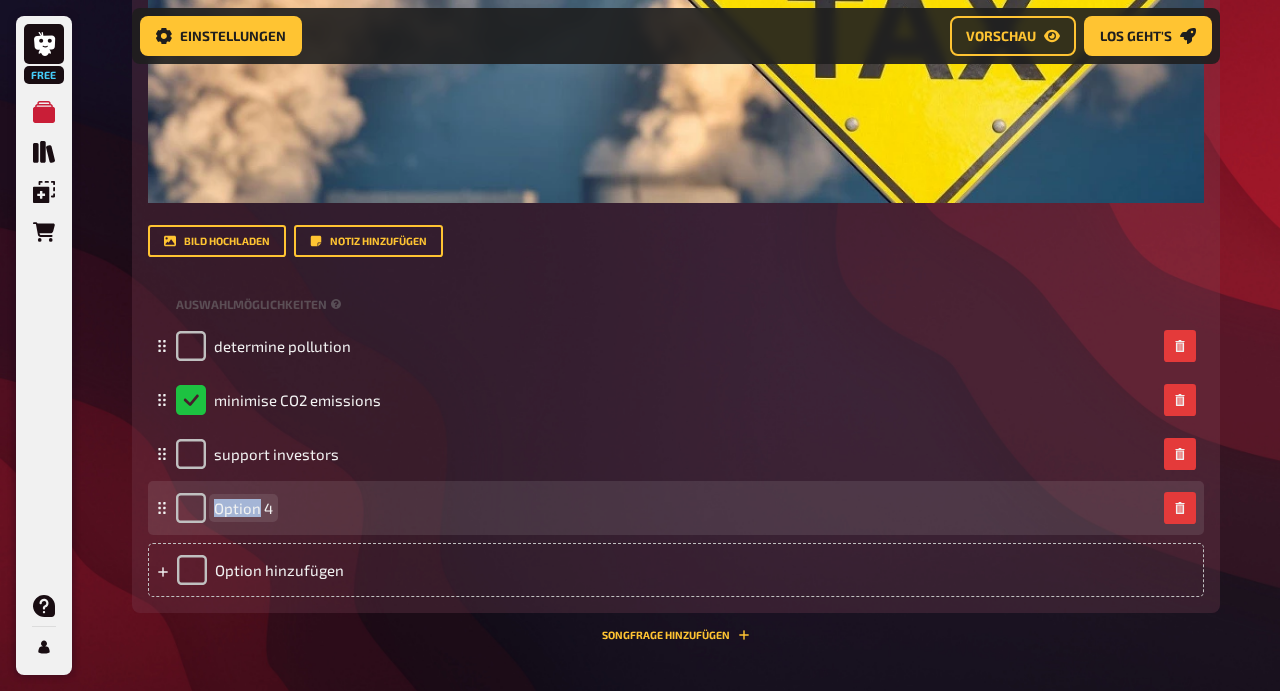 click on "Option 4" at bounding box center [243, 508] 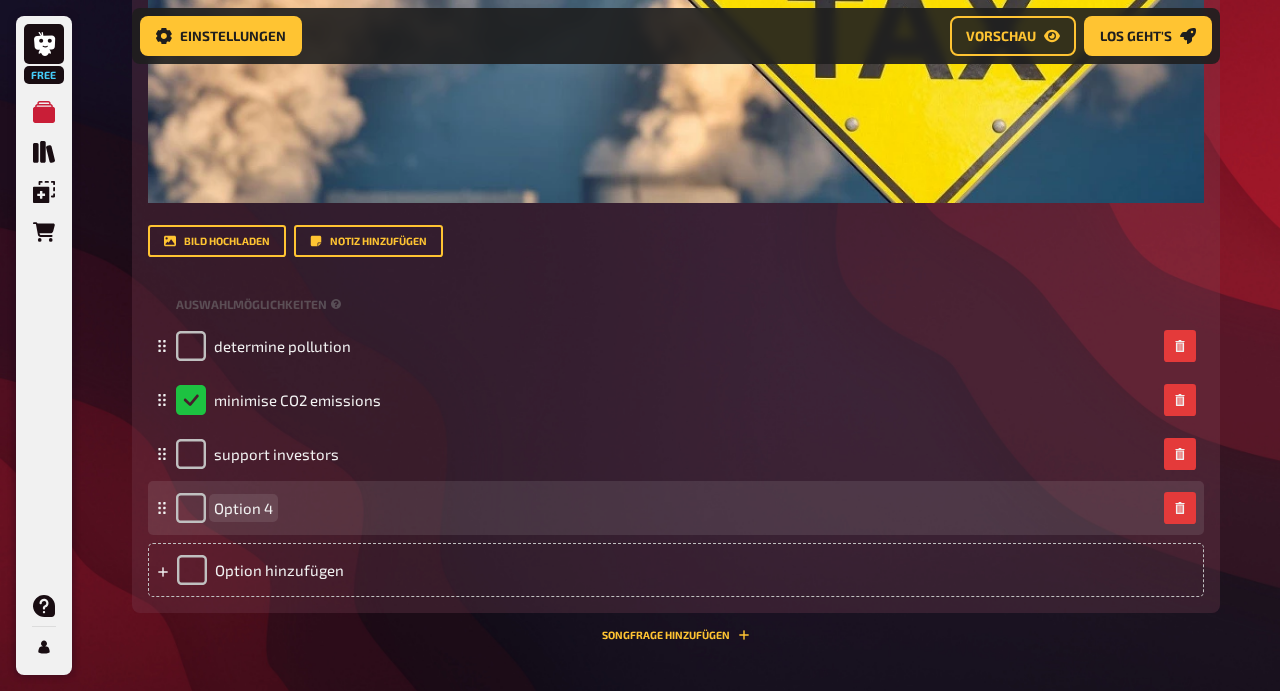 click on "Option 4" at bounding box center [243, 508] 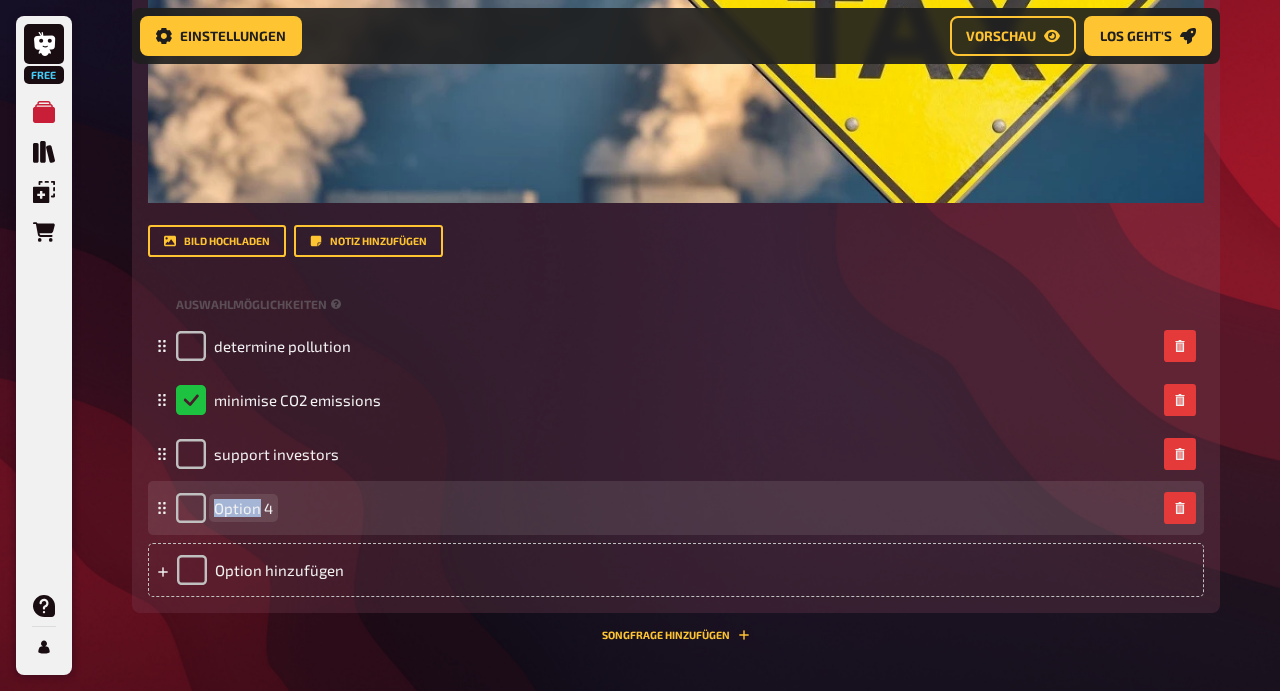 click on "Option 4" at bounding box center [243, 508] 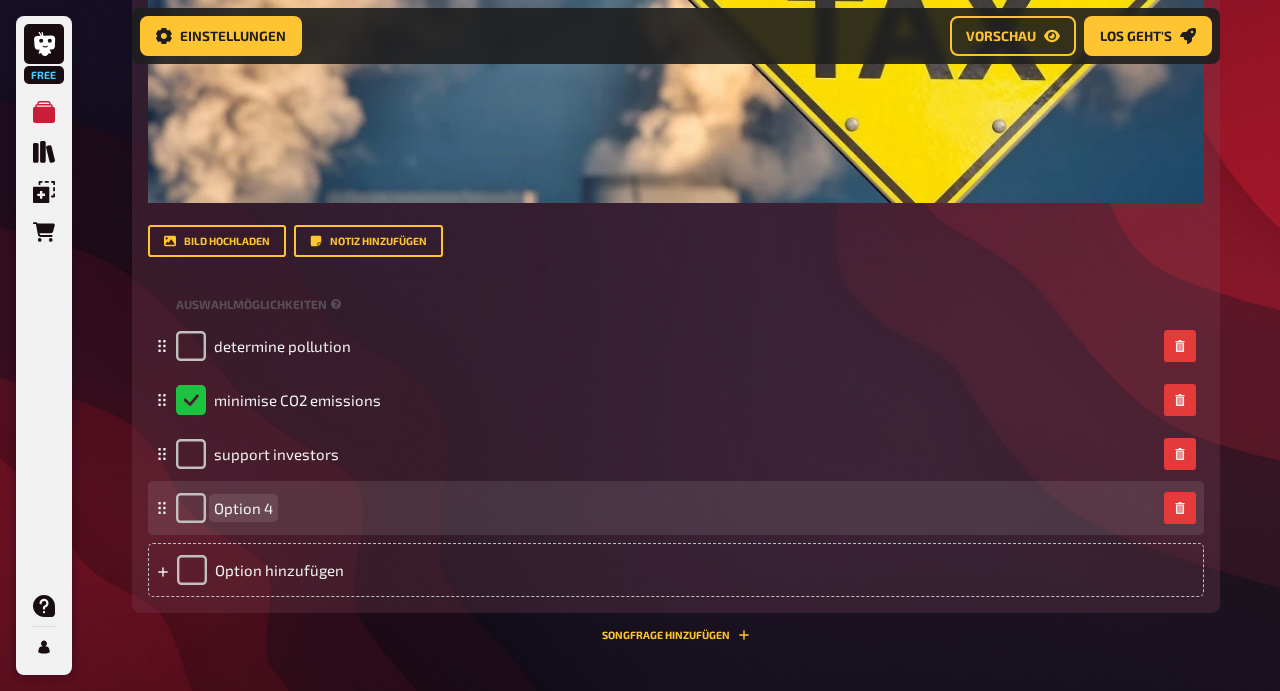 paste 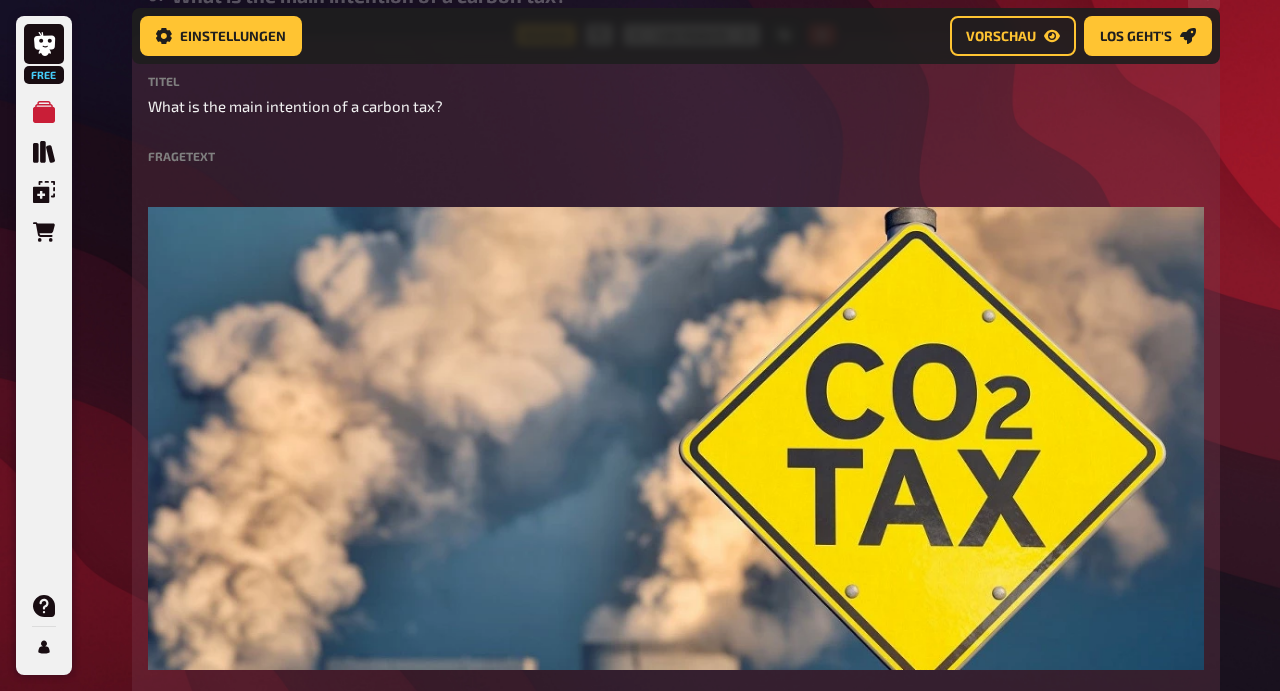 scroll, scrollTop: 362, scrollLeft: 0, axis: vertical 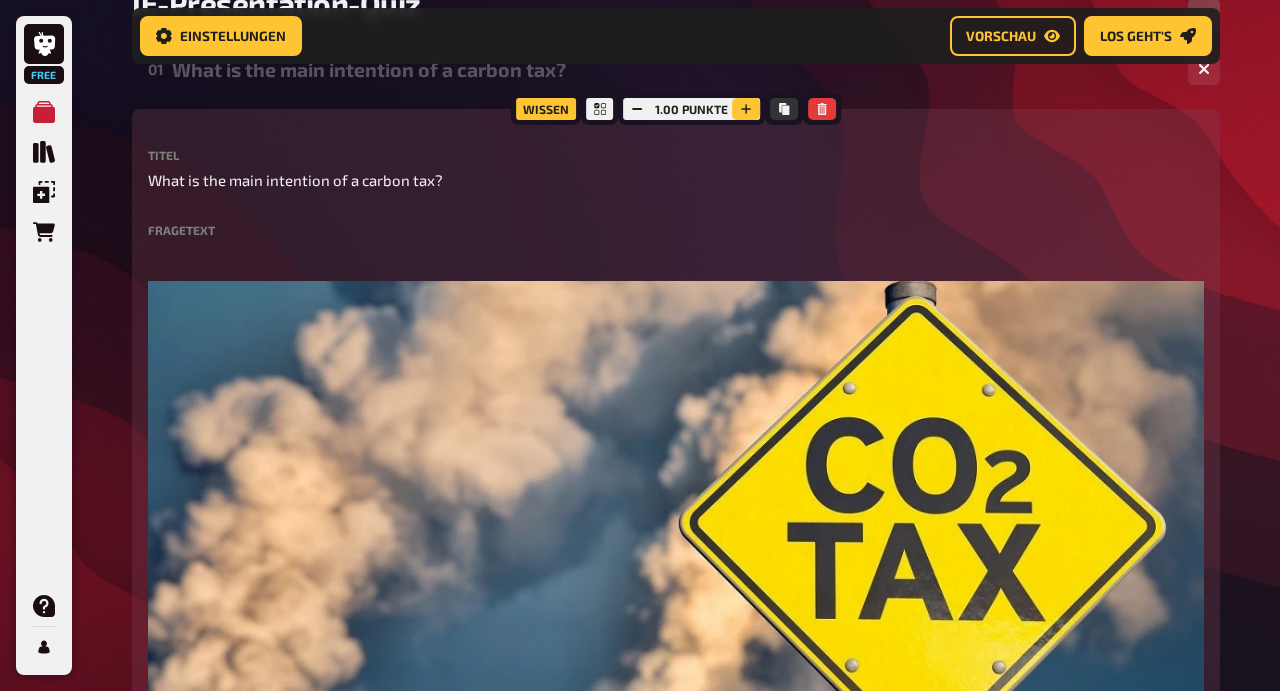 click 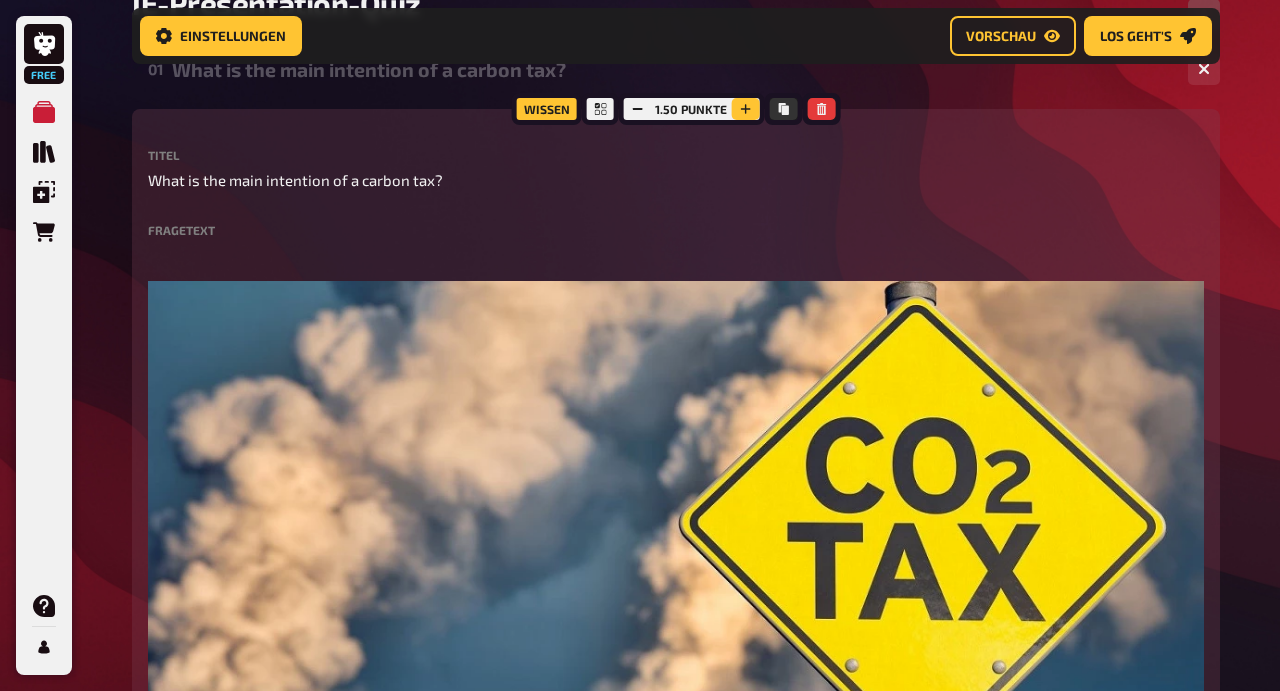 click 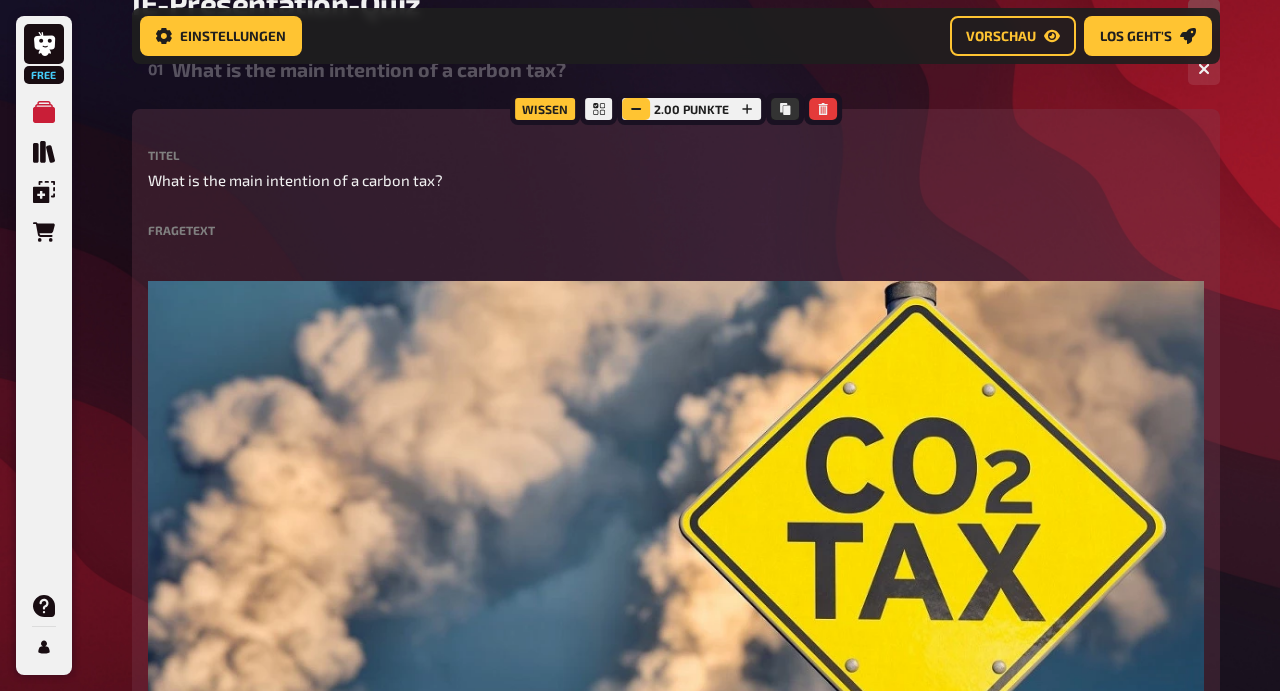click 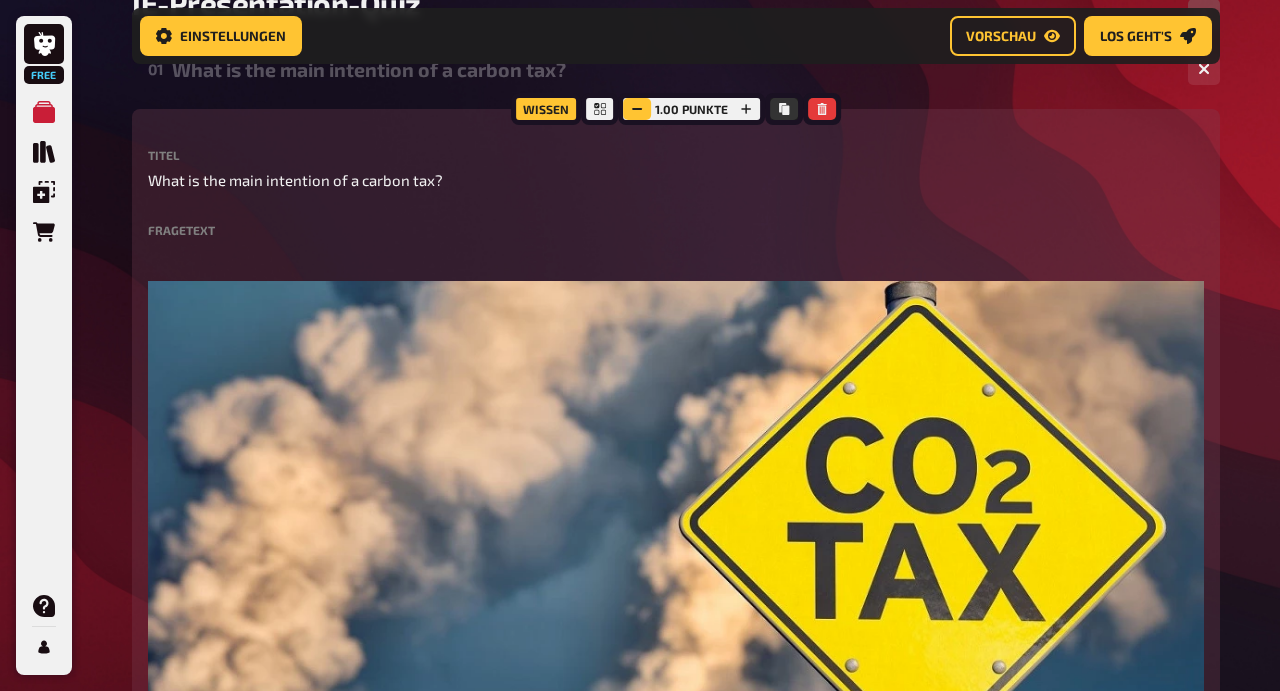 click 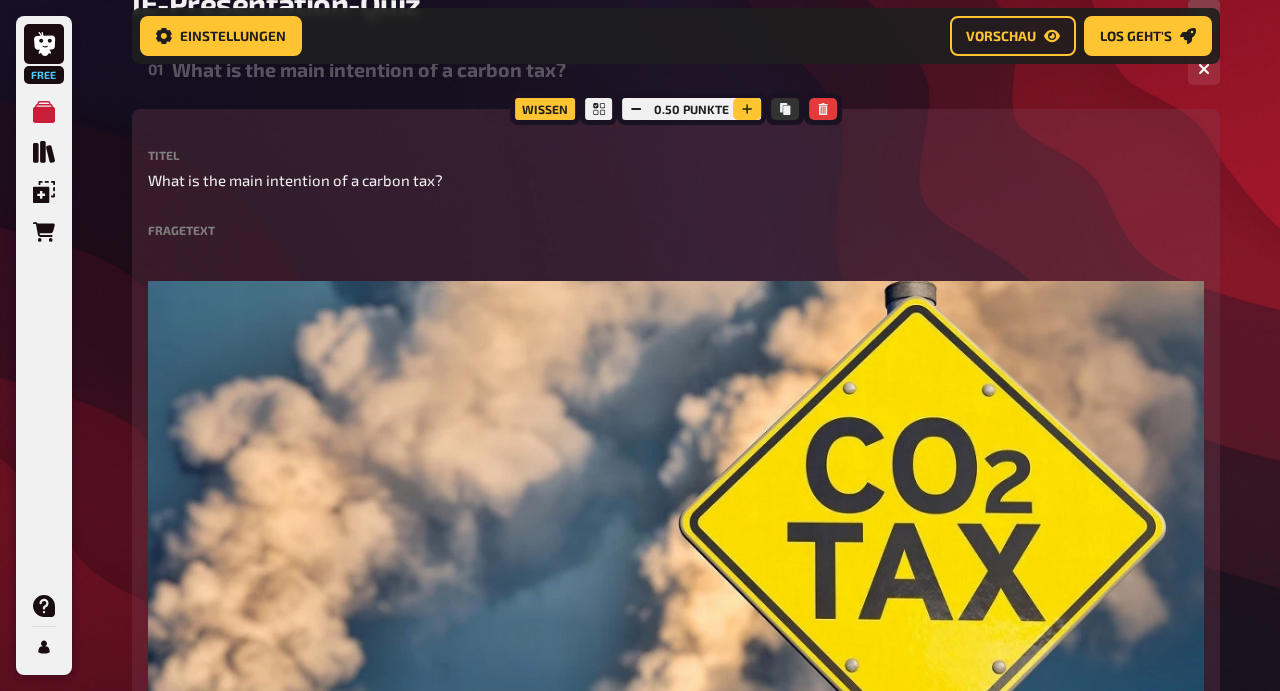 click 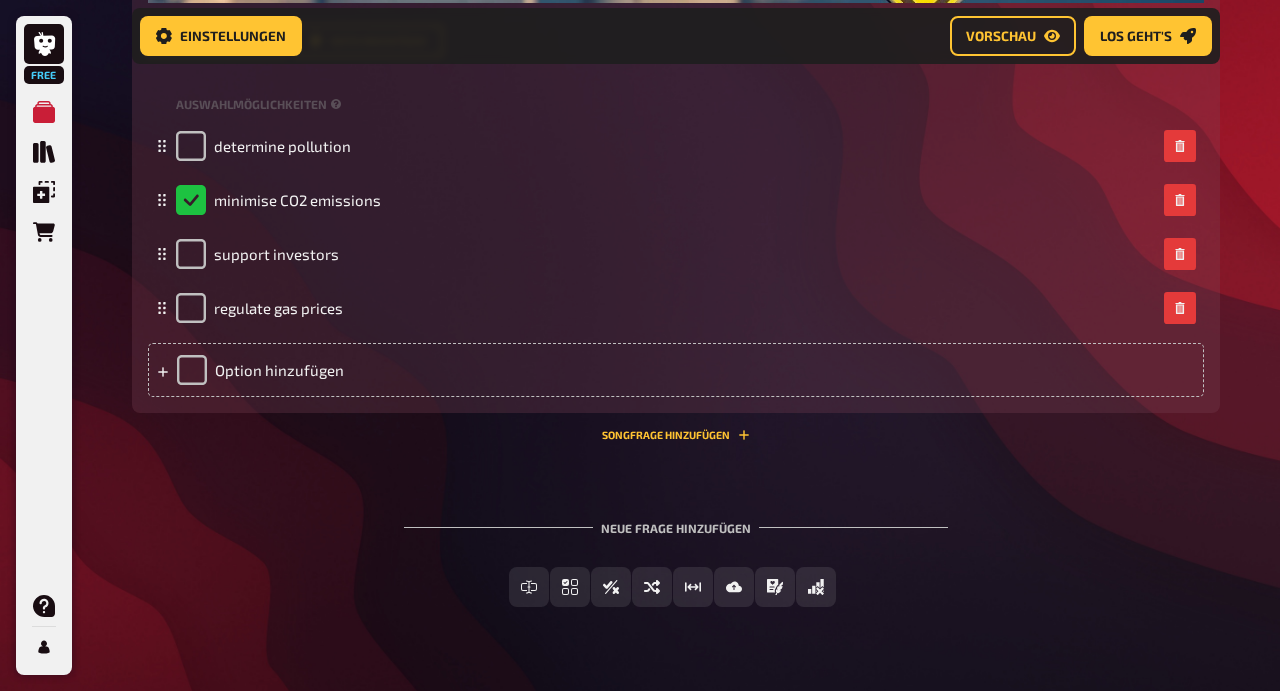 scroll, scrollTop: 1111, scrollLeft: 0, axis: vertical 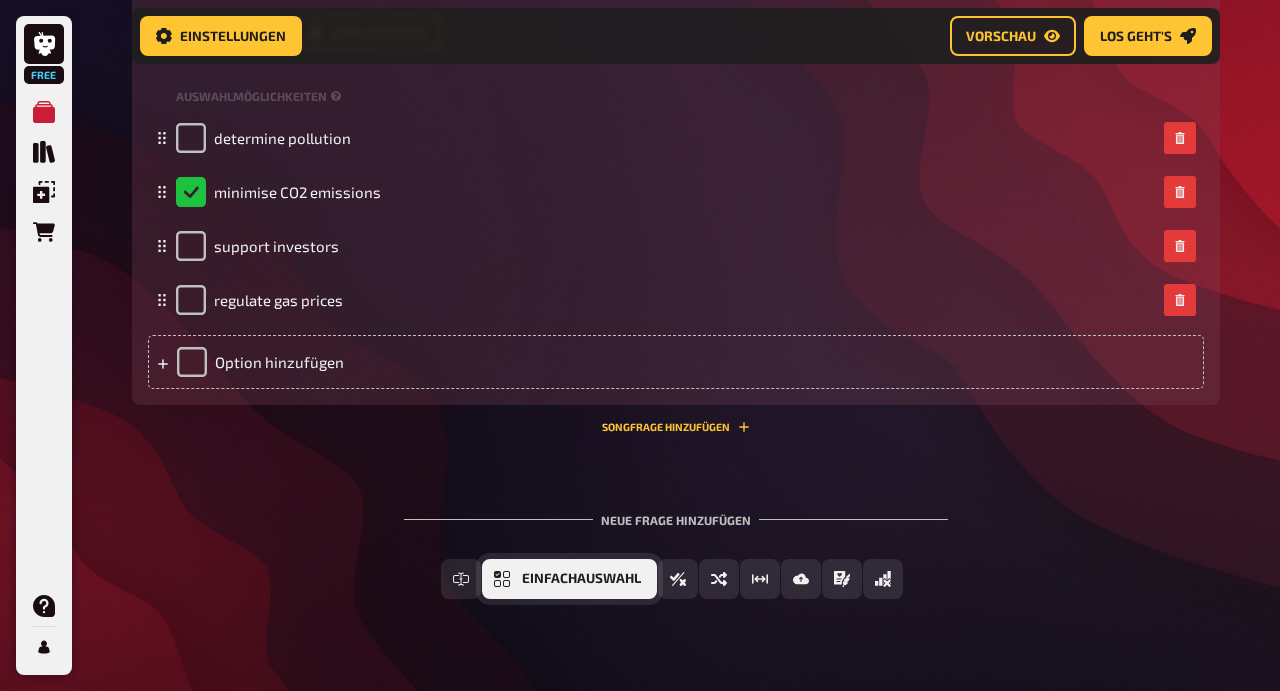 click 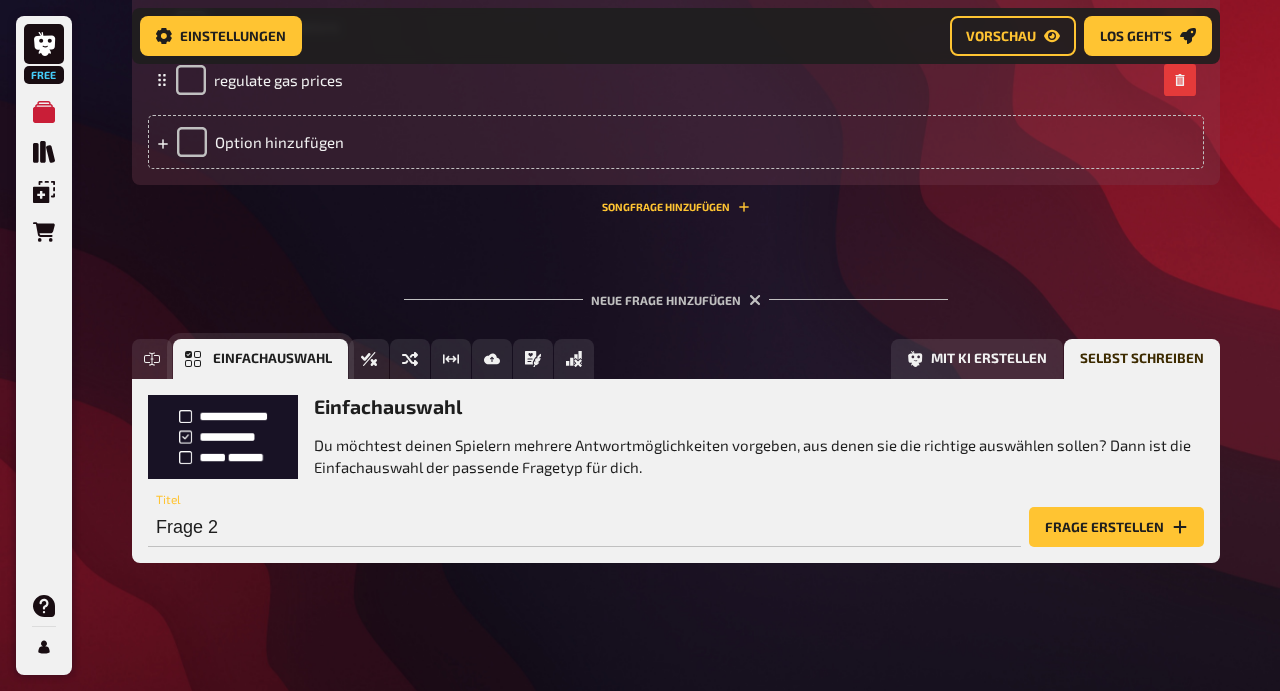scroll, scrollTop: 1334, scrollLeft: 0, axis: vertical 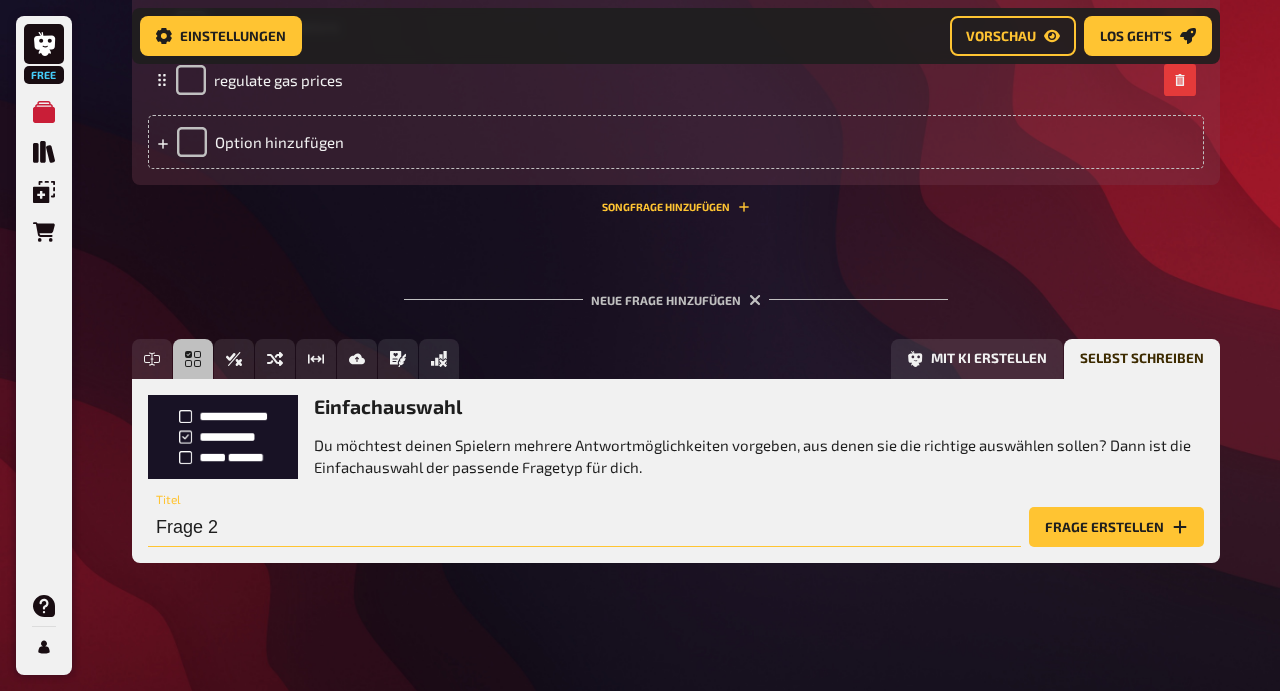 click on "Frage 2" at bounding box center (584, 527) 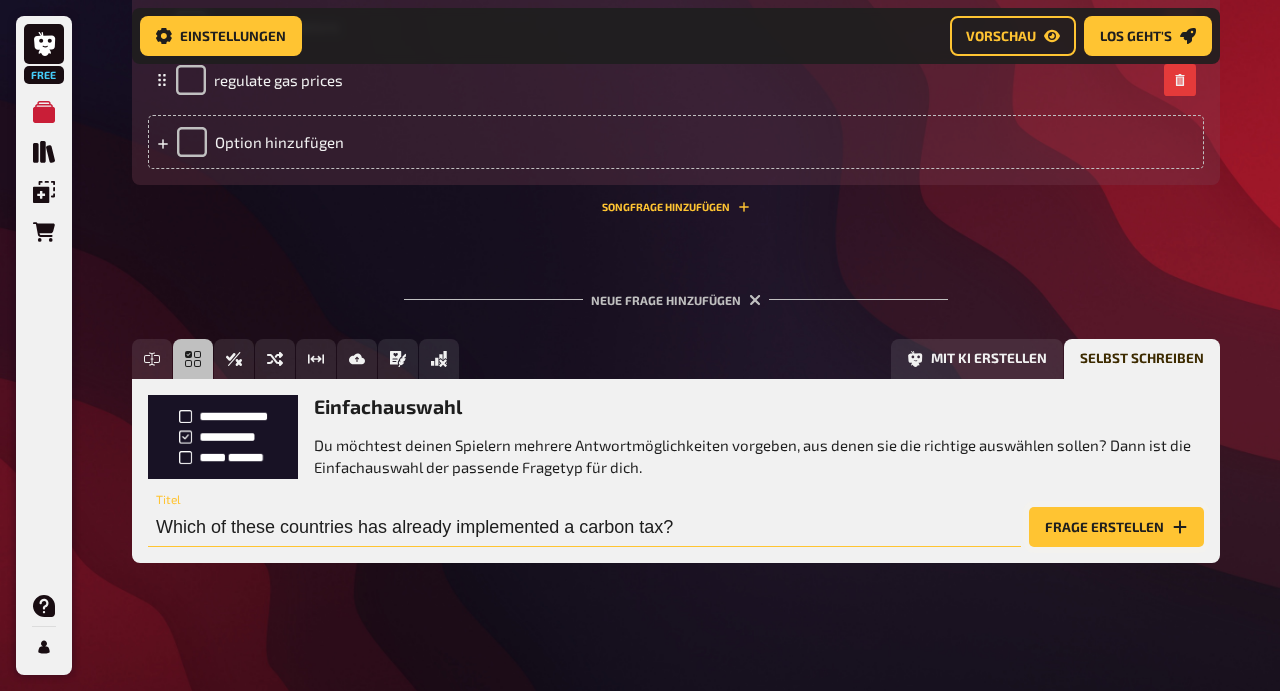 type on "Which of these countries has already implemented a carbon tax?" 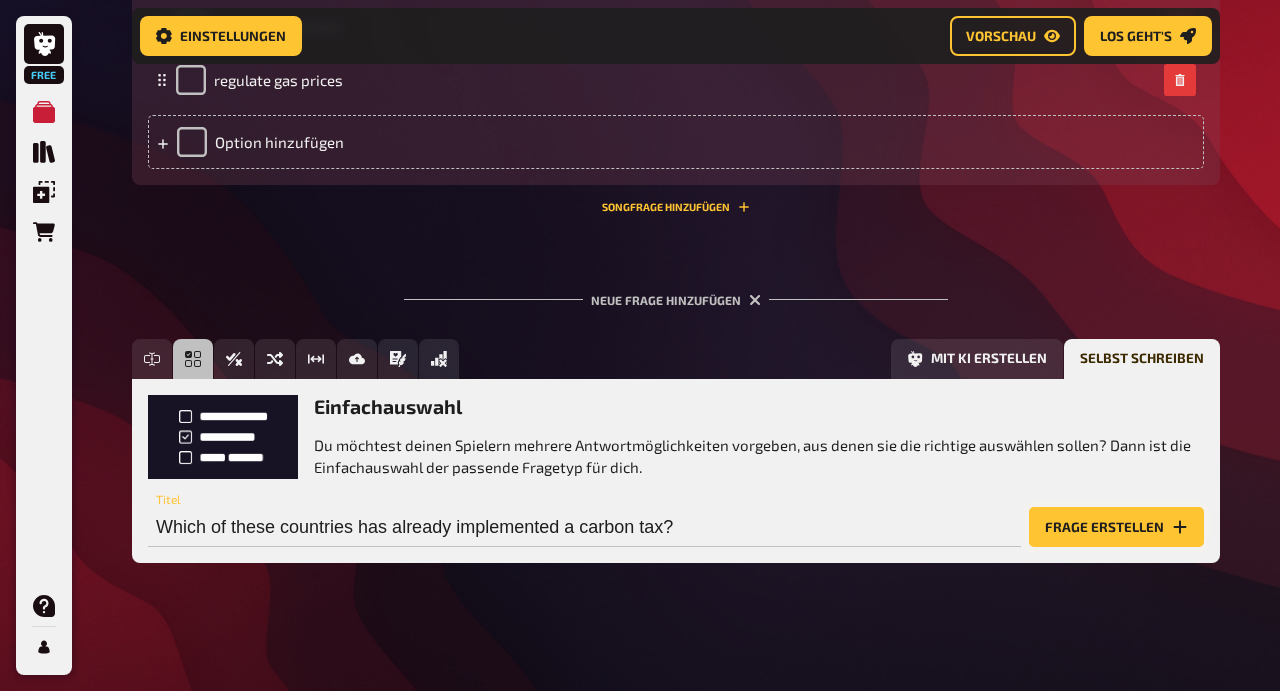 click on "Frage erstellen" at bounding box center [1116, 527] 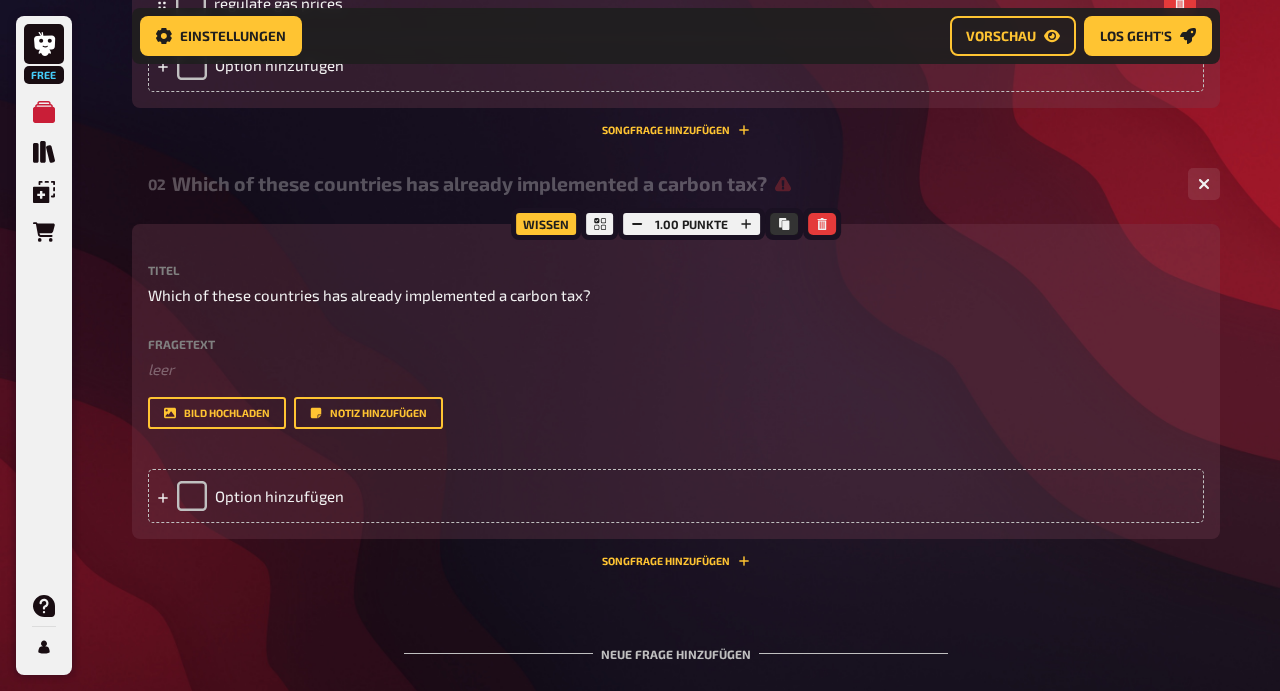 scroll, scrollTop: 1485, scrollLeft: 0, axis: vertical 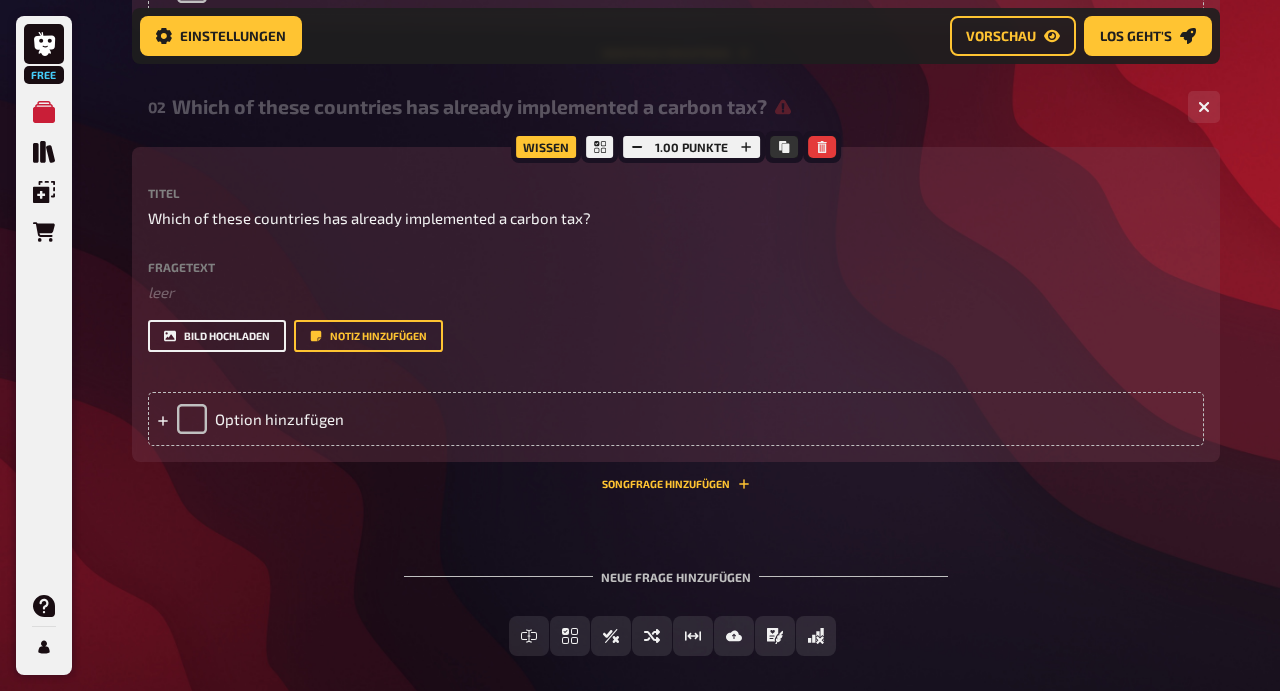 click on "Bild hochladen" at bounding box center (217, 336) 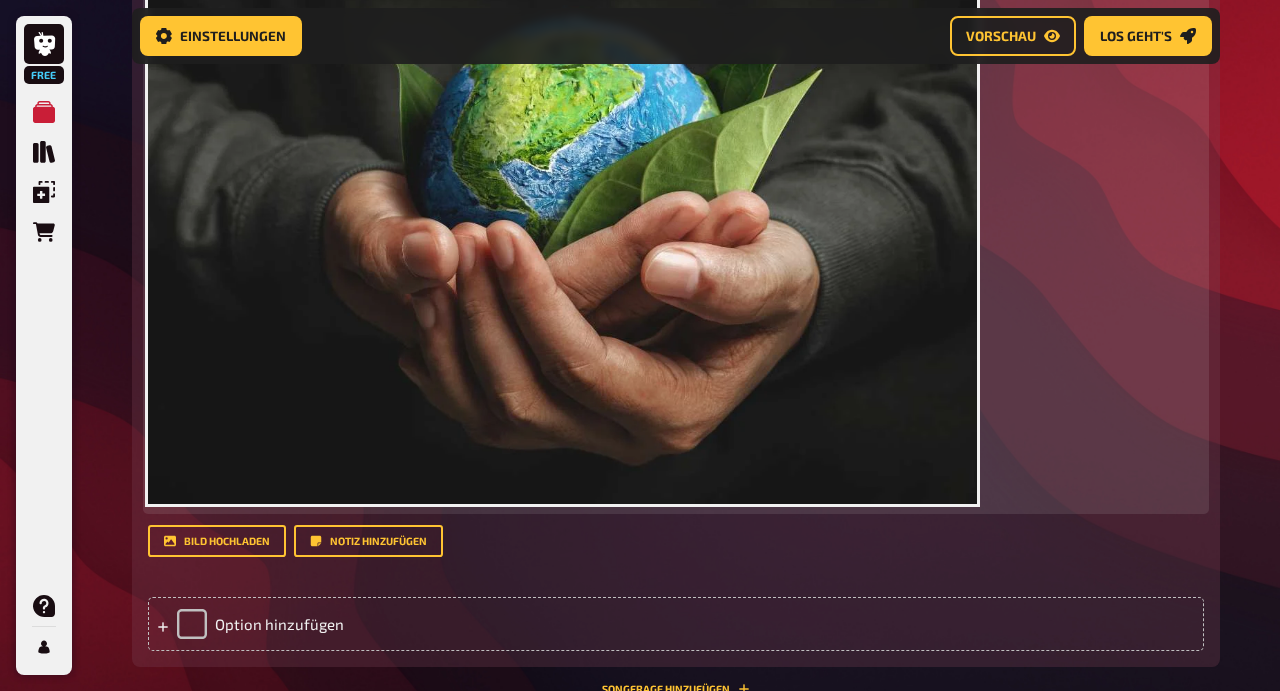 scroll, scrollTop: 1998, scrollLeft: 0, axis: vertical 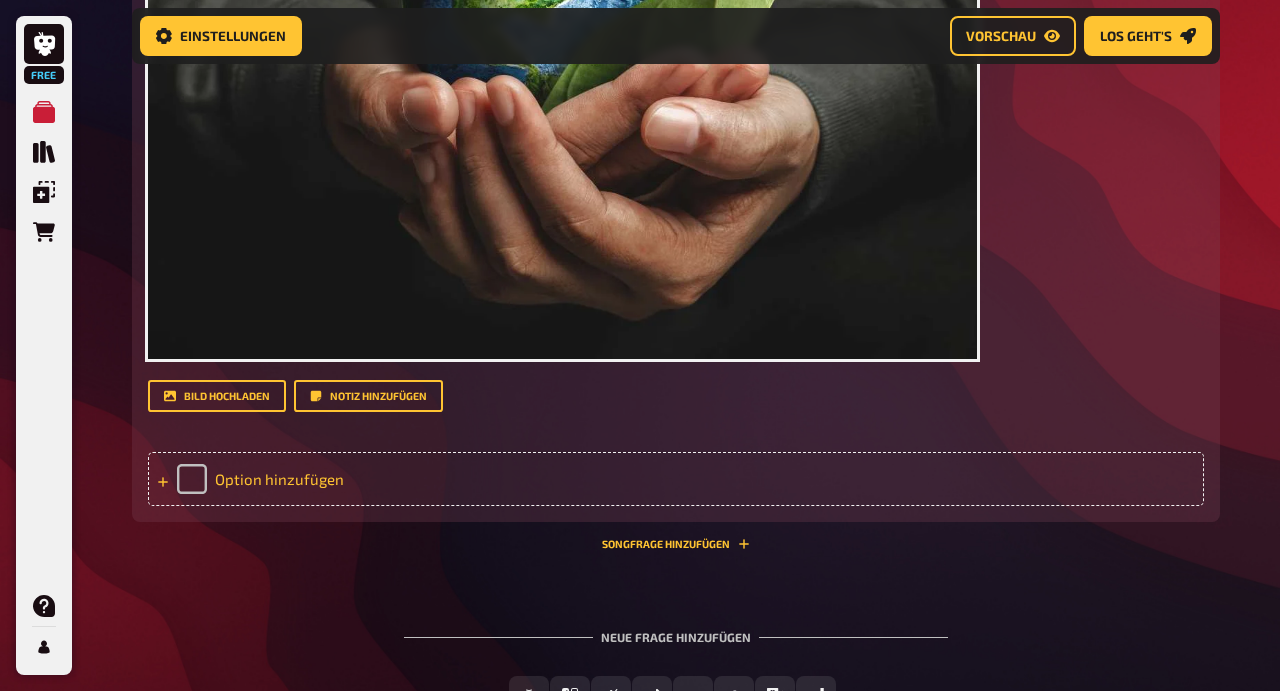 click on "Option hinzufügen" at bounding box center (676, 479) 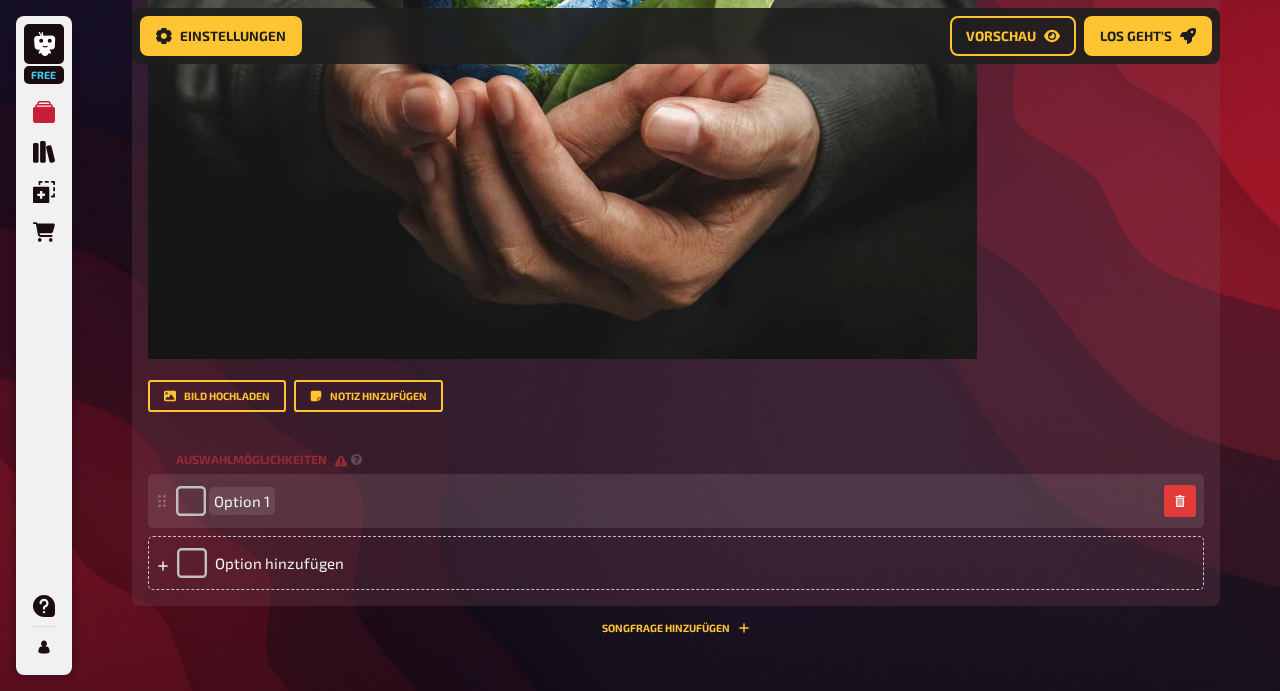 click on "Option 1" at bounding box center [242, 501] 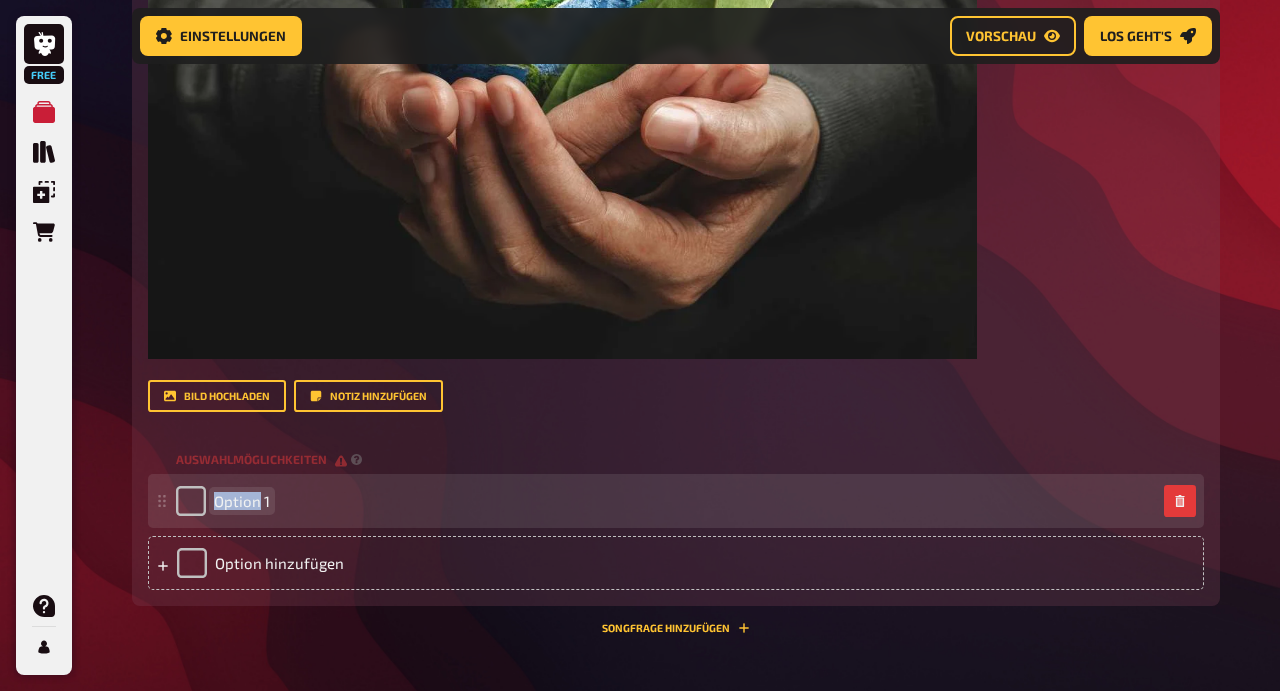 click on "Option 1" at bounding box center [242, 501] 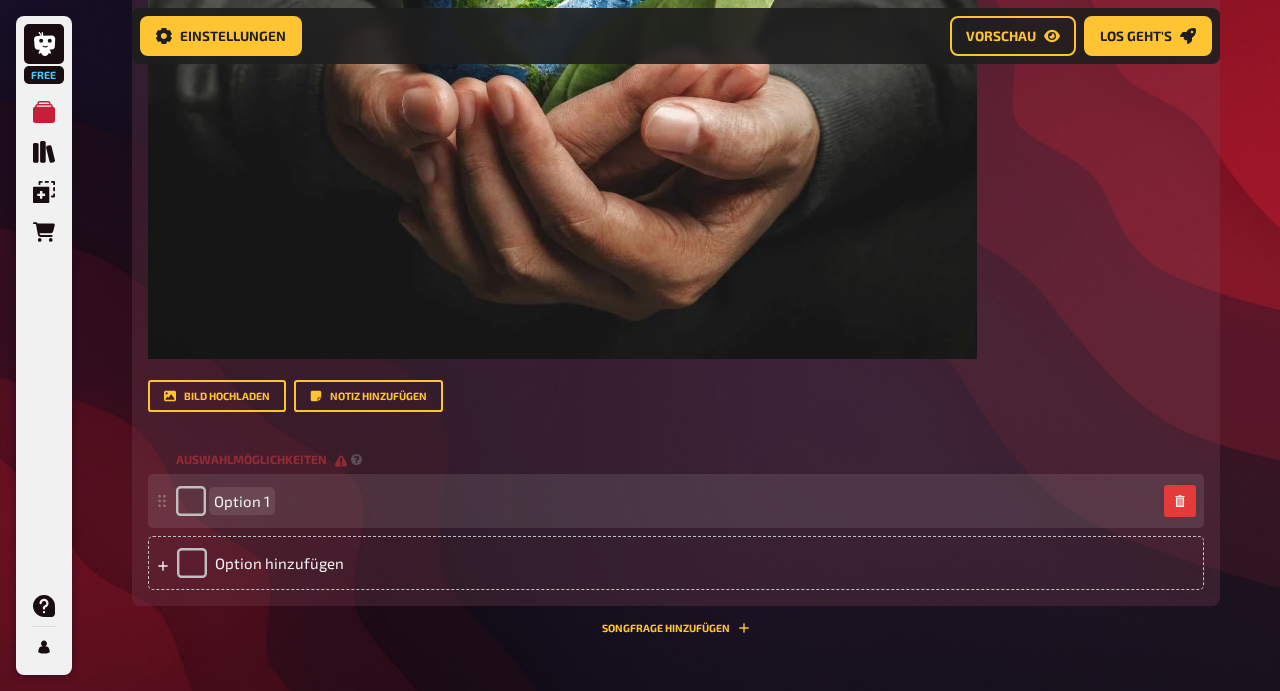type 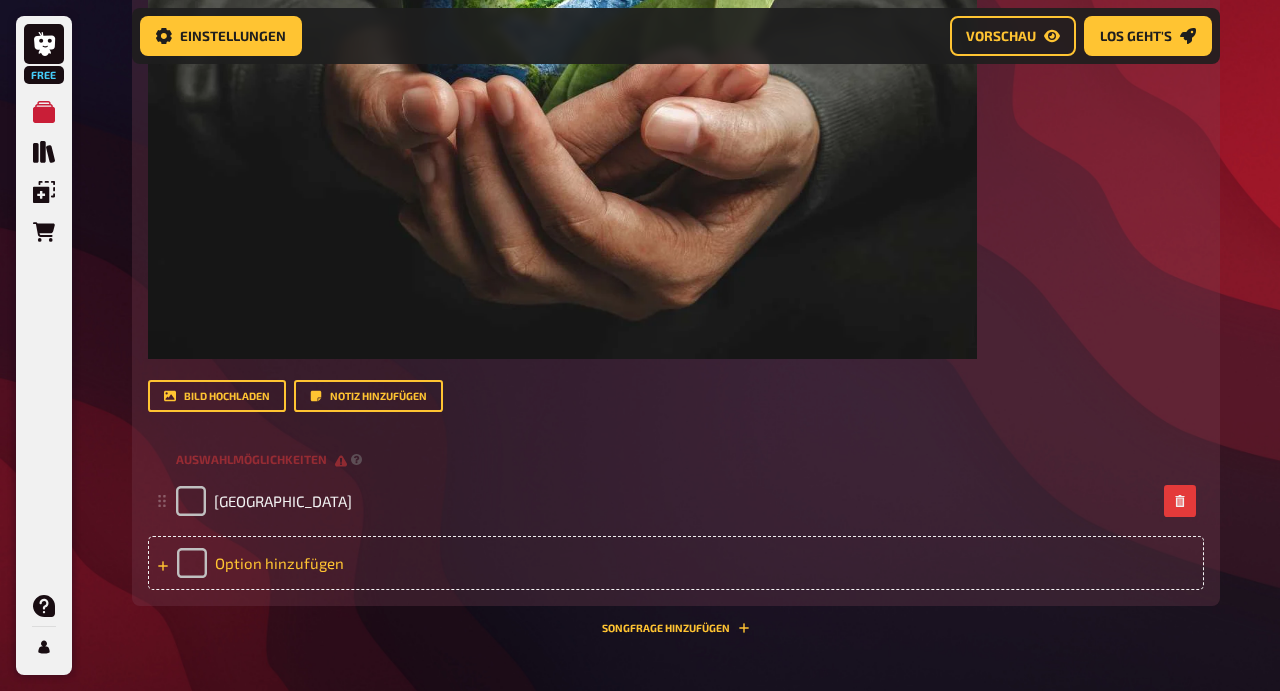click on "Option hinzufügen" at bounding box center (676, 563) 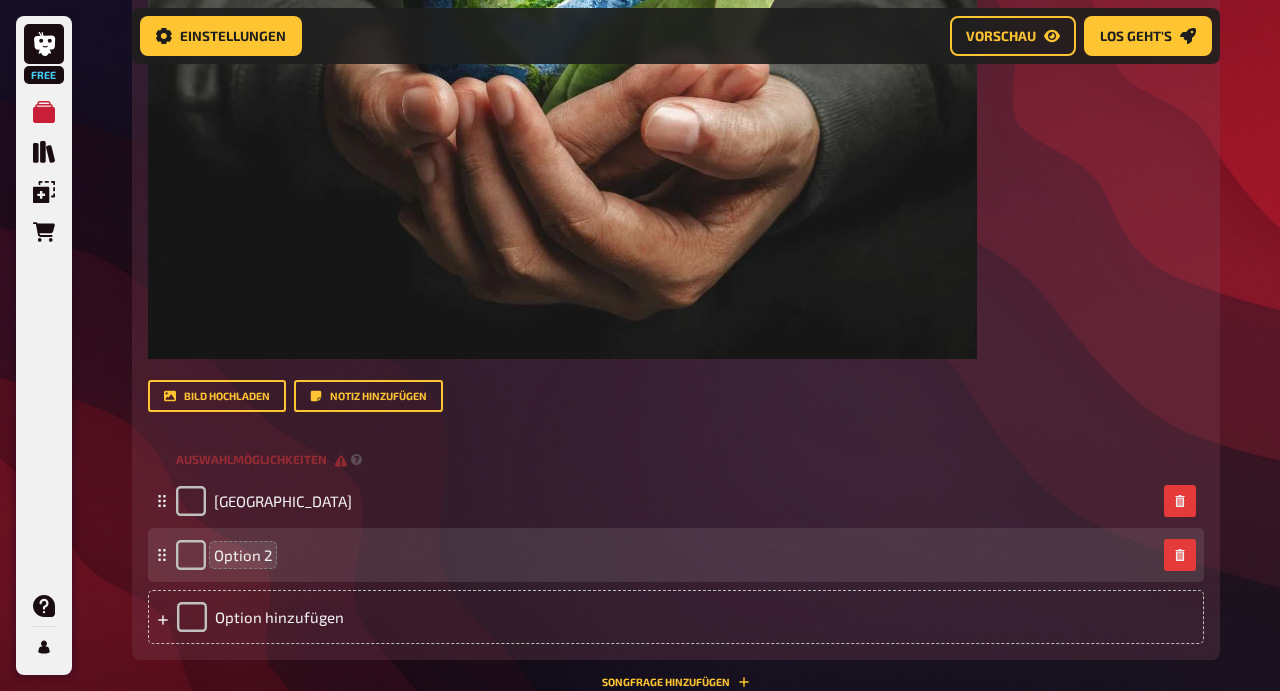 type 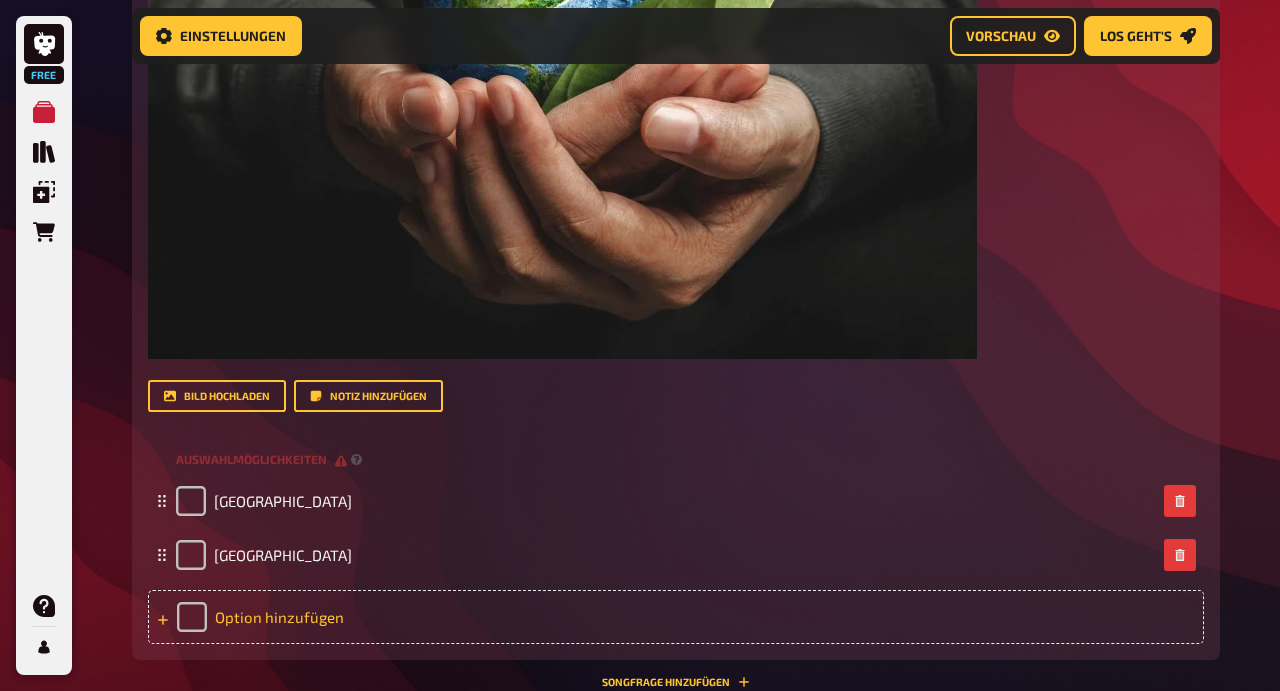 click on "Option hinzufügen" at bounding box center (676, 617) 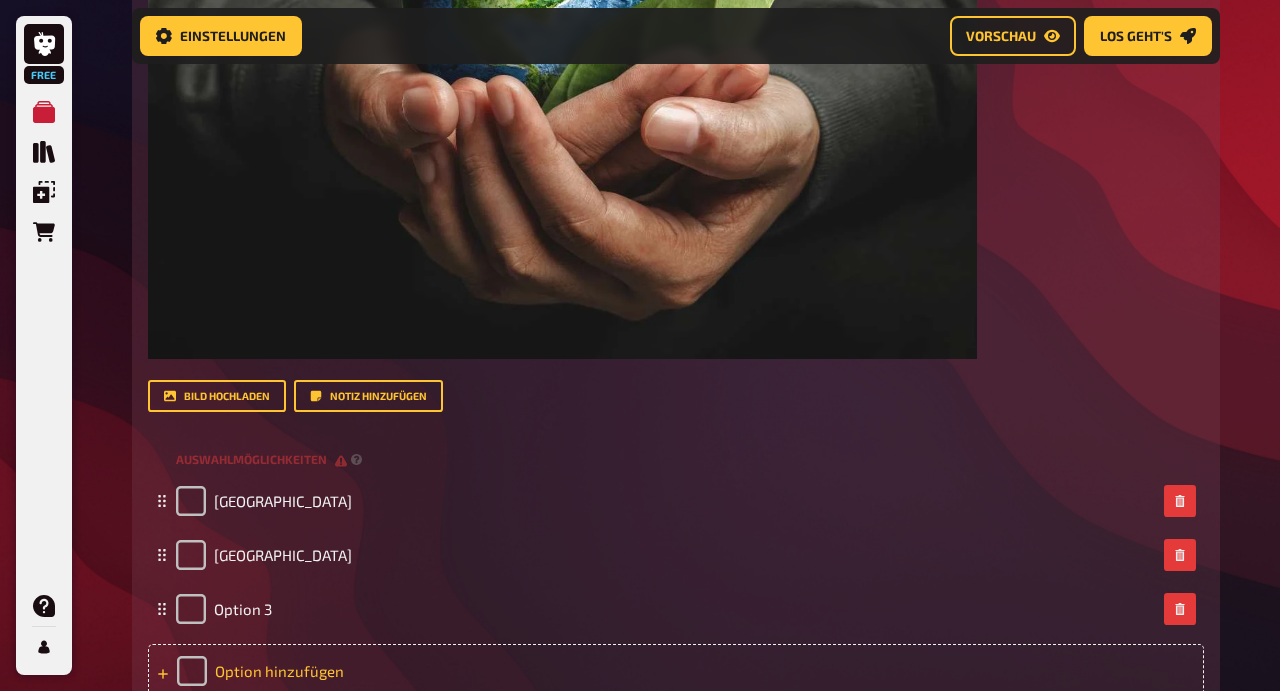 type 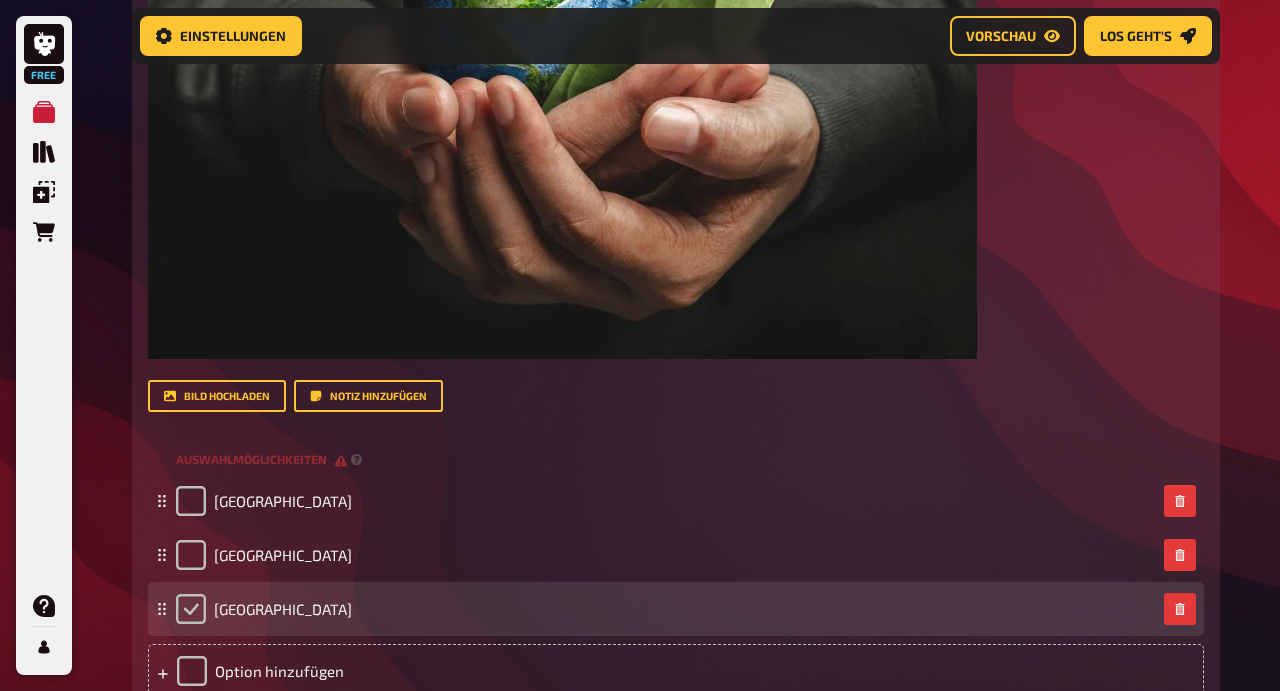 click at bounding box center [191, 609] 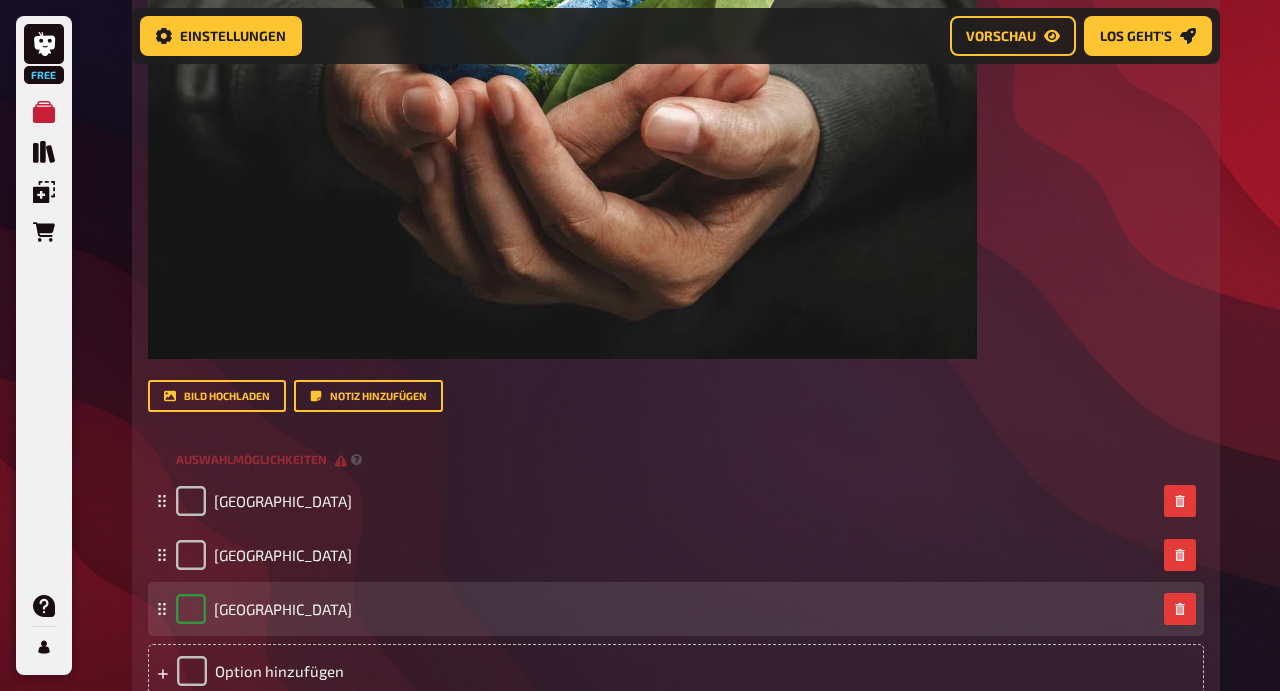 checkbox on "true" 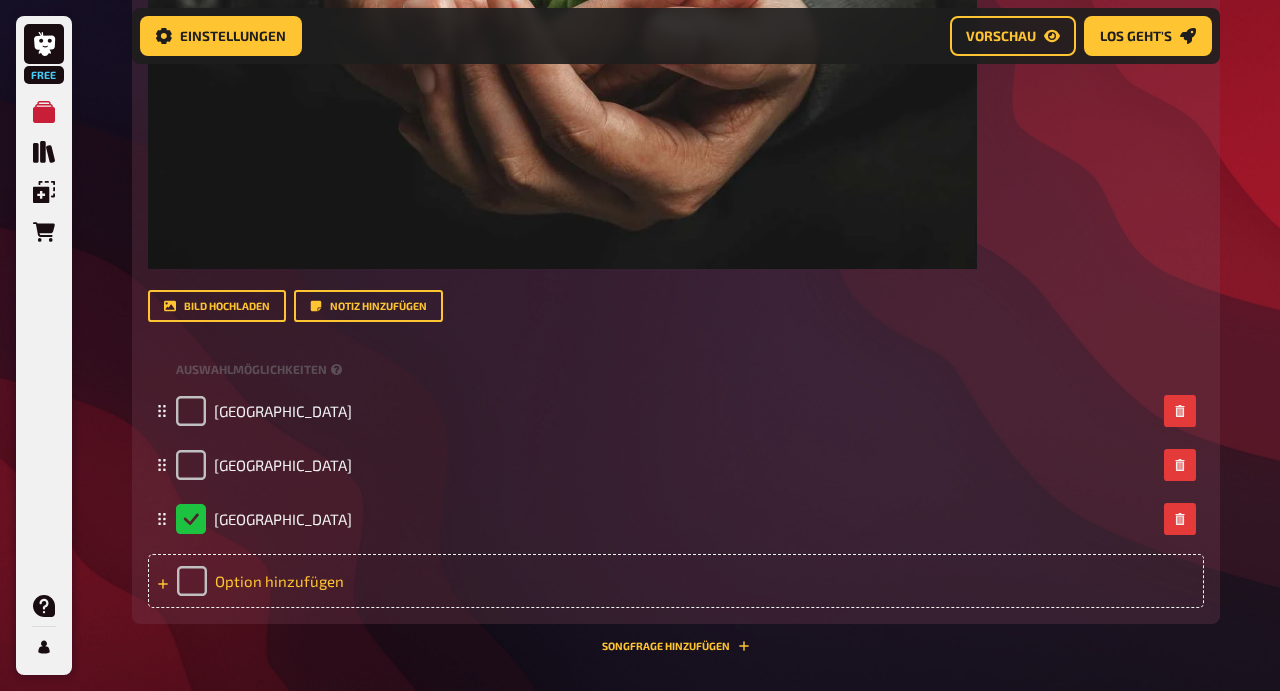scroll, scrollTop: 2095, scrollLeft: 0, axis: vertical 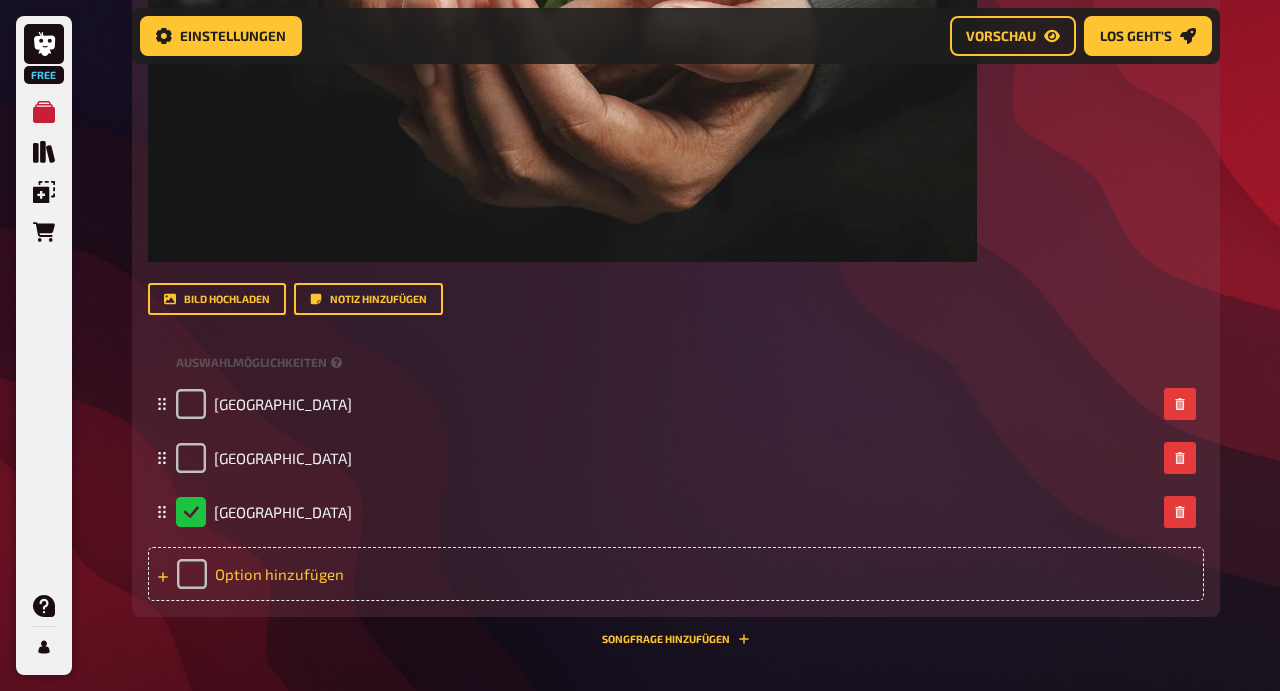 click on "Option hinzufügen" at bounding box center [676, 574] 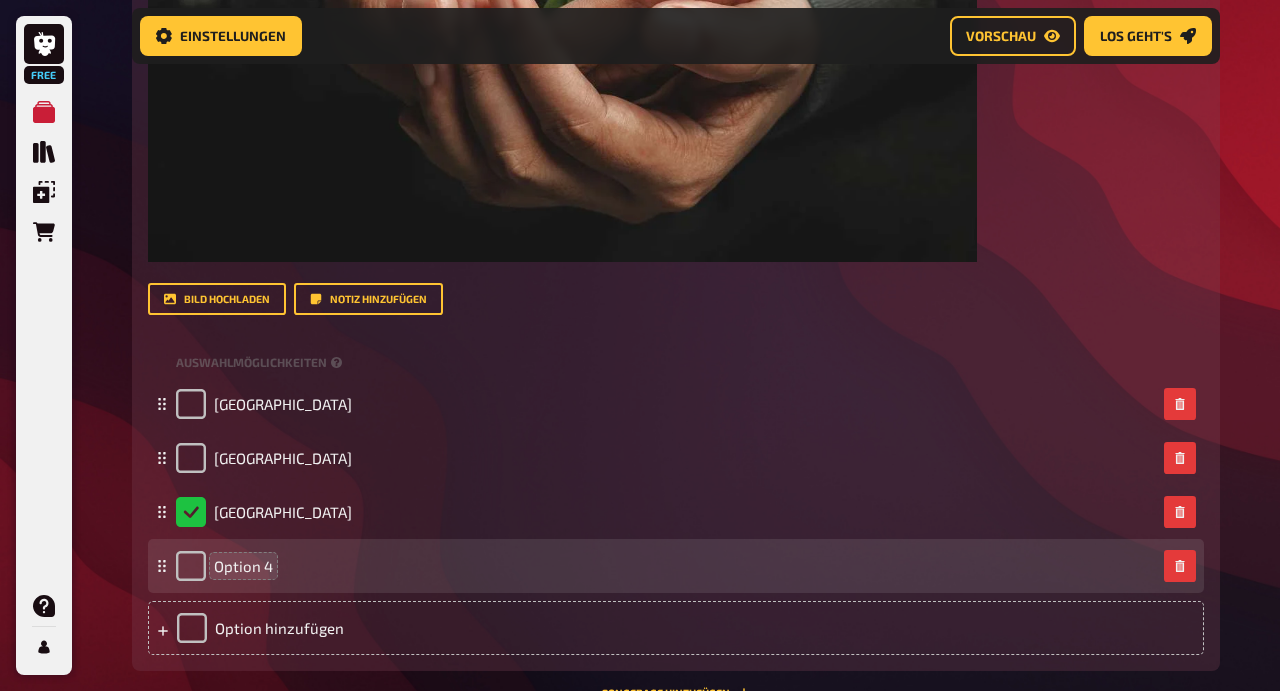 type 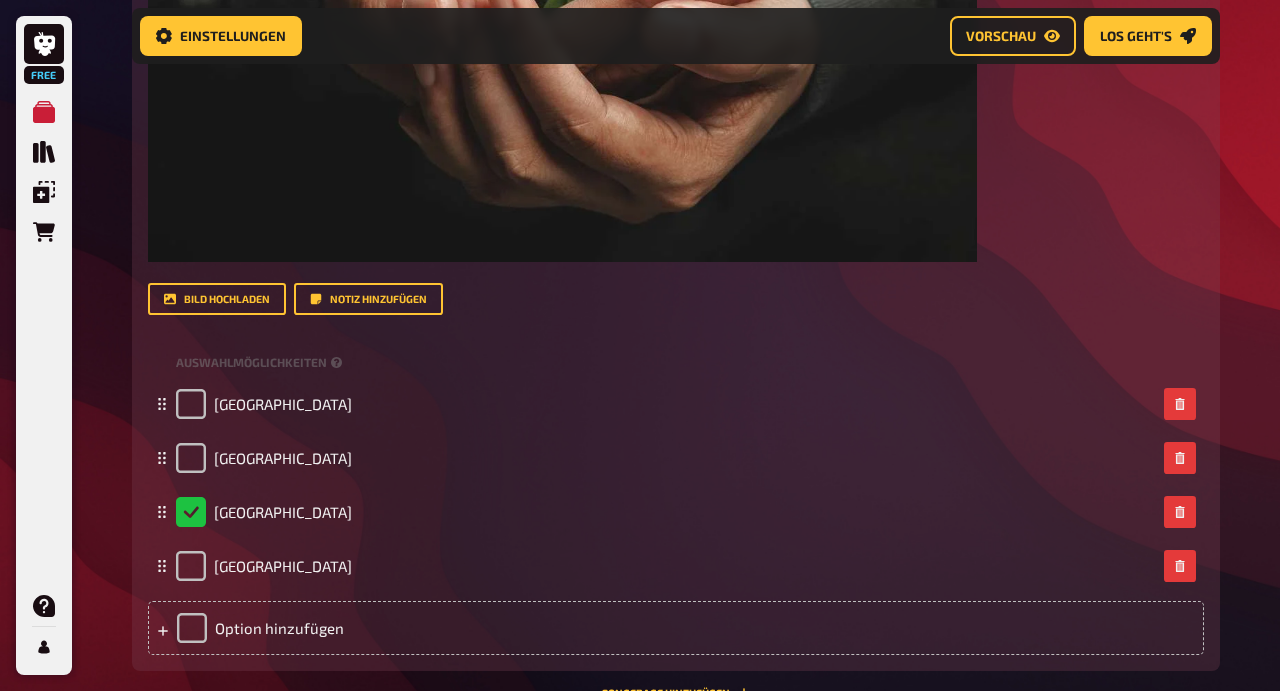 scroll, scrollTop: 2399, scrollLeft: 0, axis: vertical 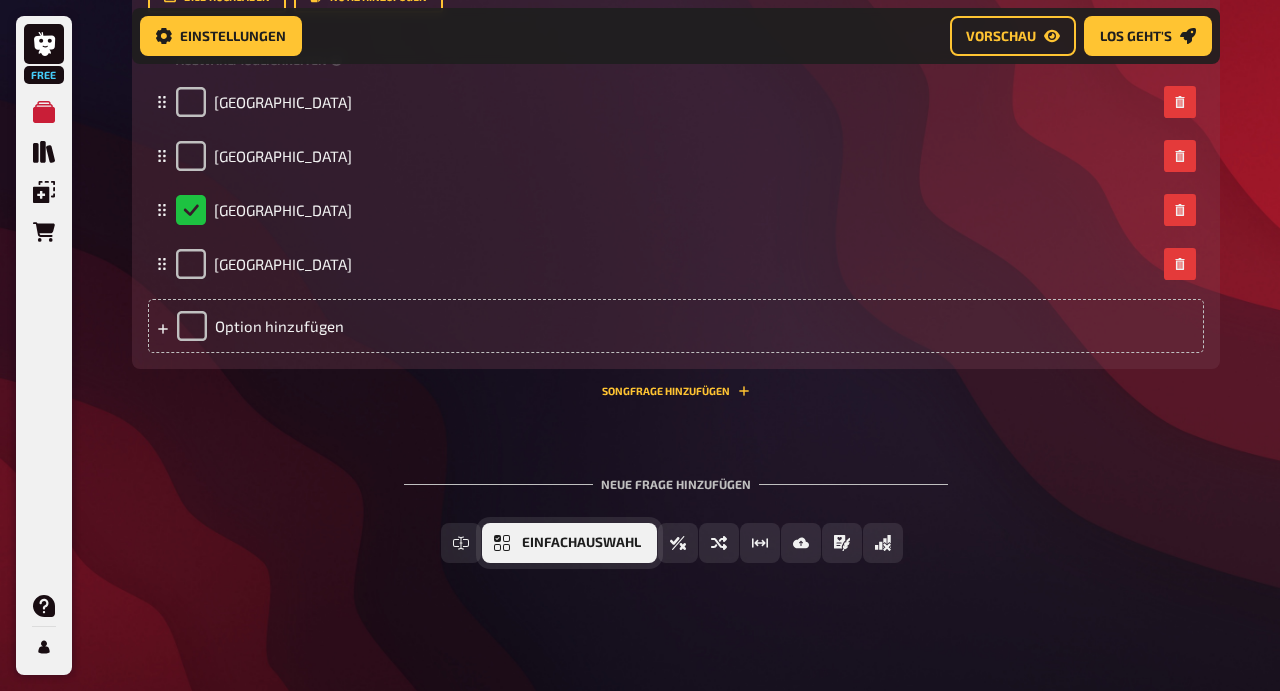 click on "Einfachauswahl" at bounding box center (569, 543) 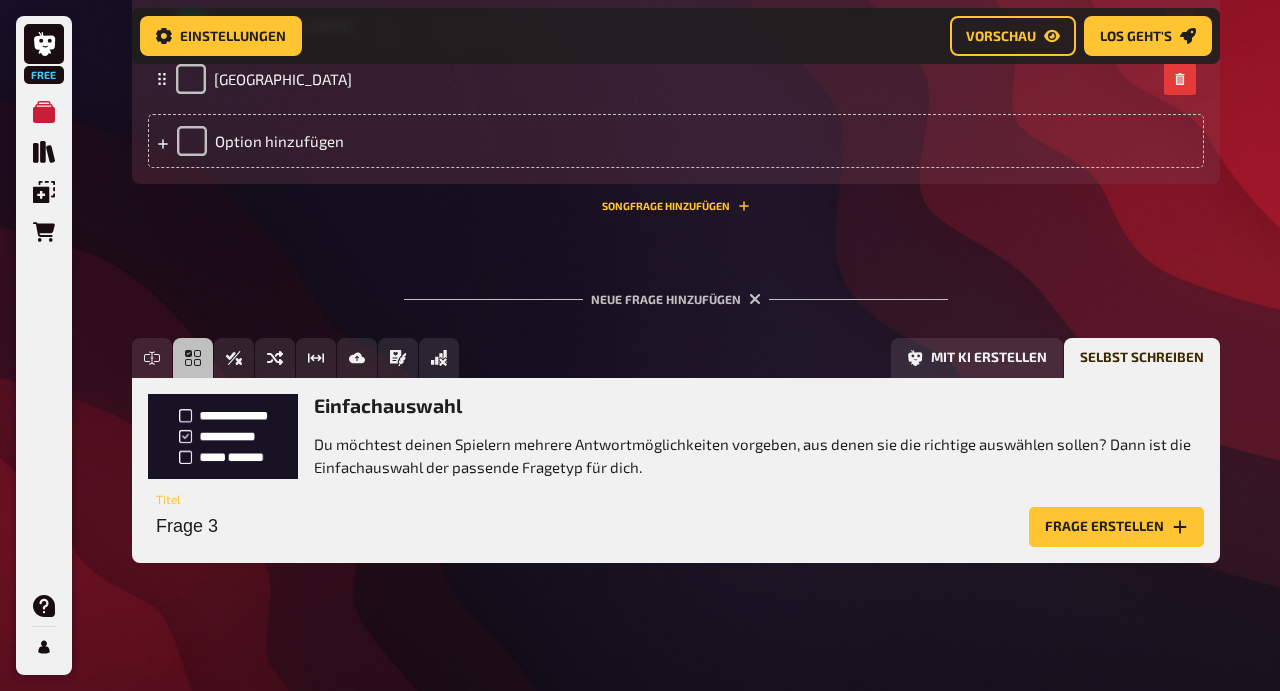 scroll, scrollTop: 2584, scrollLeft: 0, axis: vertical 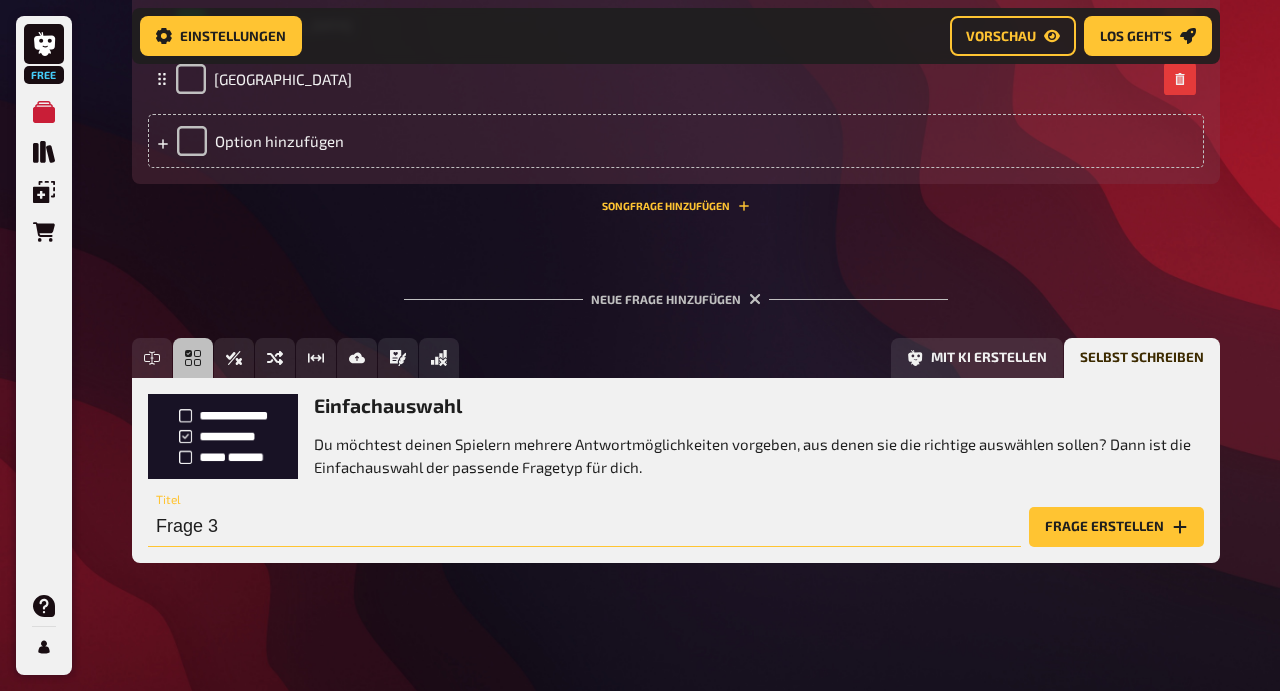 click on "Frage 3" at bounding box center [584, 527] 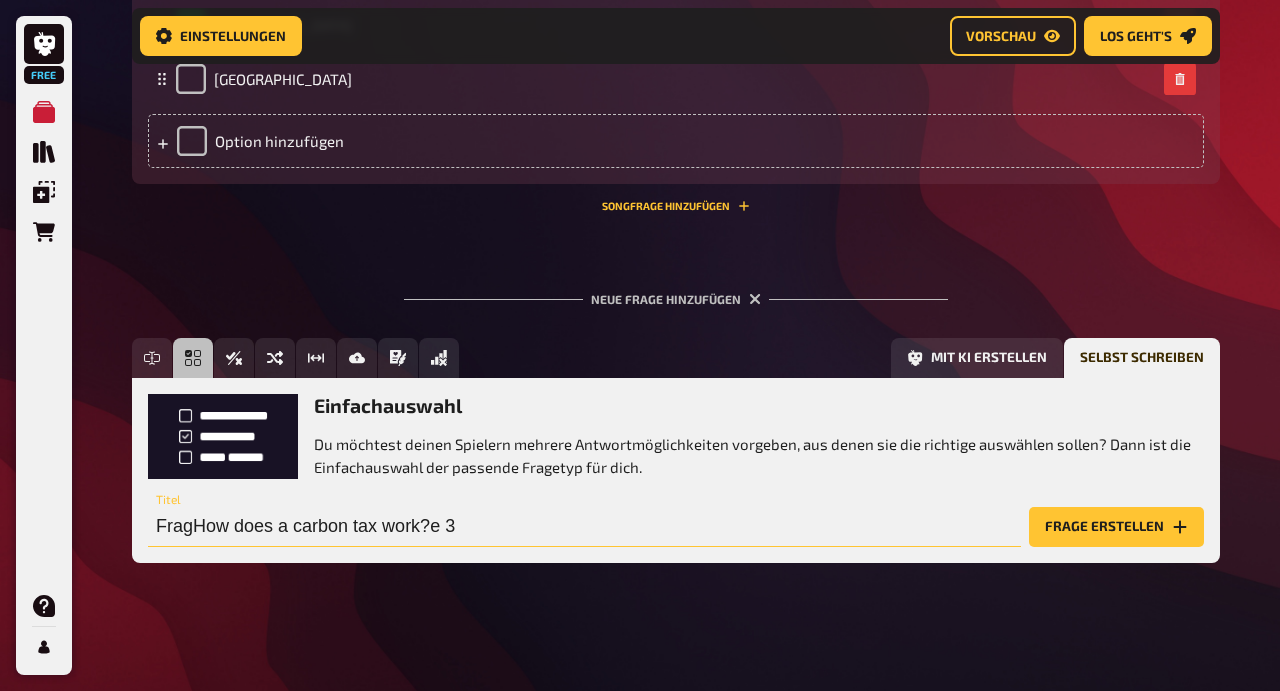 click on "FragHow does a carbon tax work?e 3" at bounding box center [584, 527] 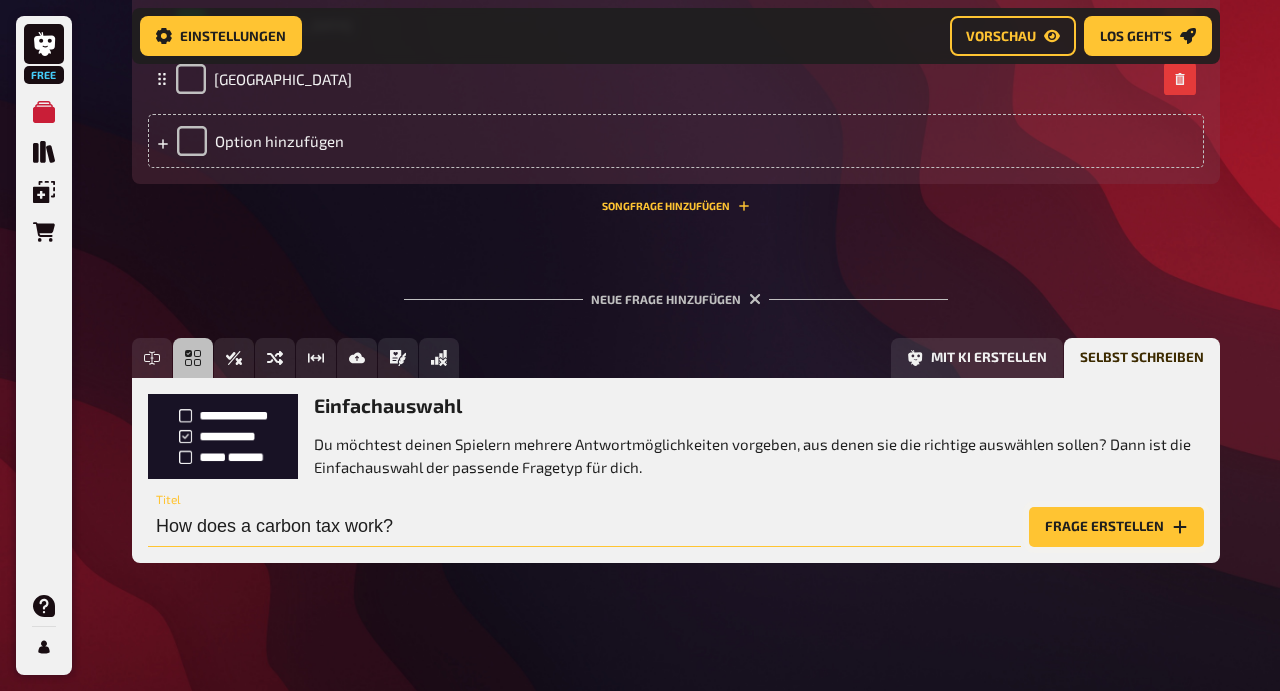 type on "How does a carbon tax work?" 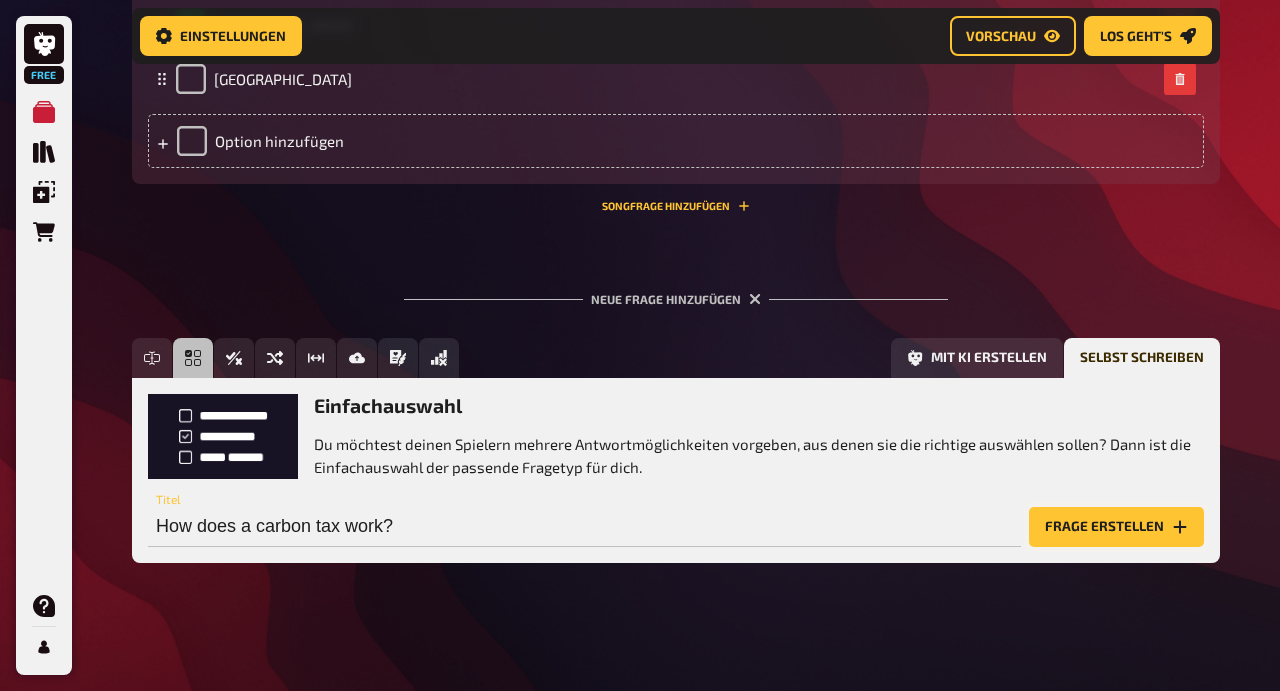 click on "Frage erstellen" at bounding box center (1116, 527) 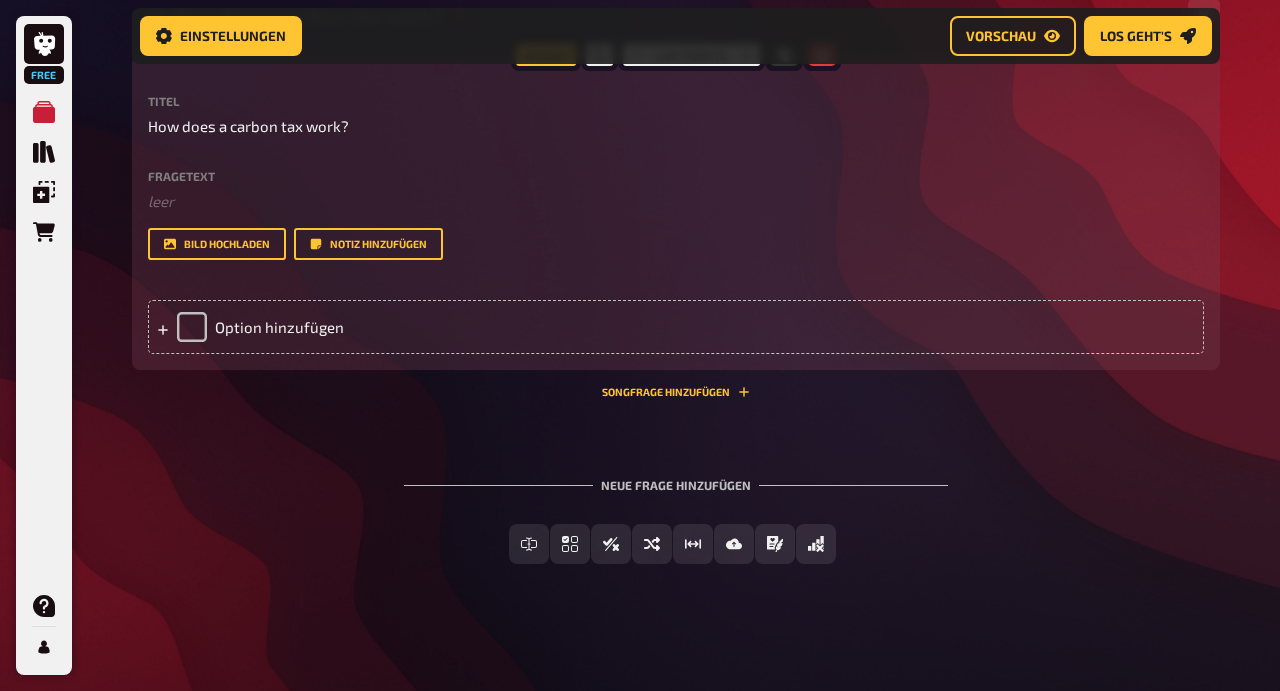 scroll, scrollTop: 2853, scrollLeft: 0, axis: vertical 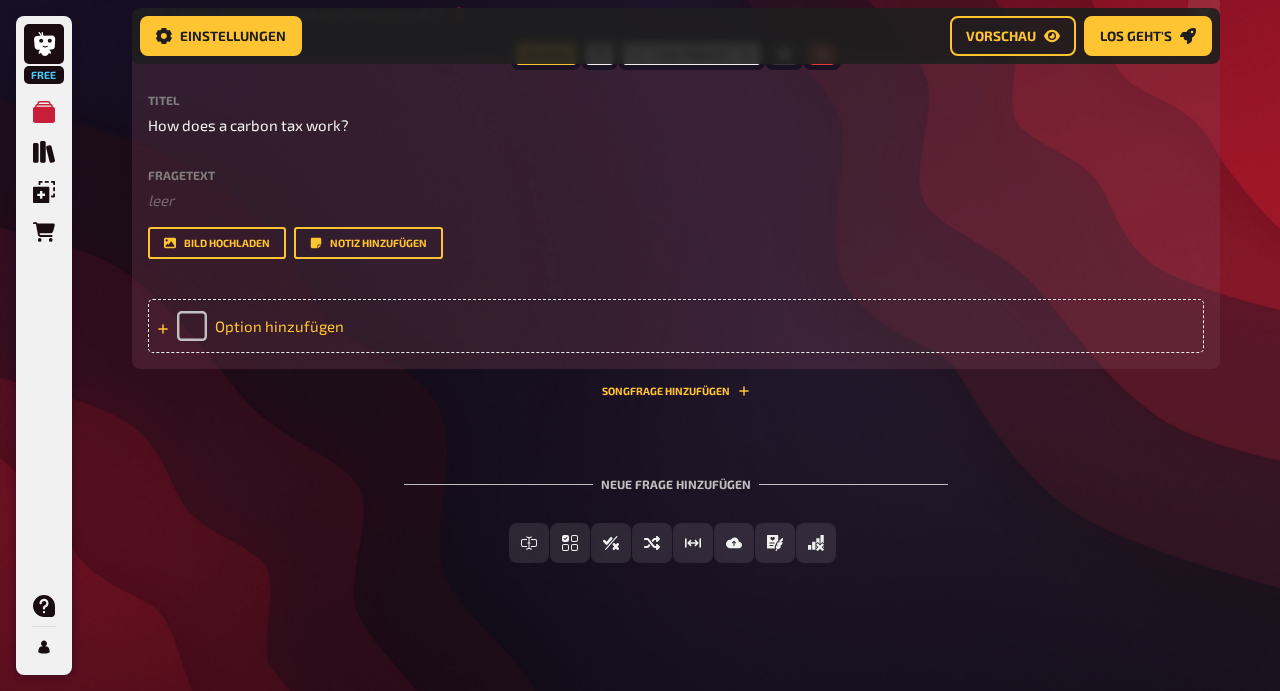 click on "Option hinzufügen" at bounding box center [676, 326] 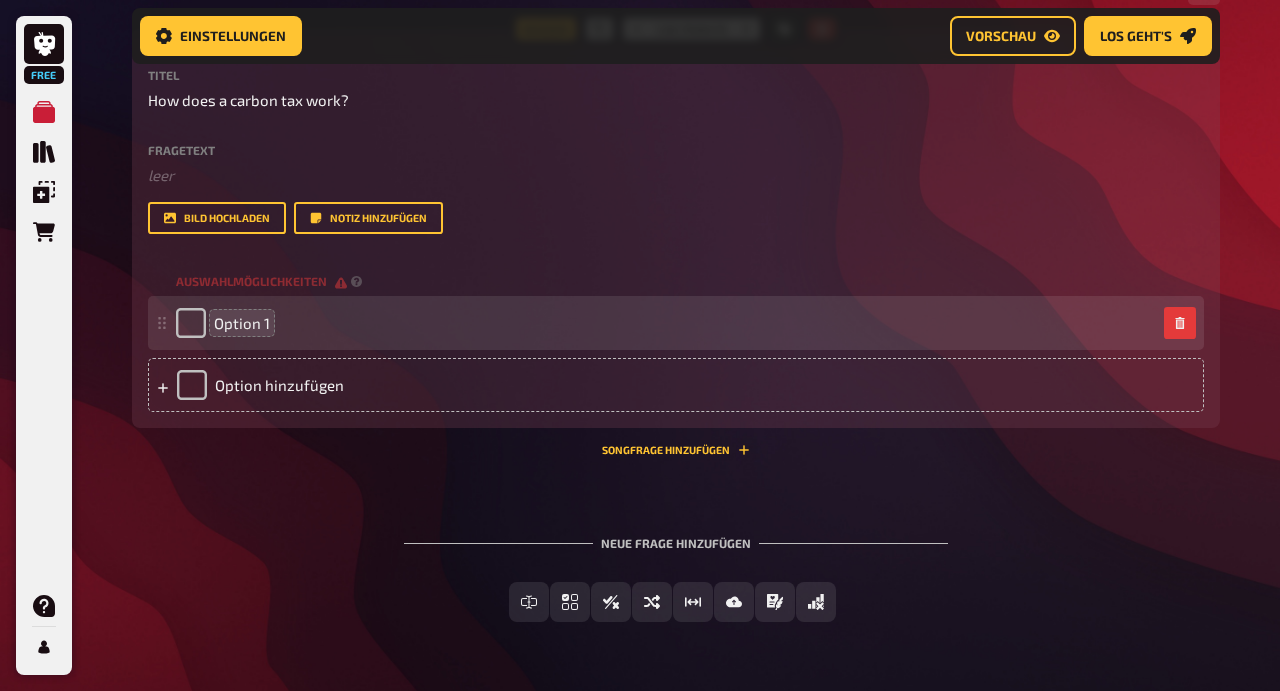 type 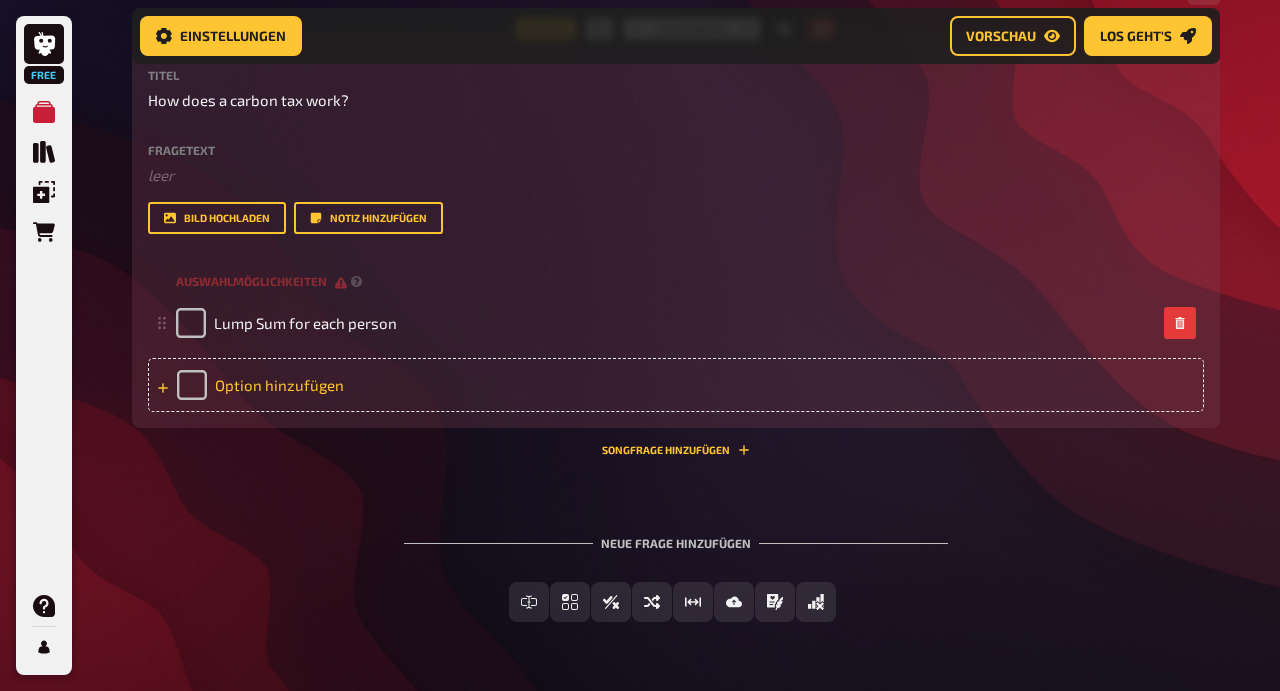 click on "Option hinzufügen" at bounding box center [676, 385] 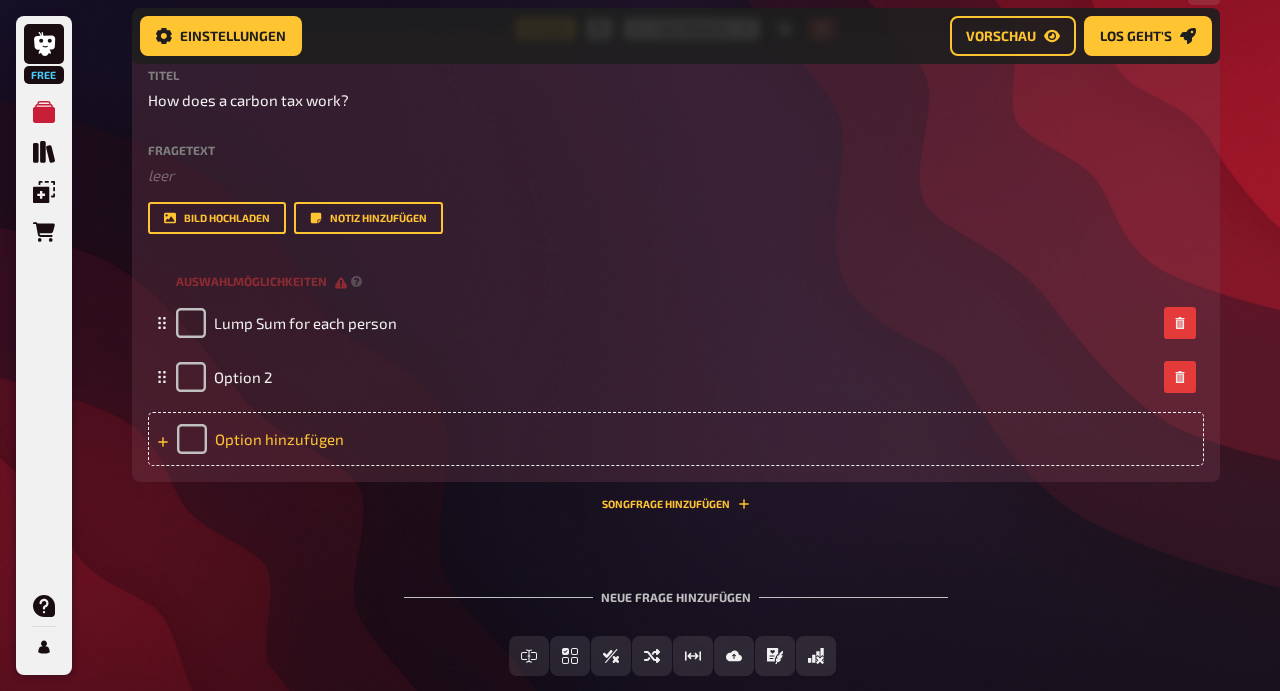 type 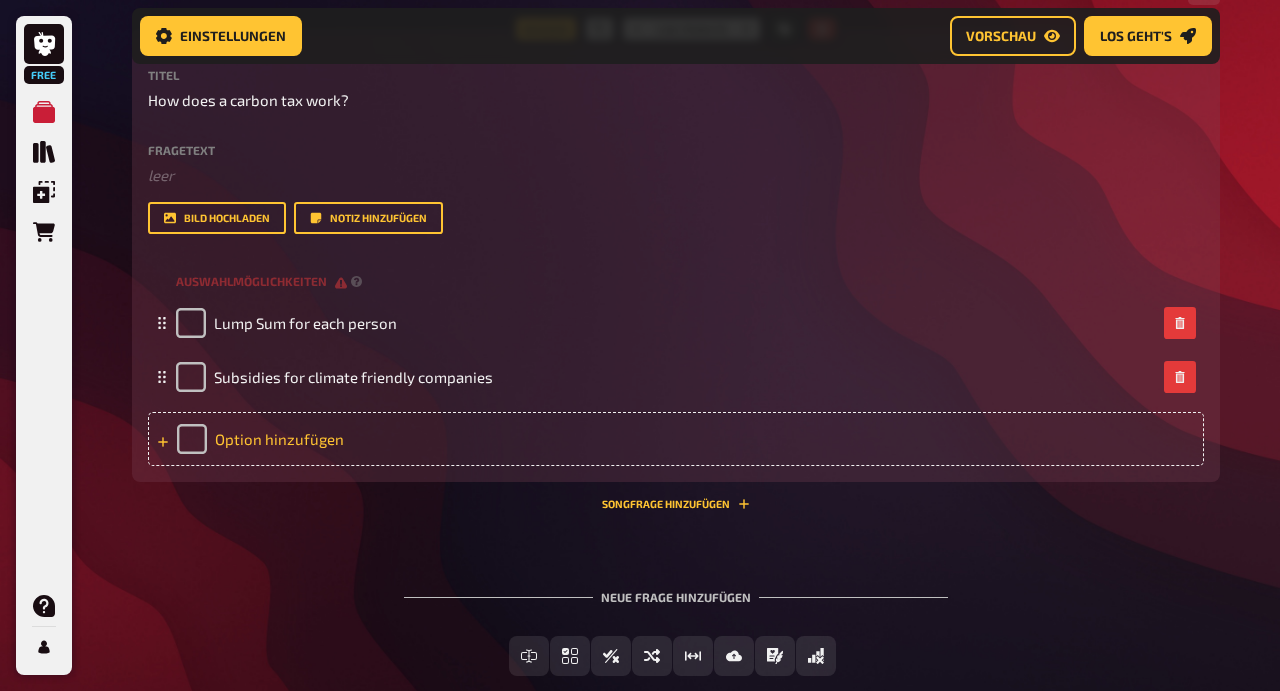 click on "Option hinzufügen" at bounding box center (676, 439) 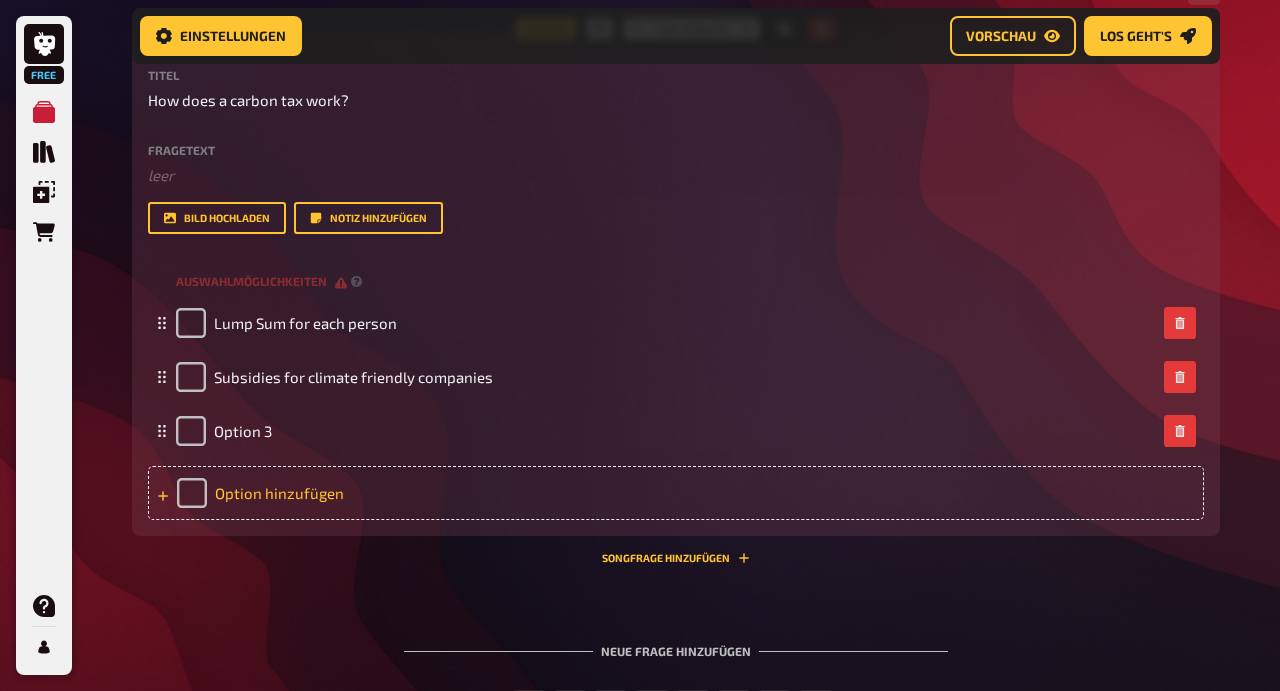 type 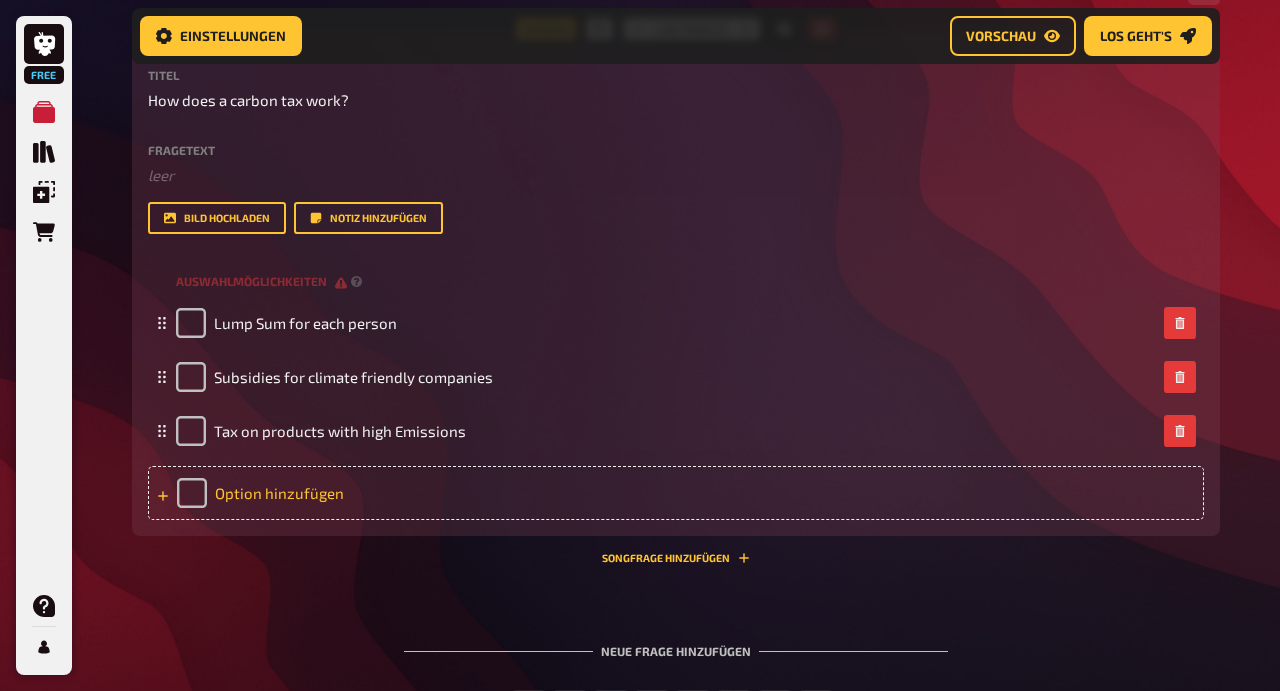 click on "Option hinzufügen" at bounding box center [676, 493] 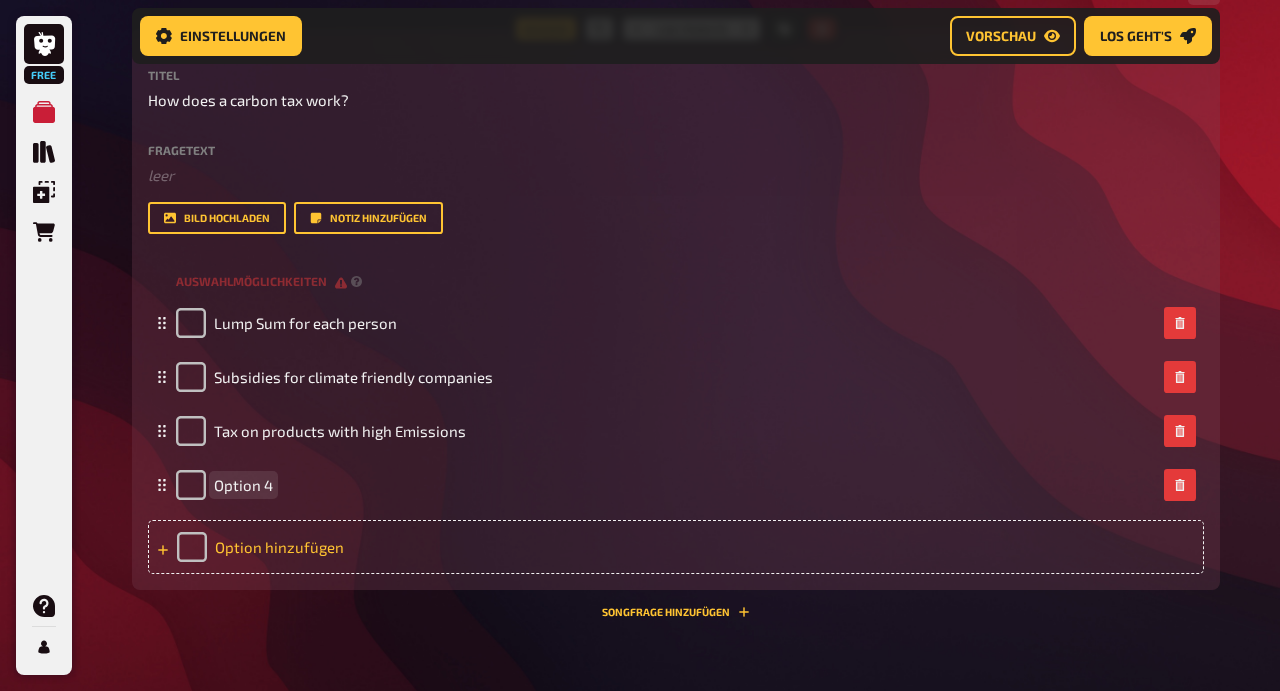 type 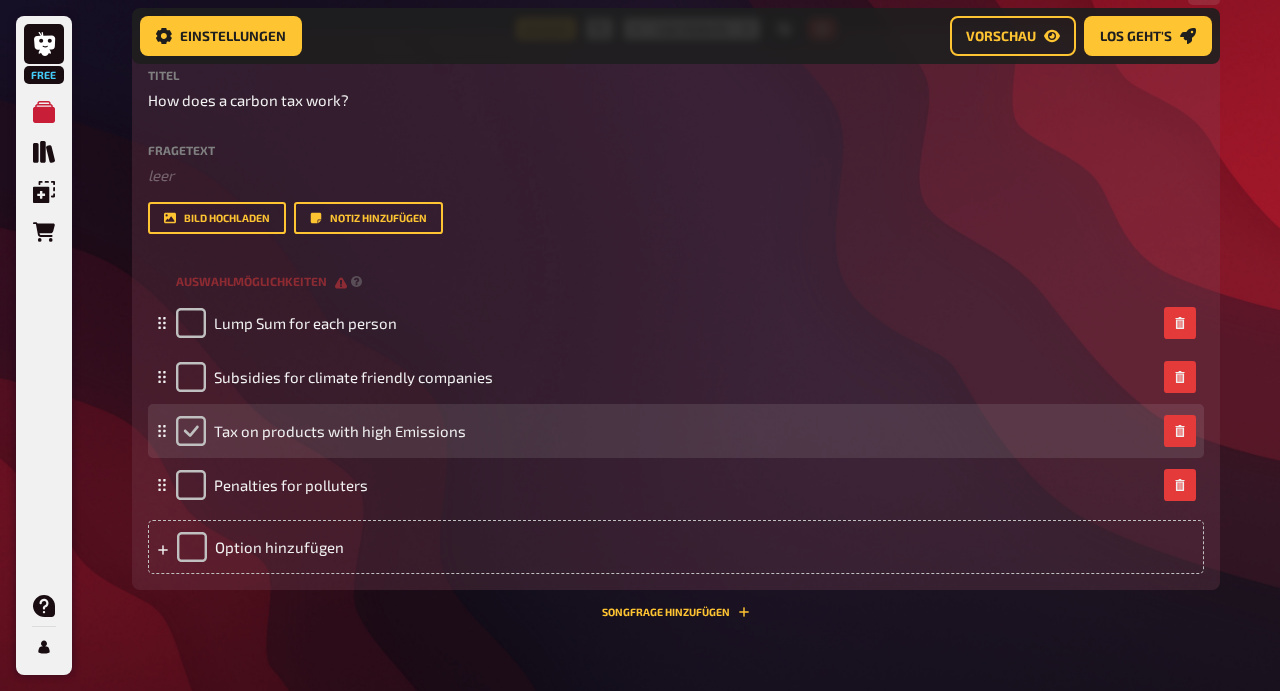 click at bounding box center (191, 431) 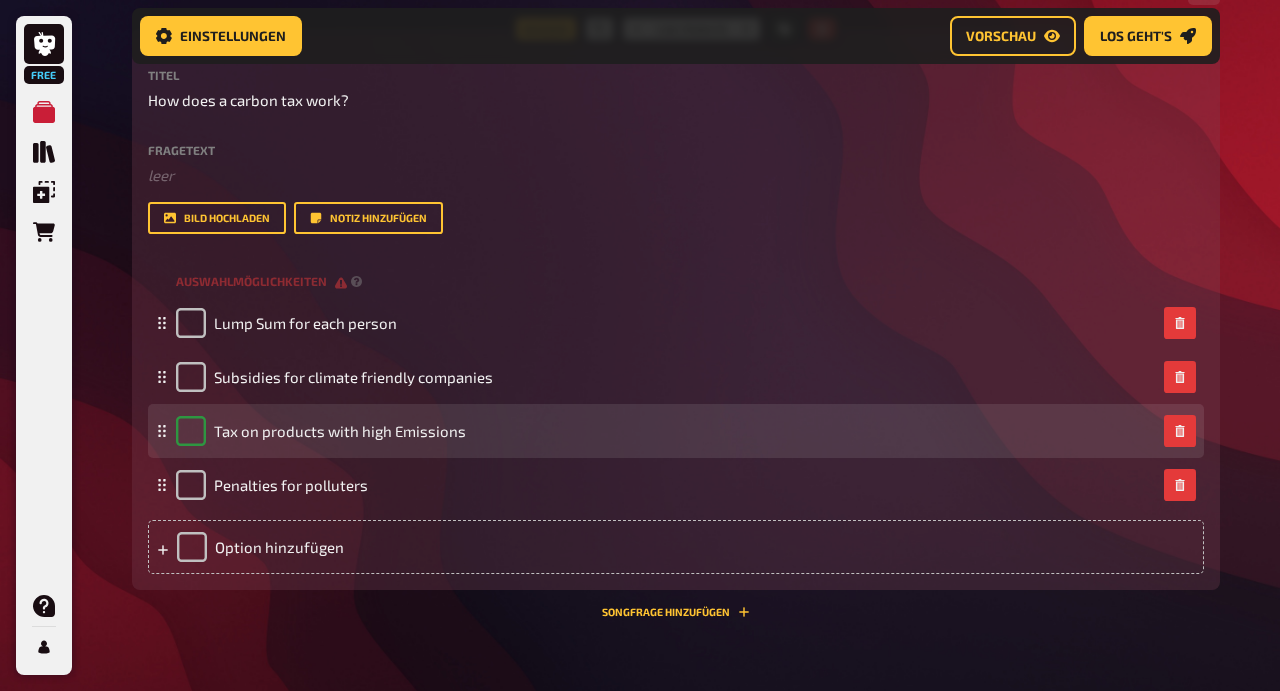 checkbox on "true" 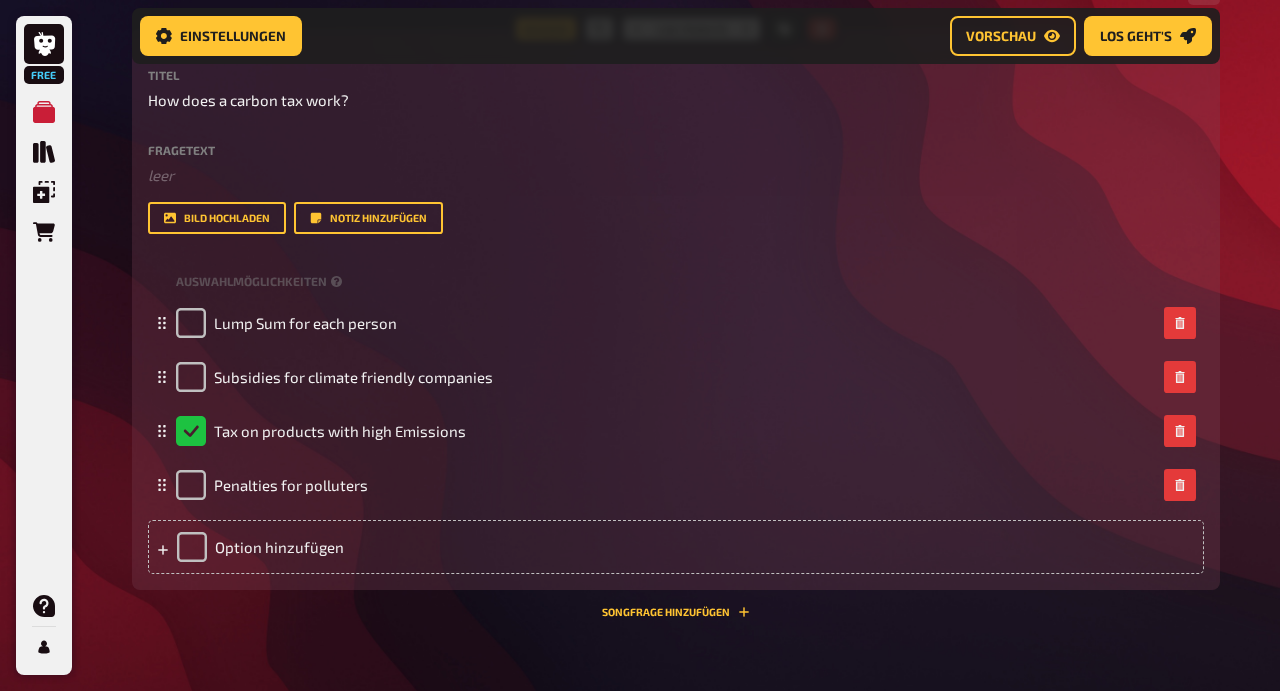 scroll, scrollTop: 3099, scrollLeft: 0, axis: vertical 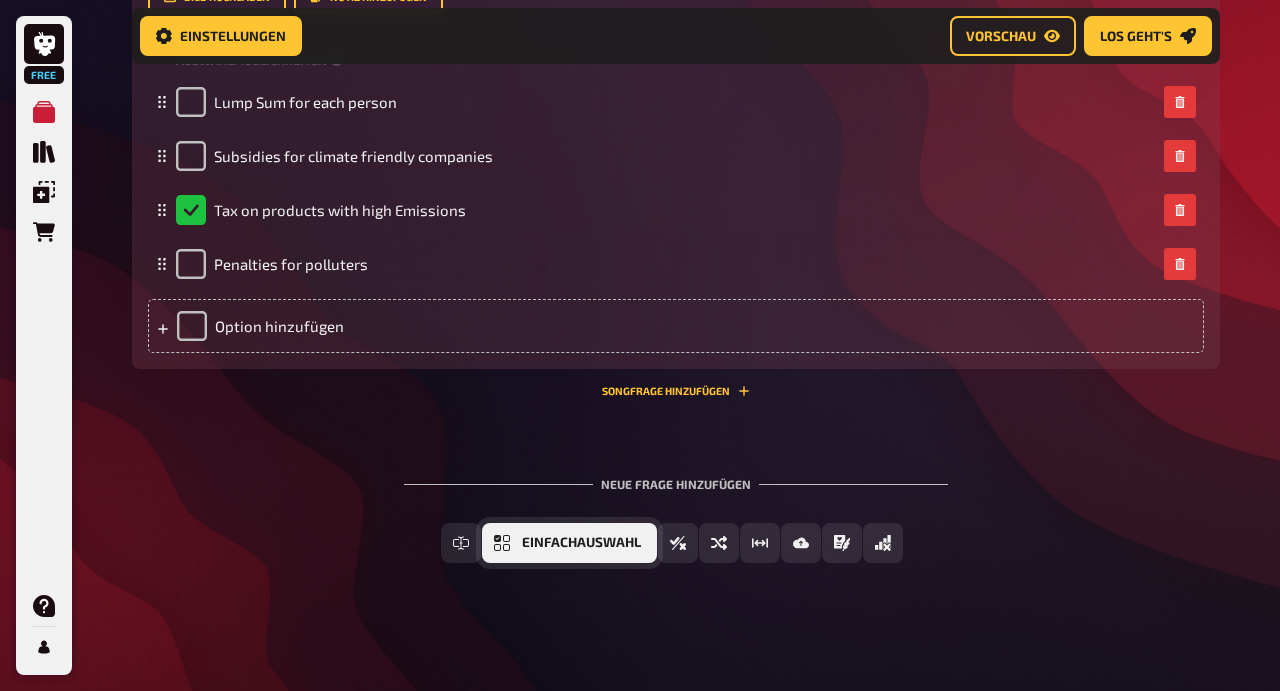 click on "Einfachauswahl" at bounding box center [581, 543] 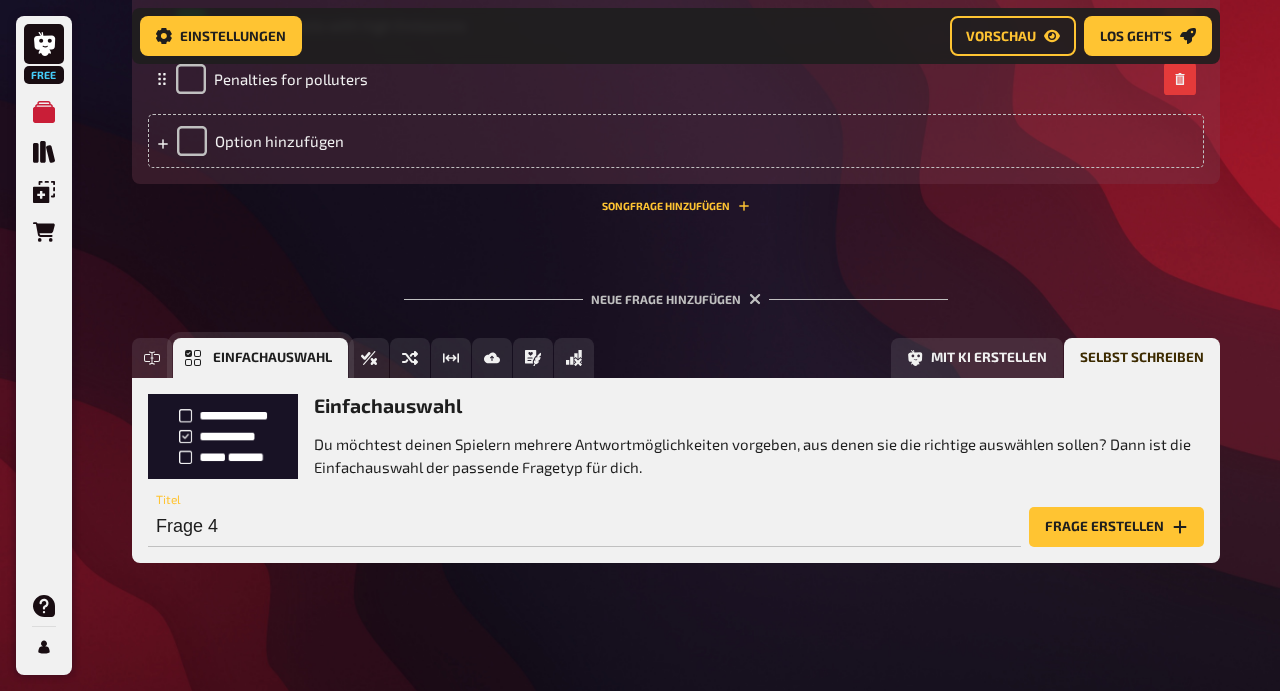 scroll, scrollTop: 3283, scrollLeft: 0, axis: vertical 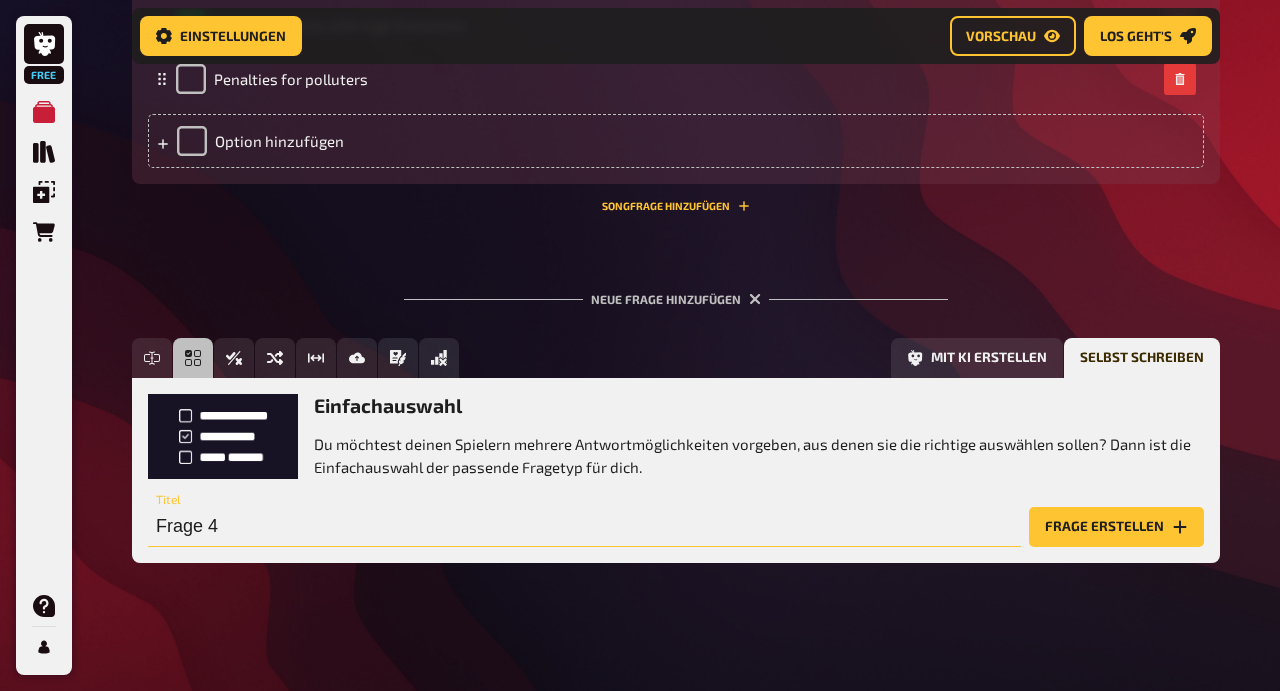 click on "Frage 4" at bounding box center (584, 527) 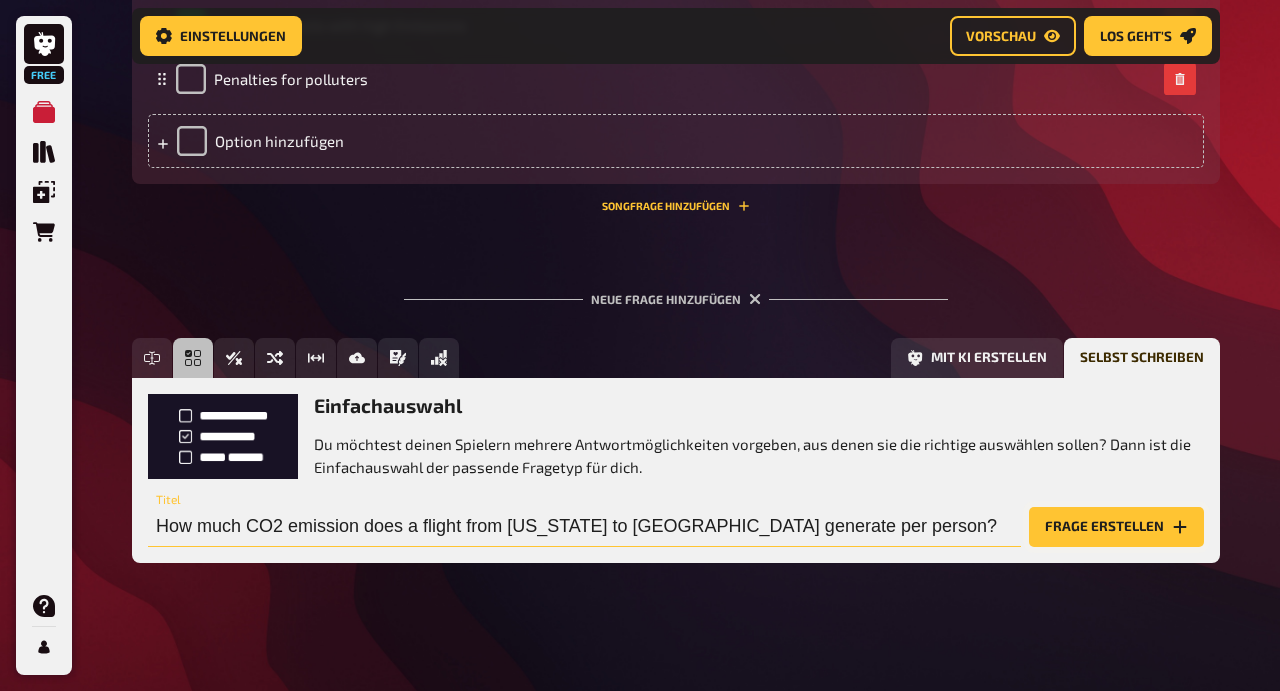 type on "How much CO2 emission does a flight from New York to Berlin generate per person?" 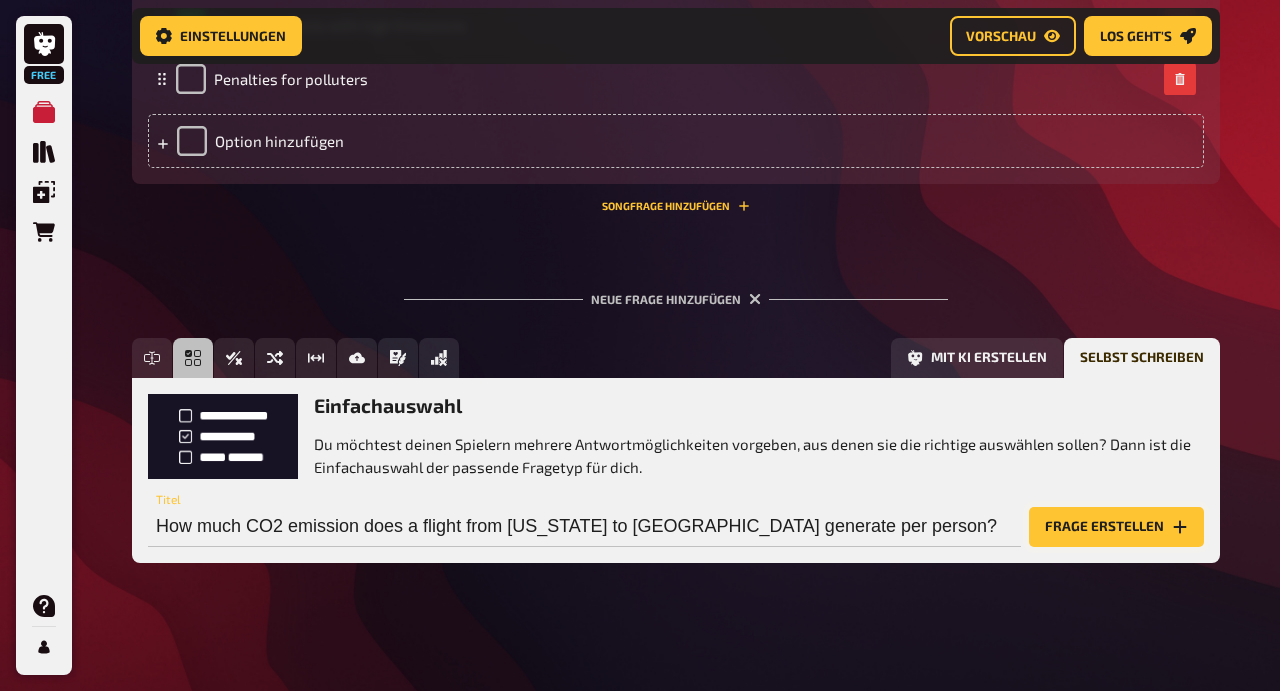 click on "Frage erstellen" at bounding box center (1116, 527) 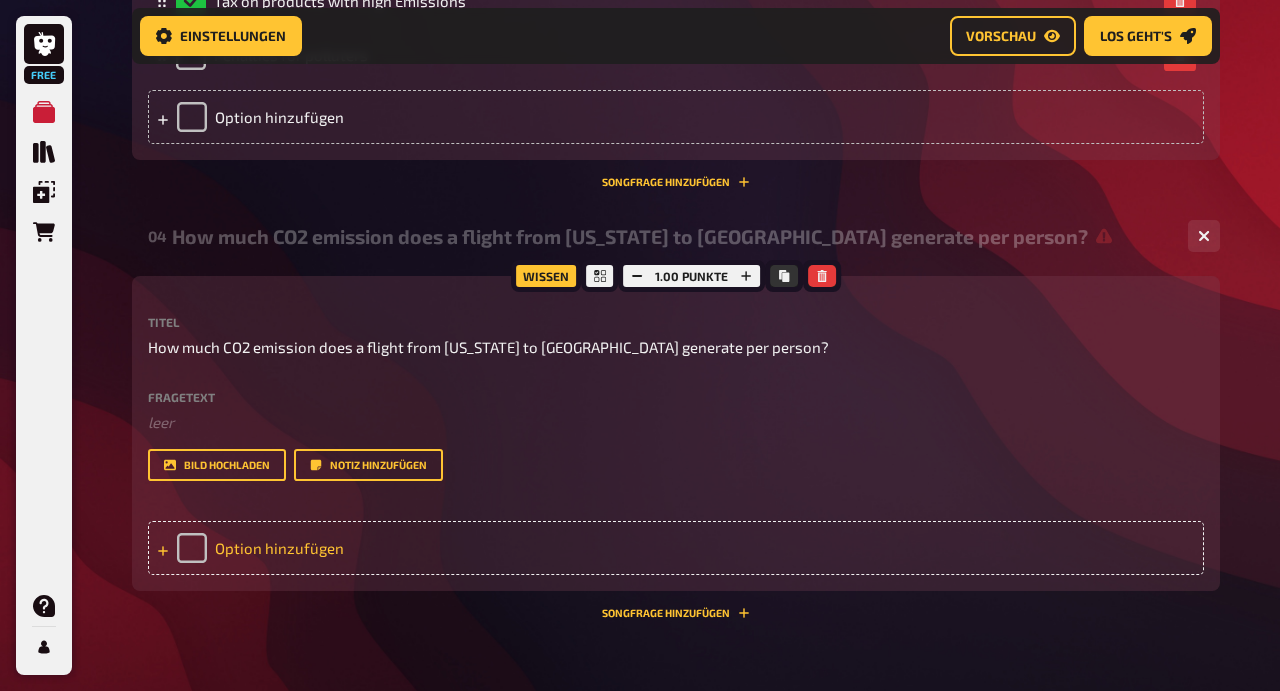 click on "Option hinzufügen" at bounding box center [676, 548] 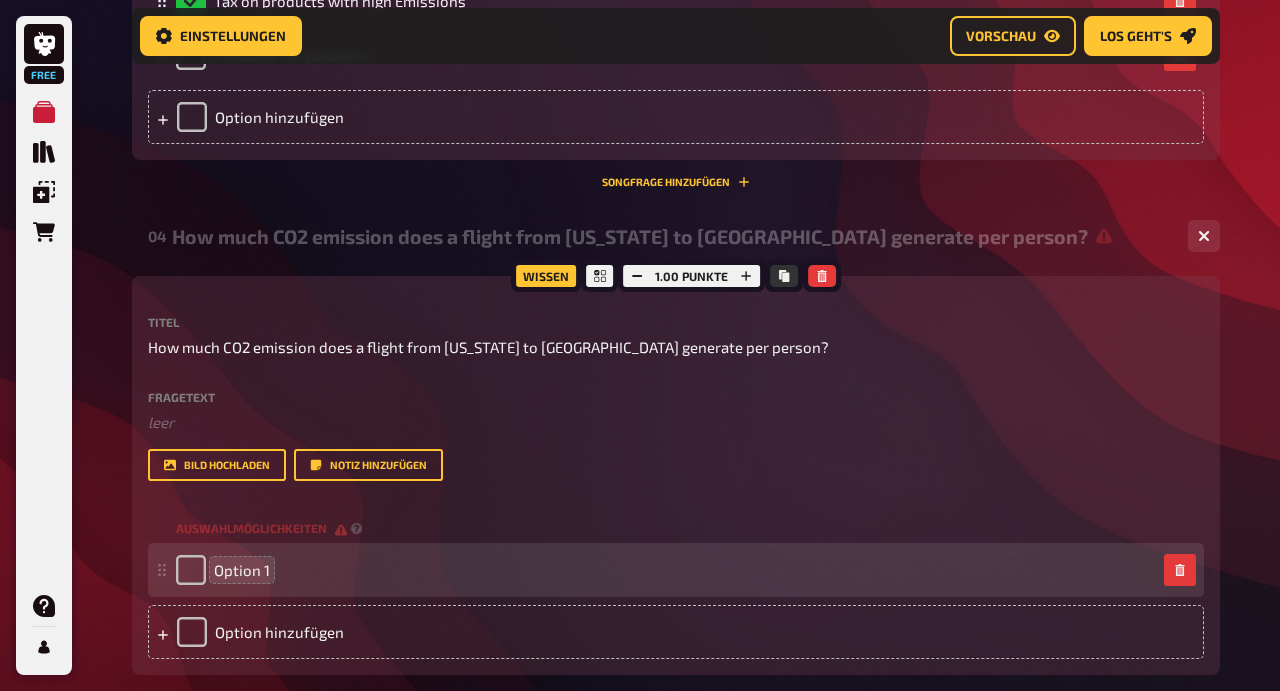 click on "Option 1" at bounding box center [242, 570] 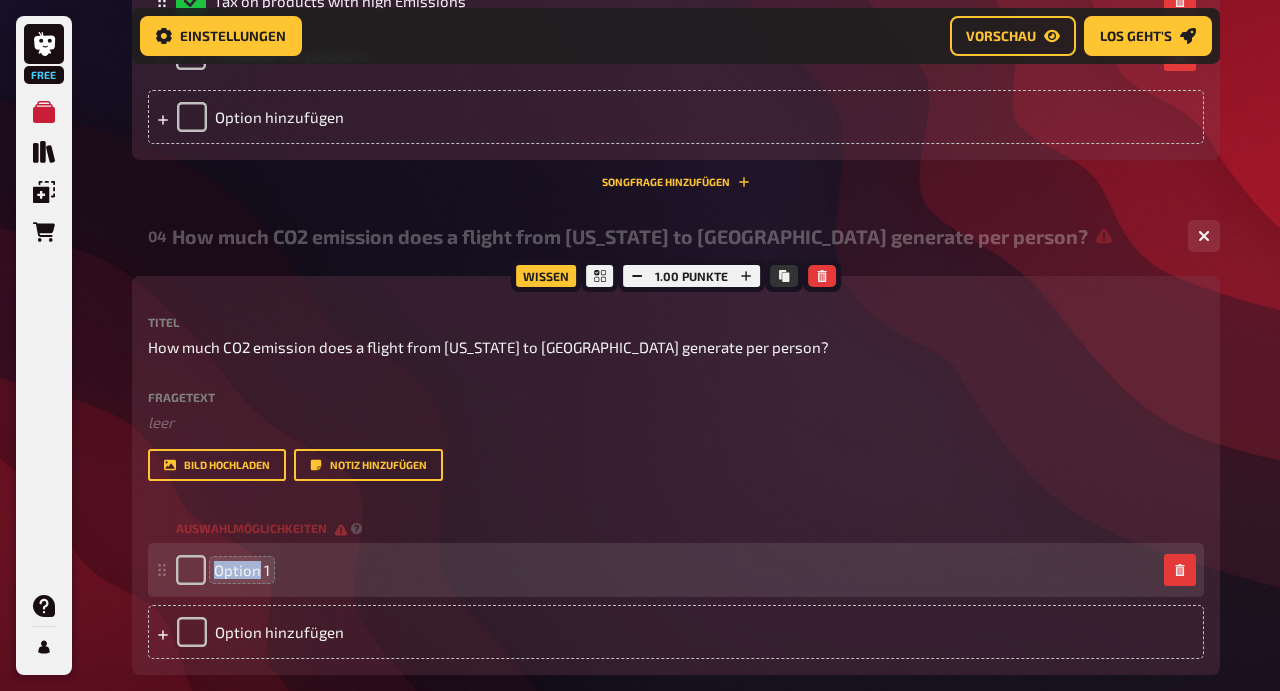 click on "Option 1" at bounding box center (242, 570) 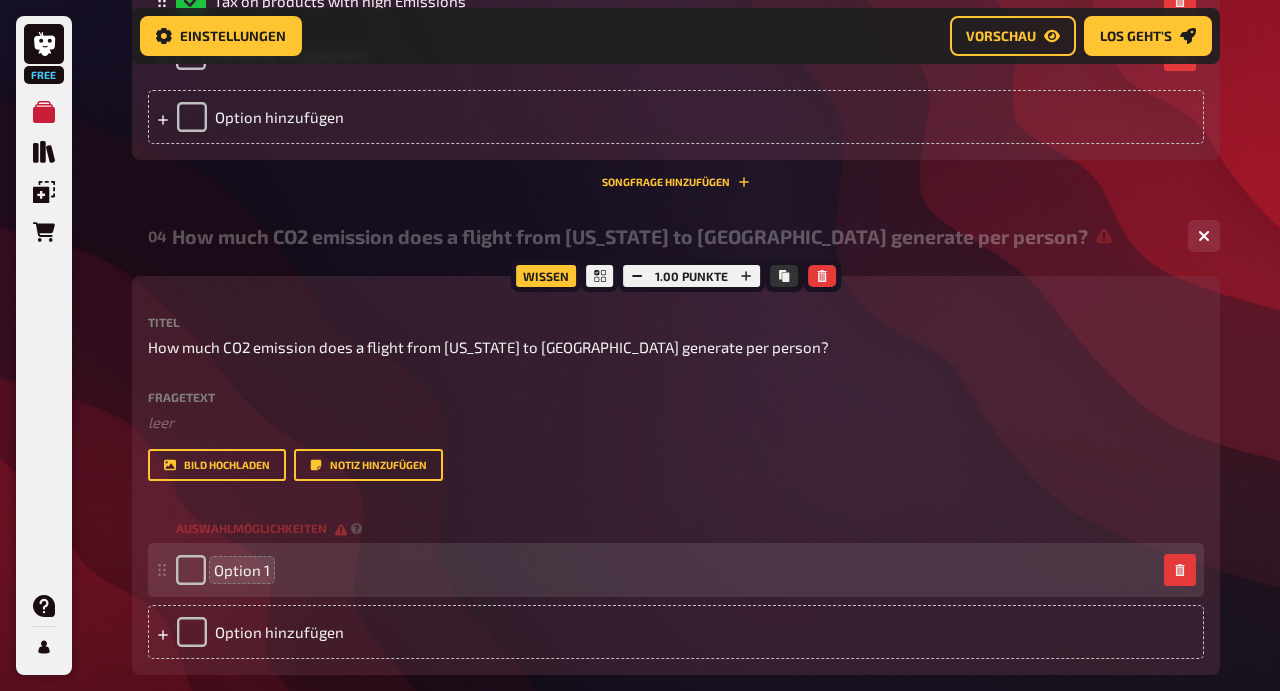 type 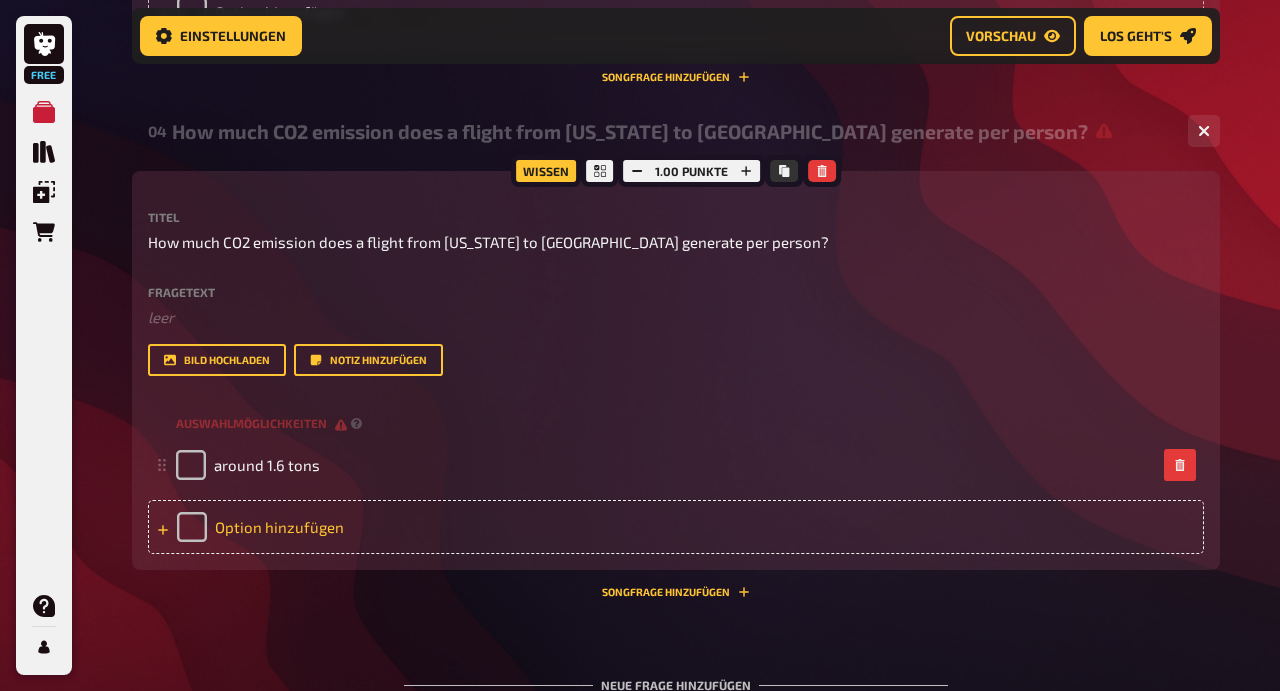 scroll, scrollTop: 3398, scrollLeft: 0, axis: vertical 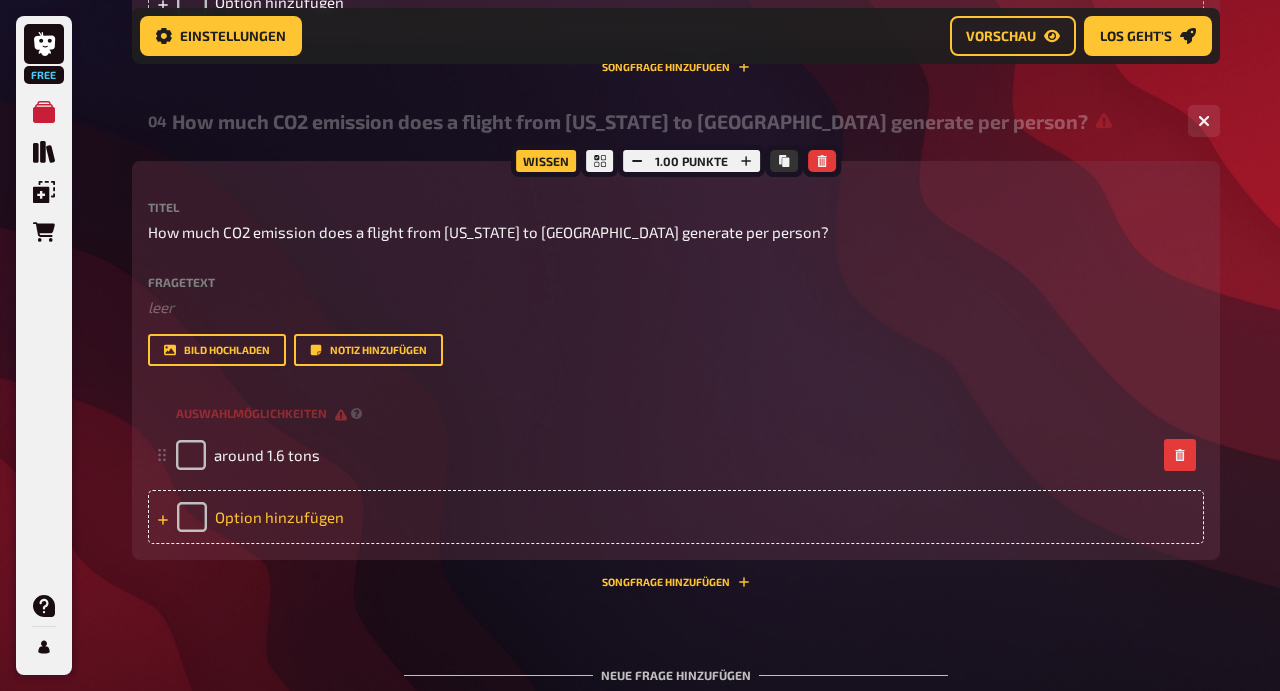 click on "Option hinzufügen" at bounding box center (676, 517) 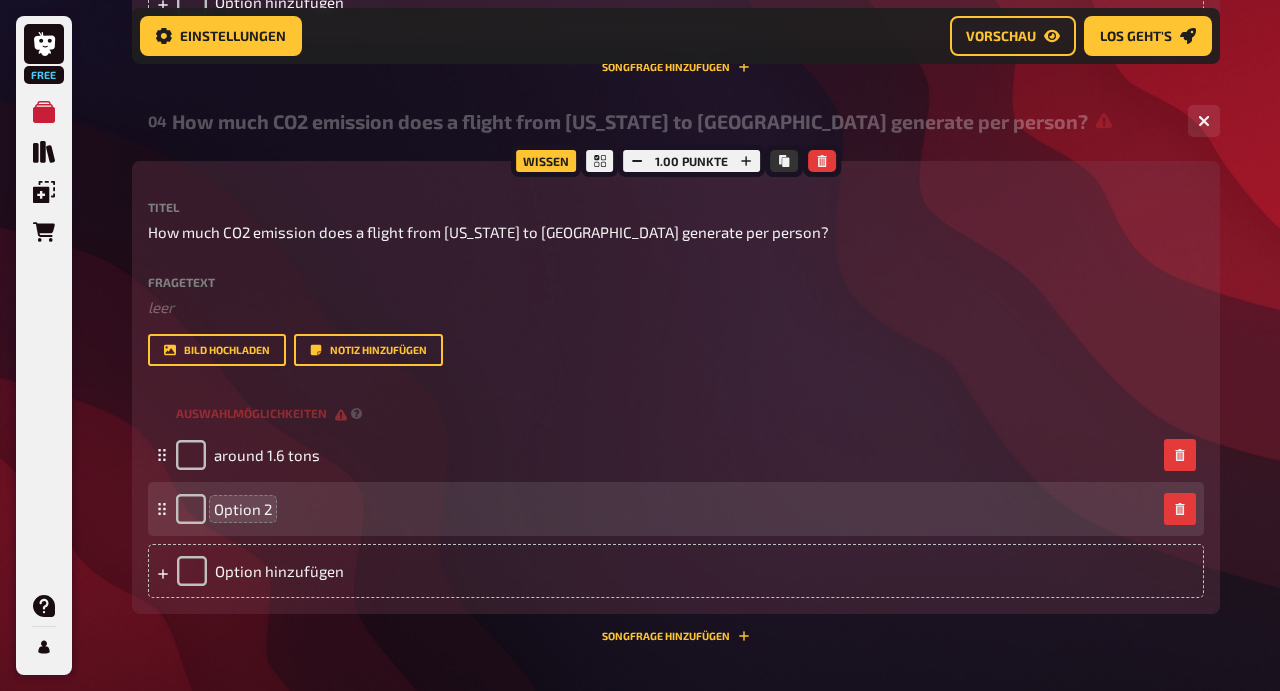 type 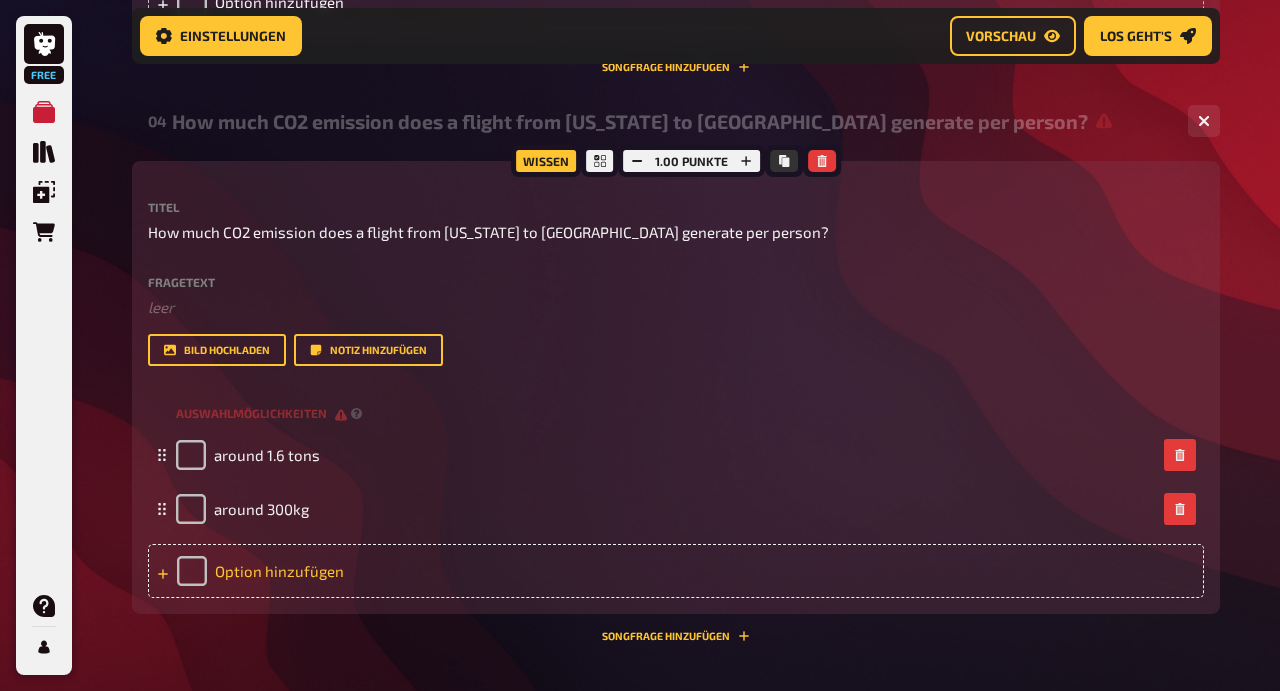 click on "Option hinzufügen" at bounding box center [676, 571] 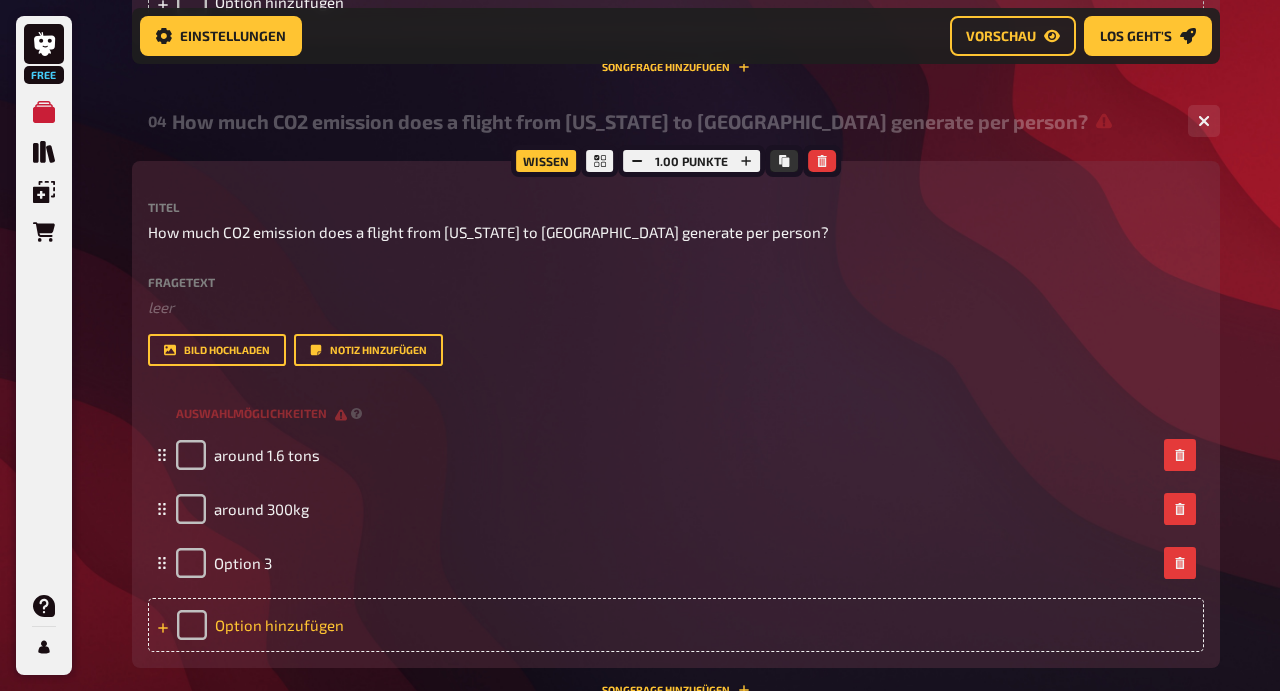 type 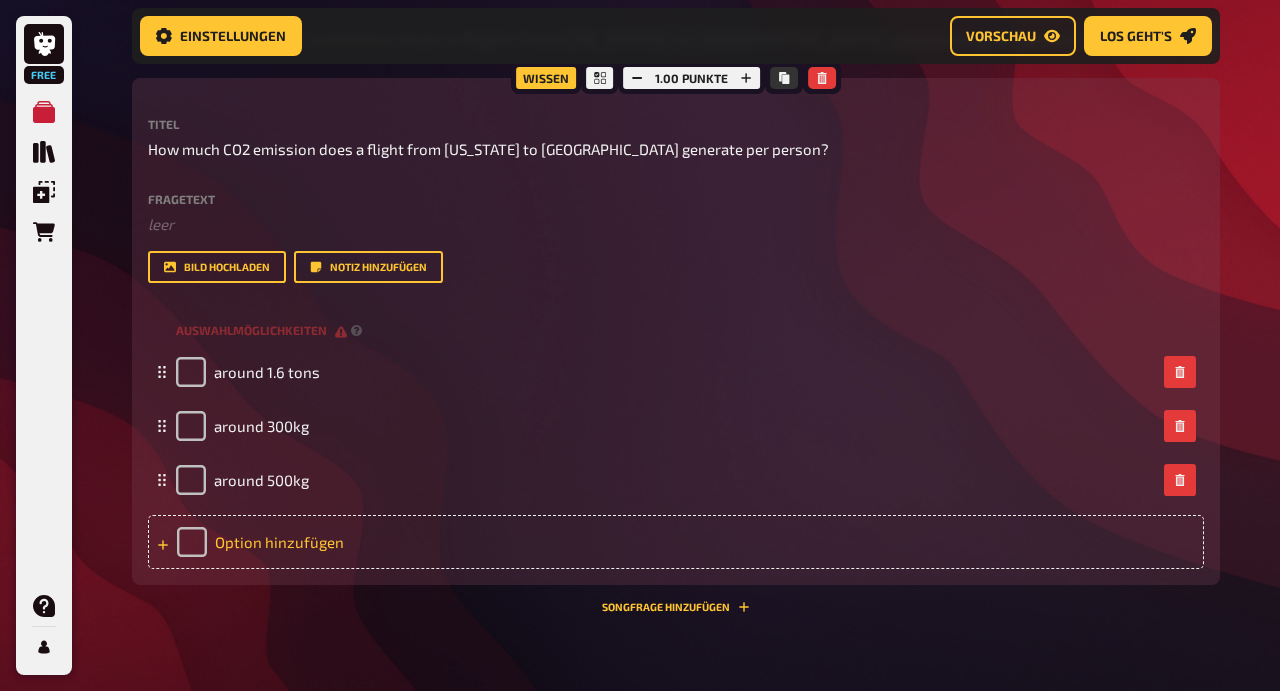 scroll, scrollTop: 3496, scrollLeft: 0, axis: vertical 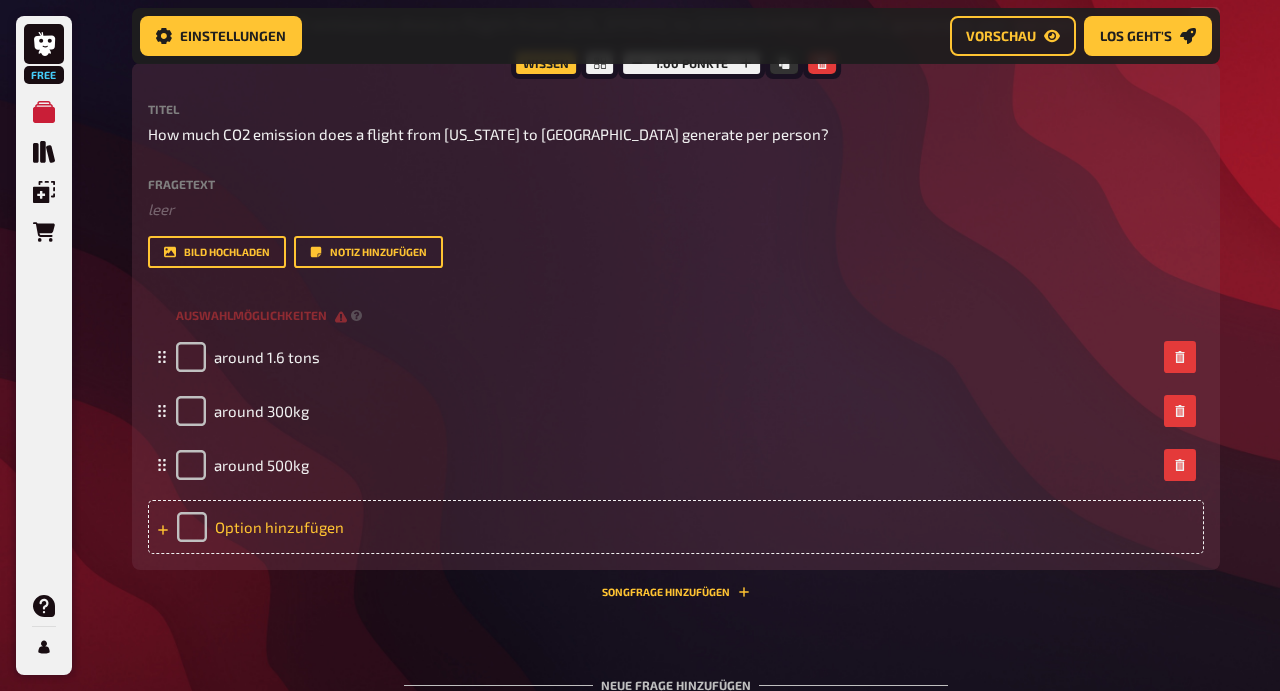 click on "Option hinzufügen" at bounding box center [676, 527] 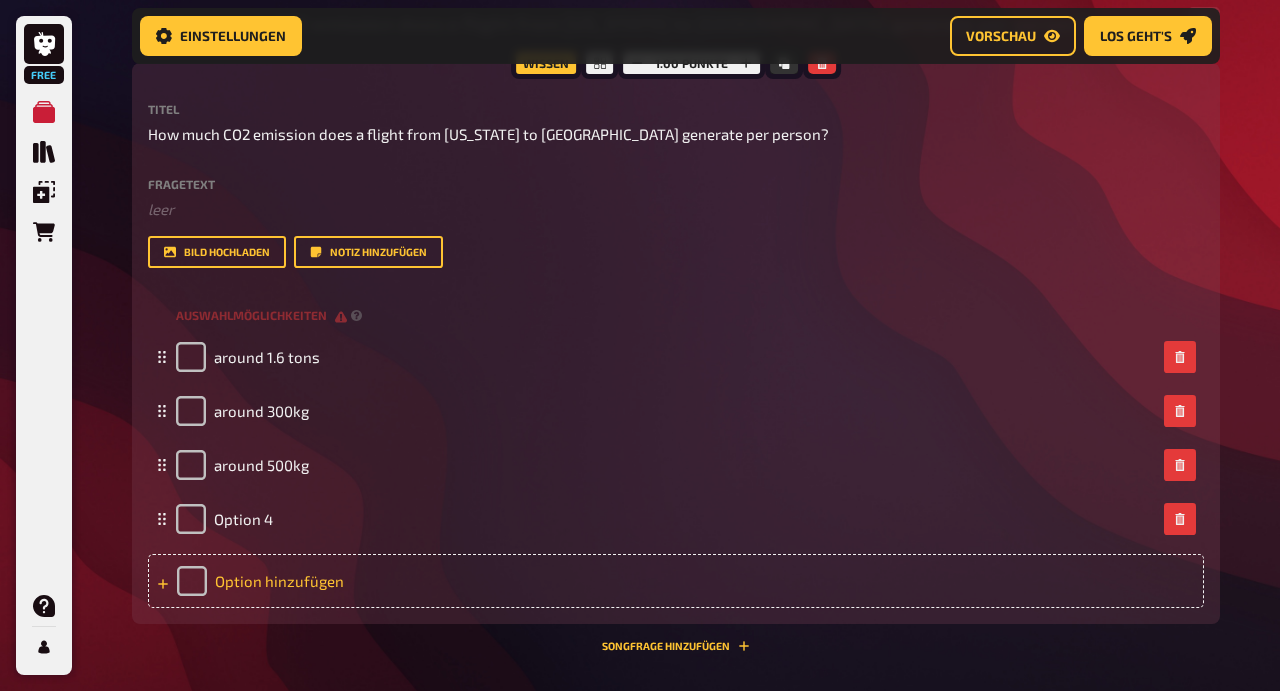 type 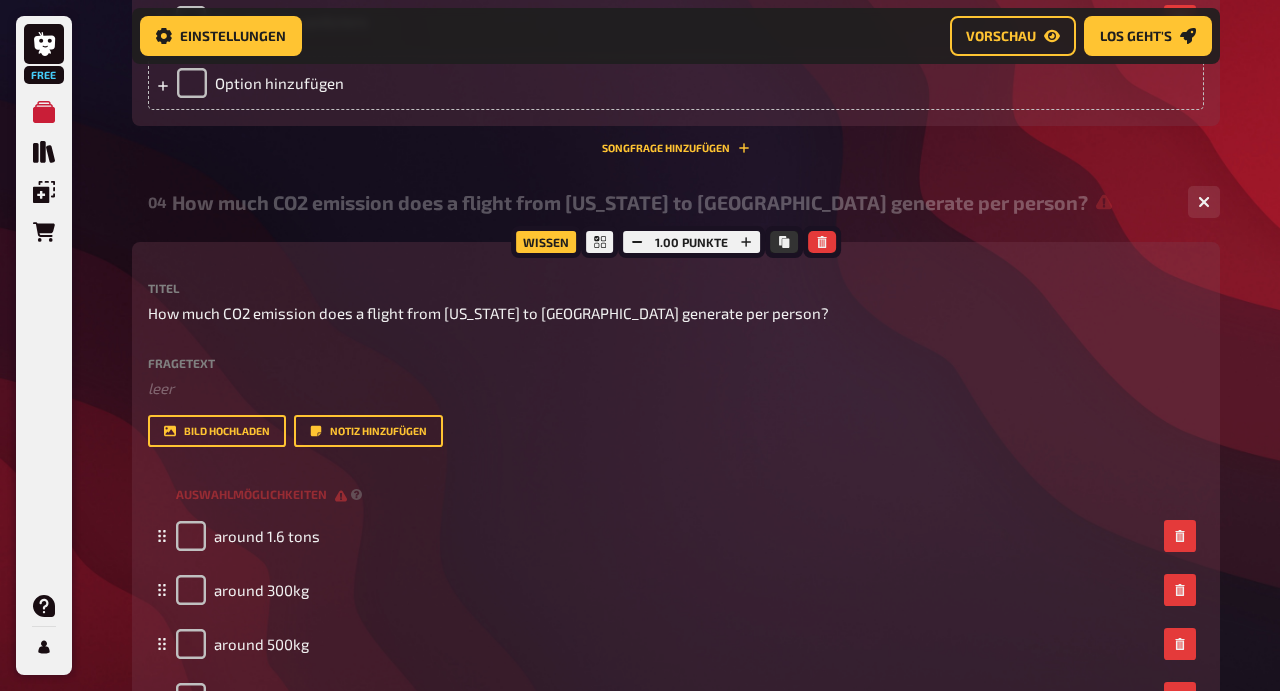 scroll, scrollTop: 3206, scrollLeft: 0, axis: vertical 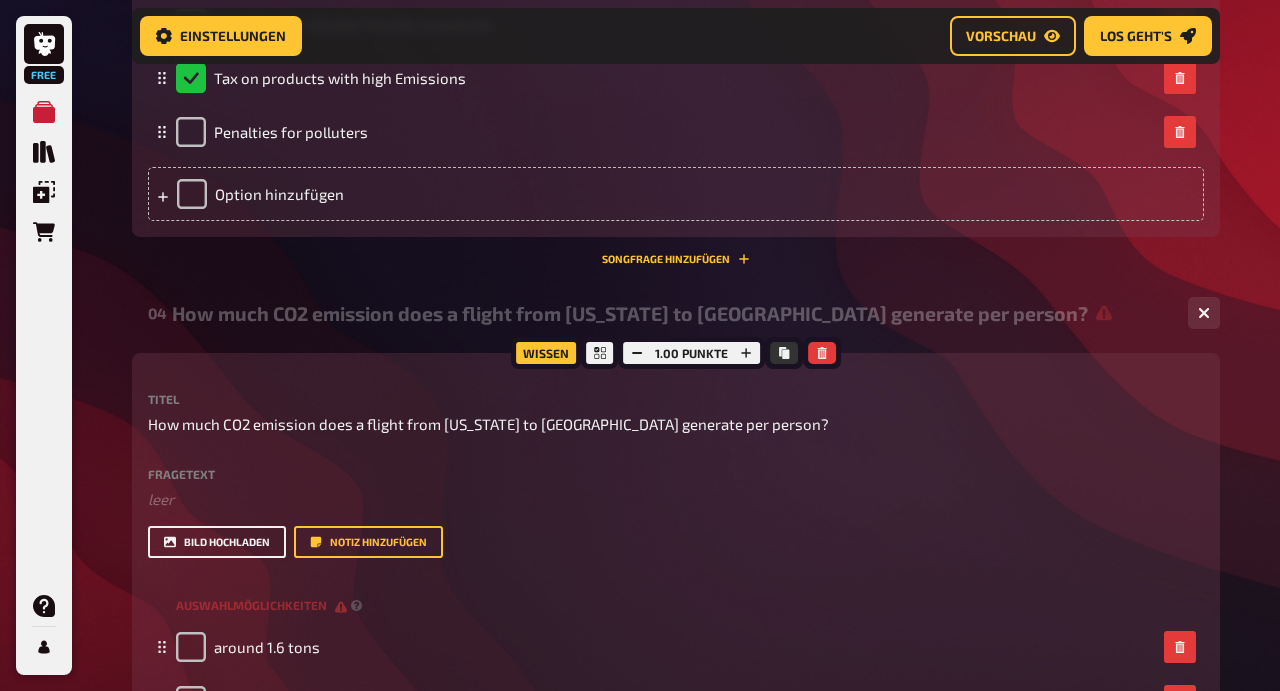 click on "Bild hochladen" at bounding box center (217, 542) 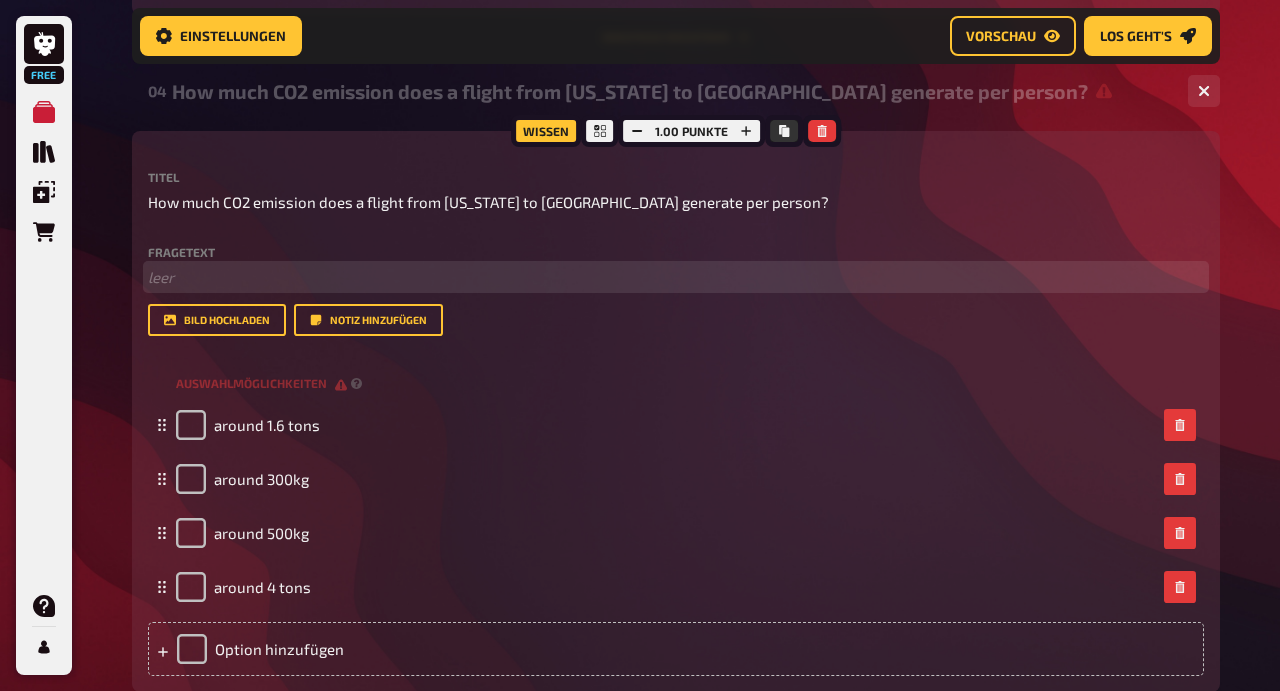 scroll, scrollTop: 3442, scrollLeft: 0, axis: vertical 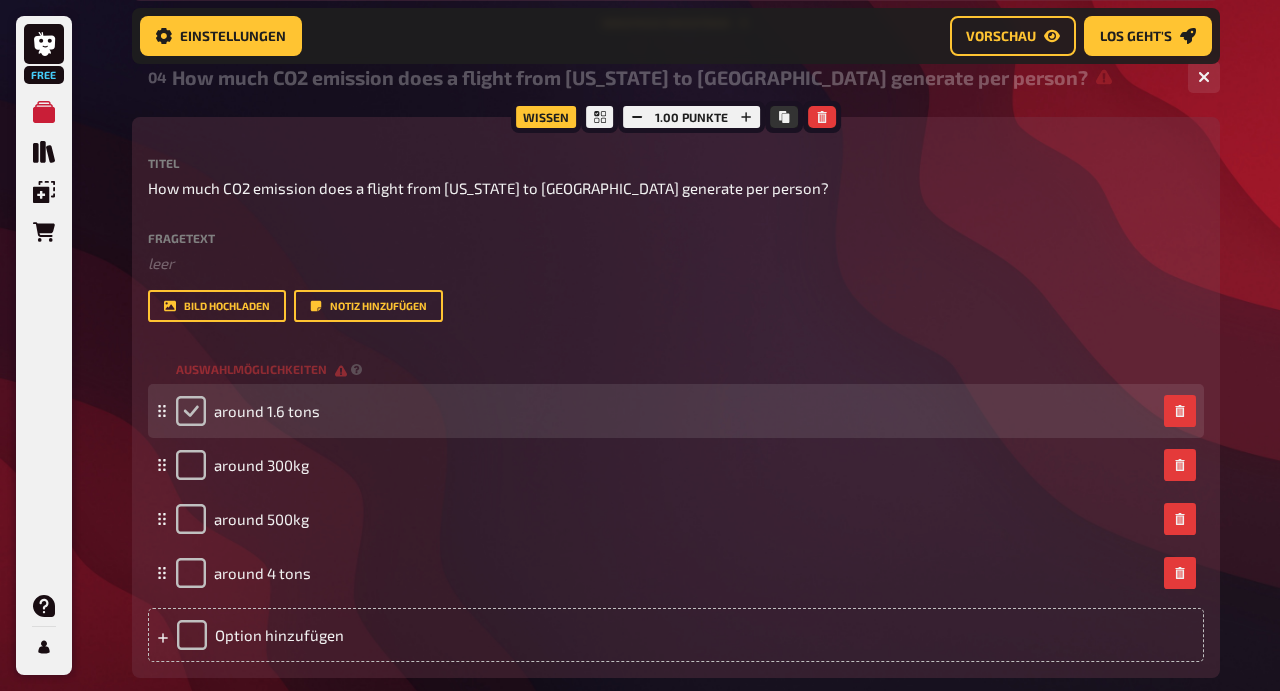 click at bounding box center [191, 411] 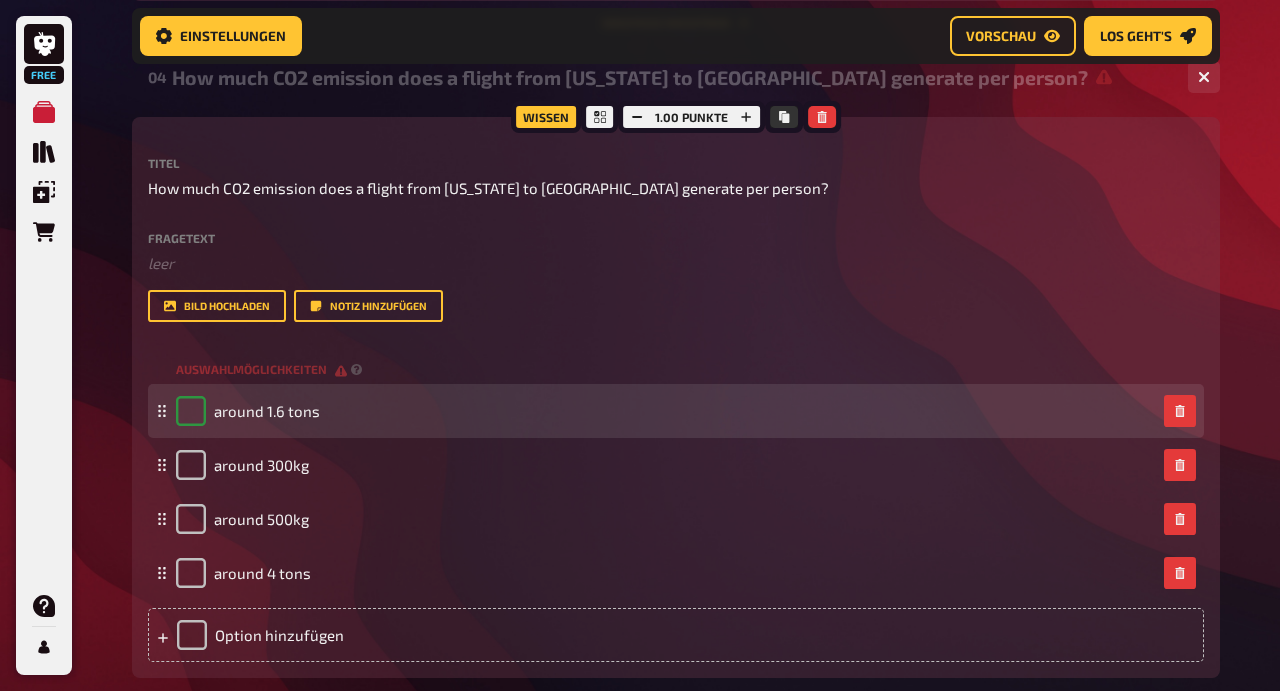 checkbox on "true" 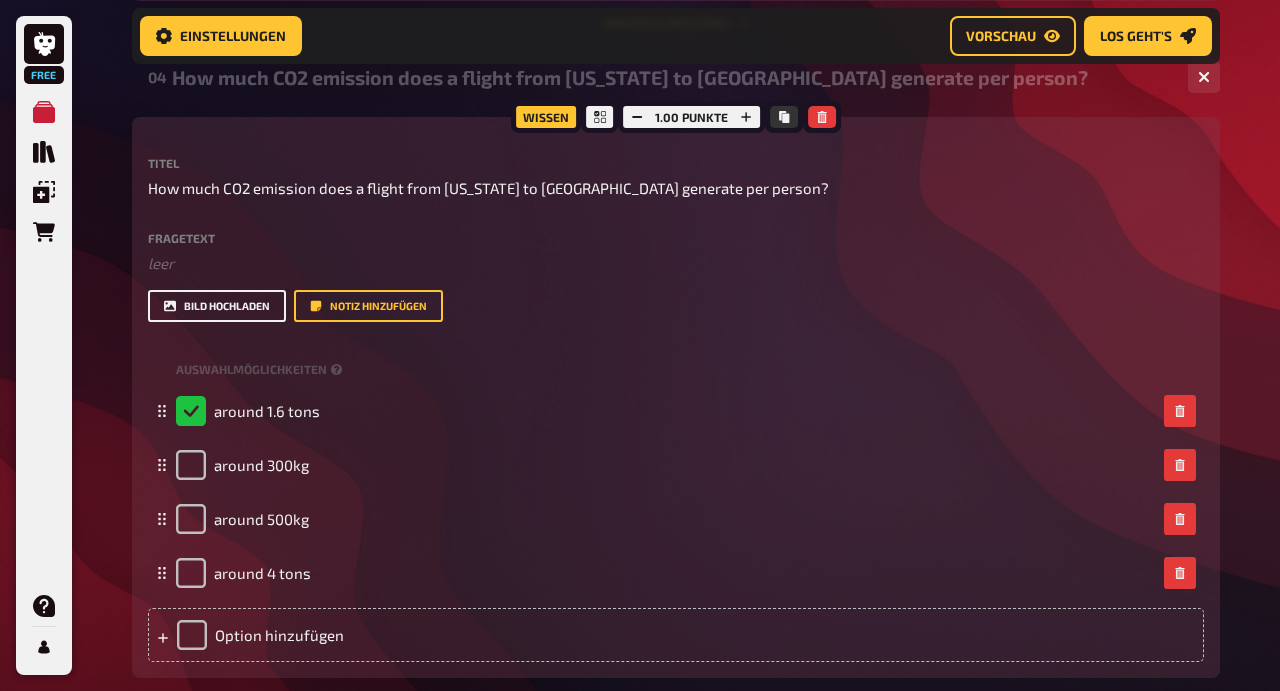 click on "Bild hochladen" at bounding box center [217, 306] 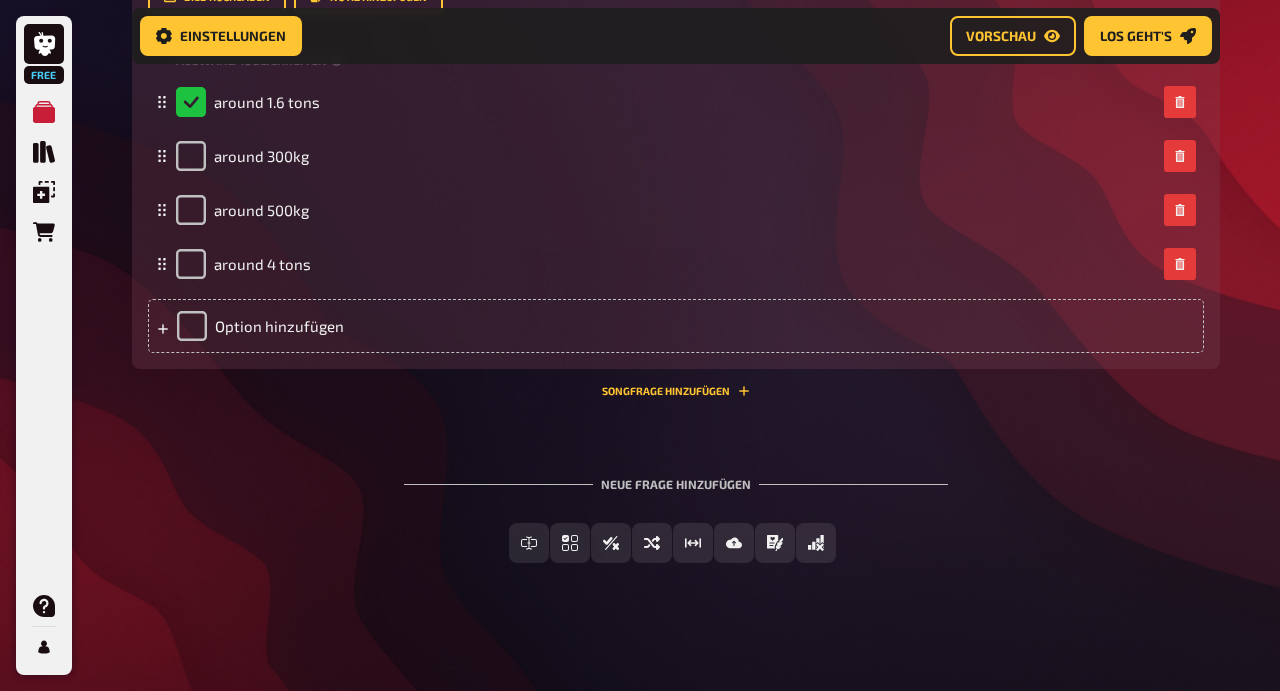 scroll, scrollTop: 4348, scrollLeft: 0, axis: vertical 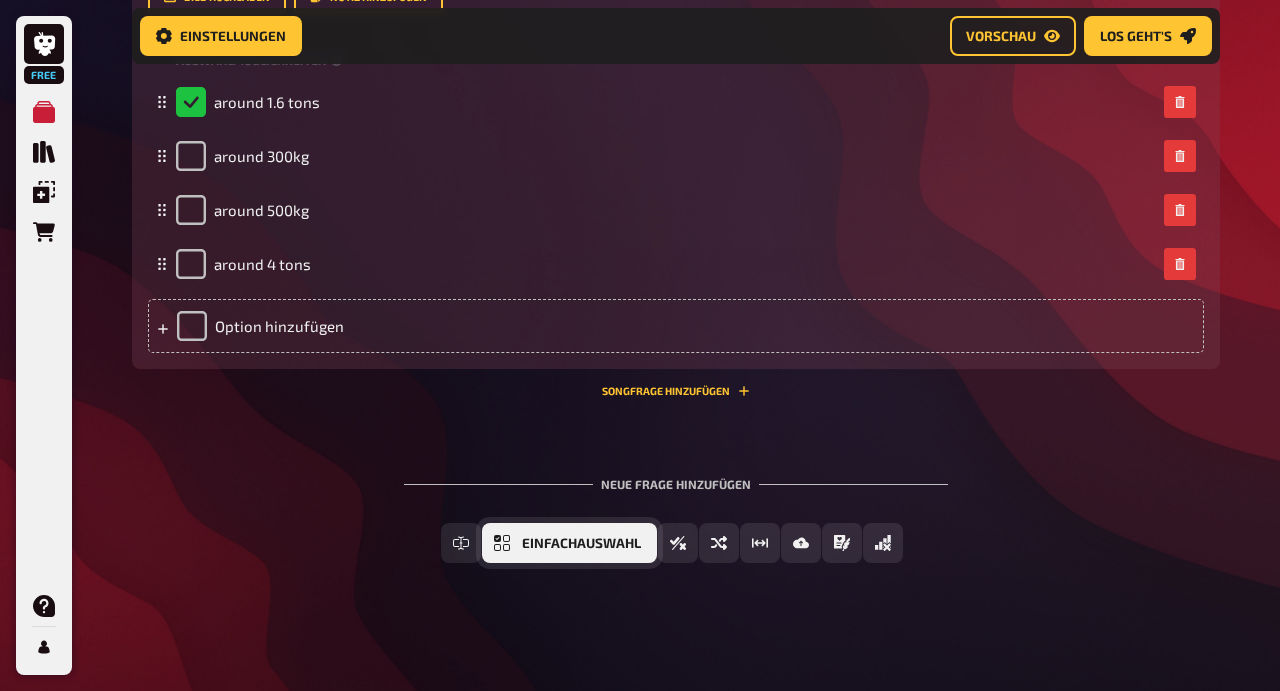 click on "Einfachauswahl" at bounding box center [569, 543] 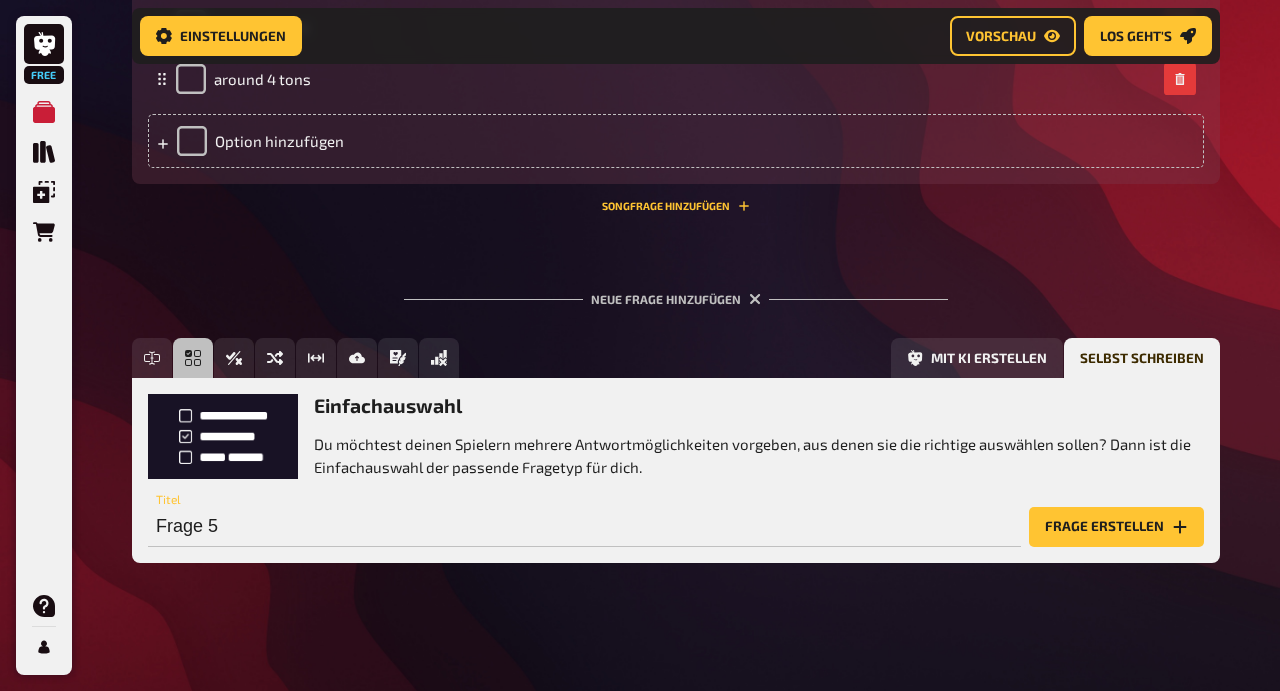 scroll, scrollTop: 4533, scrollLeft: 0, axis: vertical 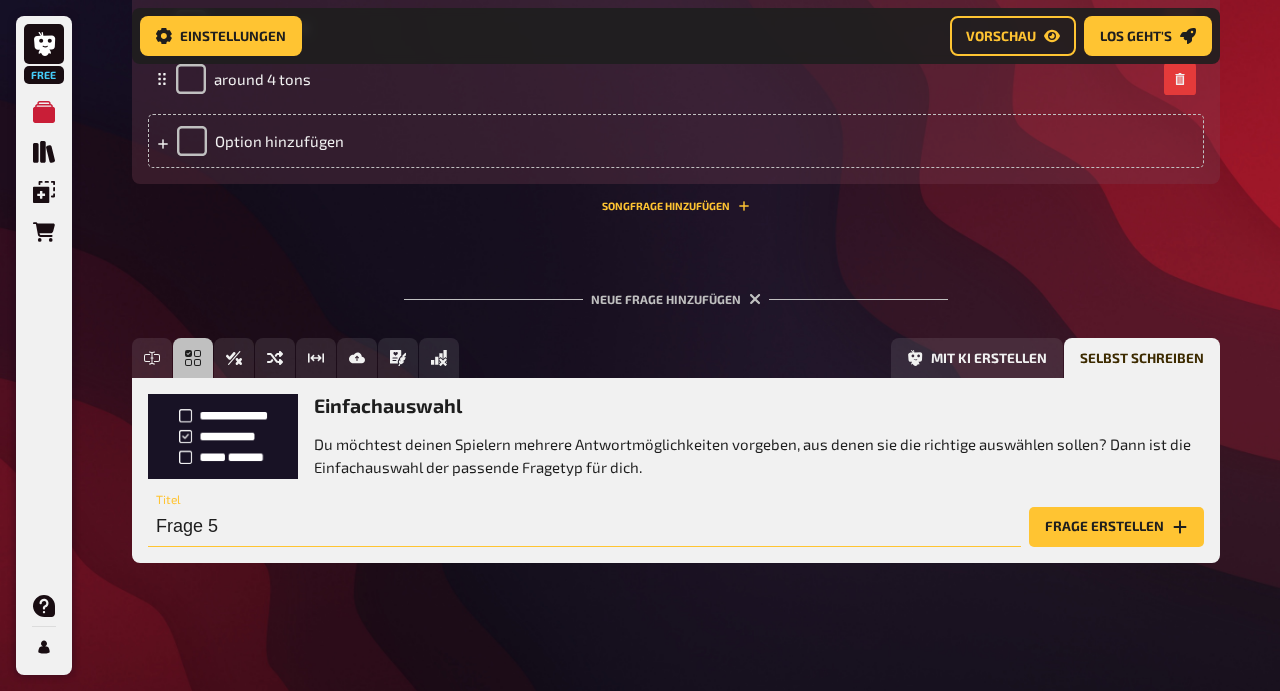 click on "Frage 5" at bounding box center (584, 527) 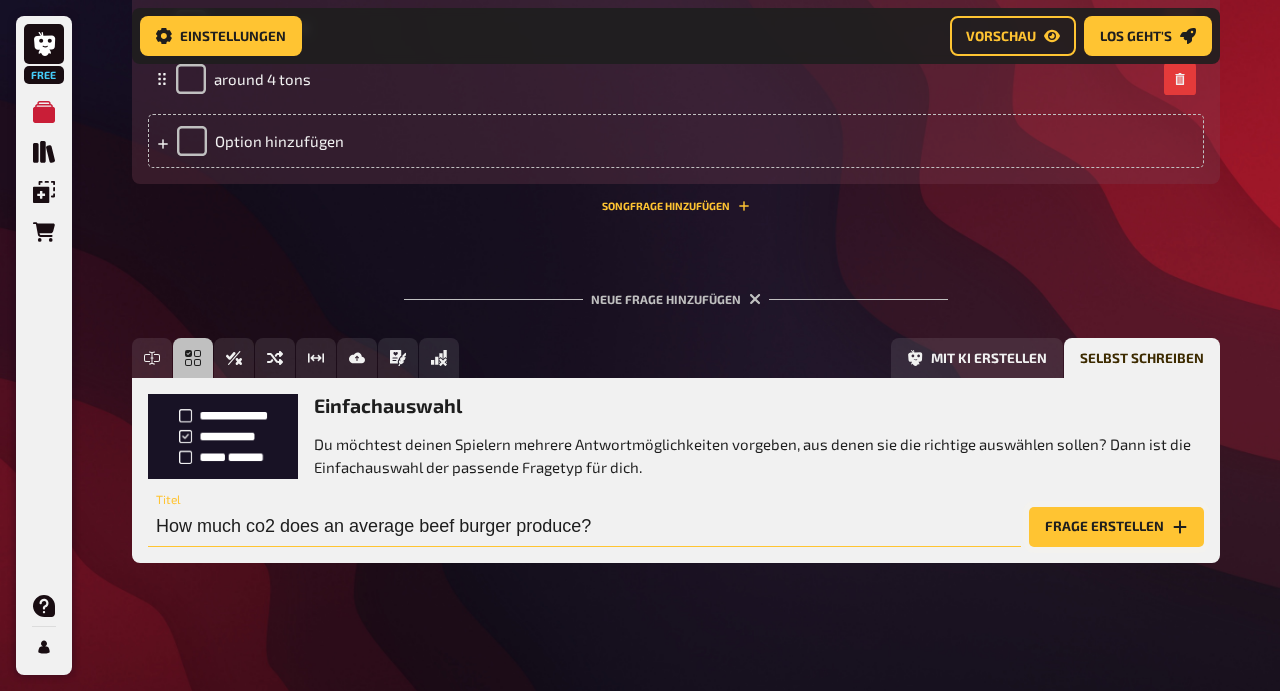 type on "How much co2 does an average beef burger produce?" 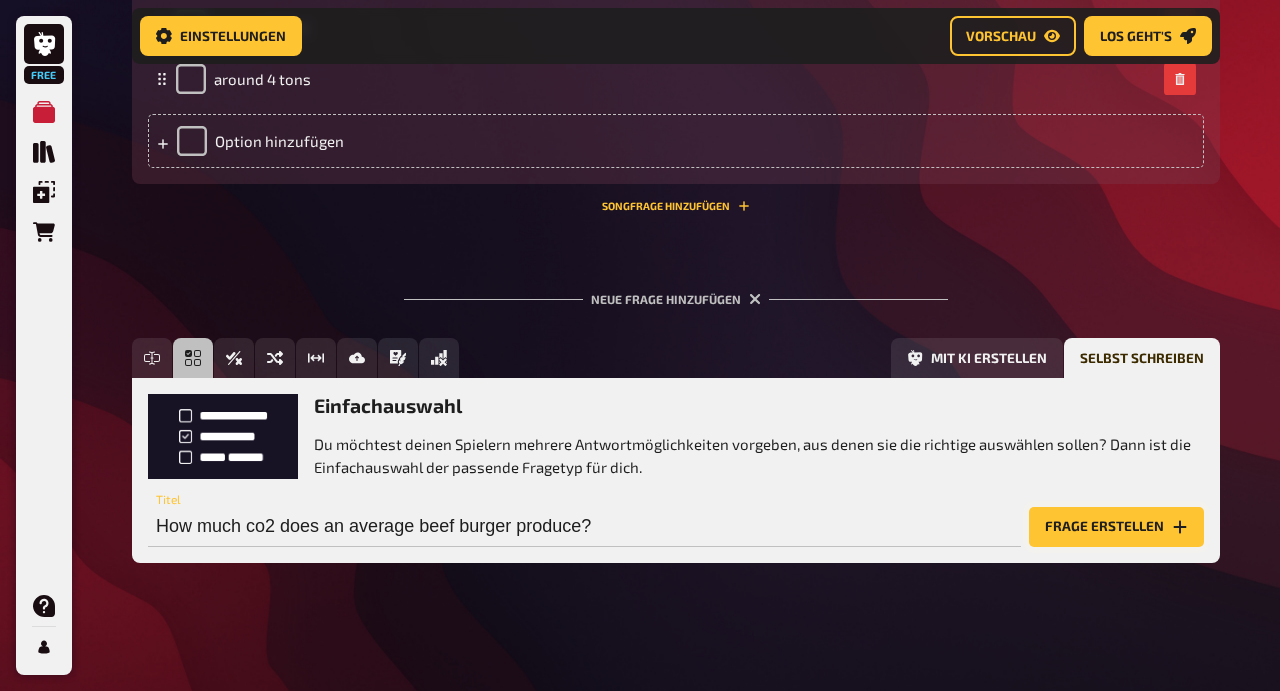 click on "Frage erstellen" at bounding box center [1116, 527] 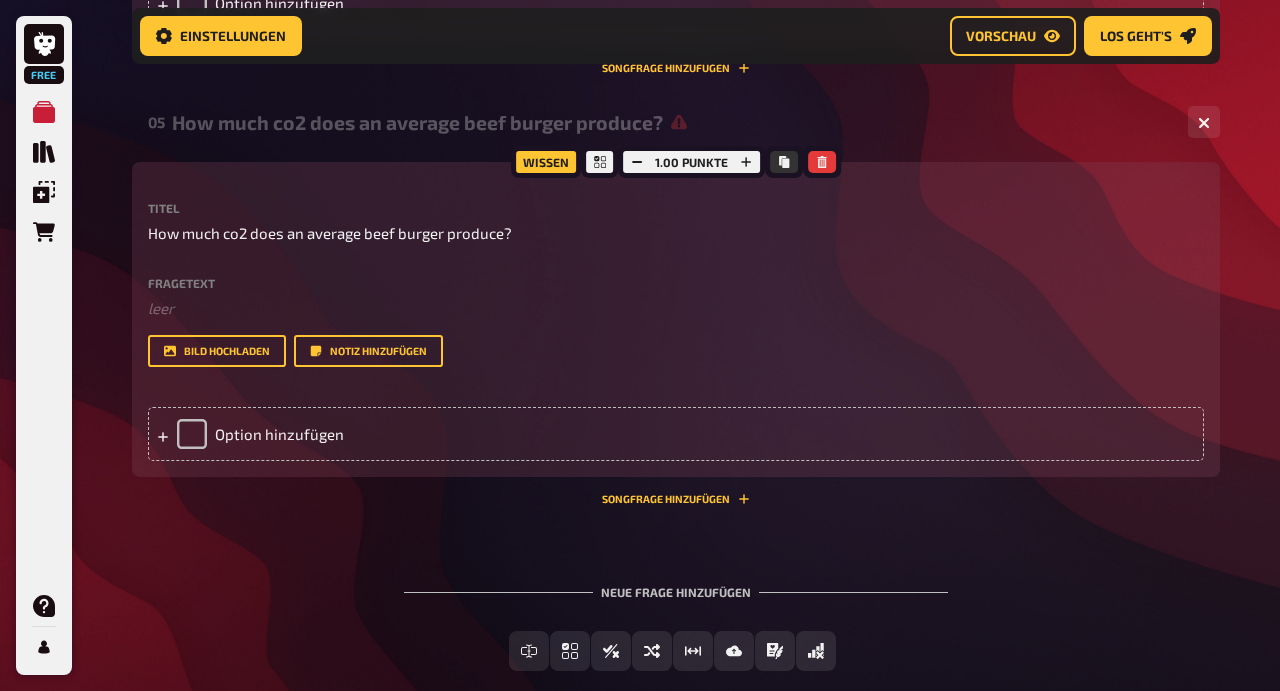 scroll, scrollTop: 4802, scrollLeft: 0, axis: vertical 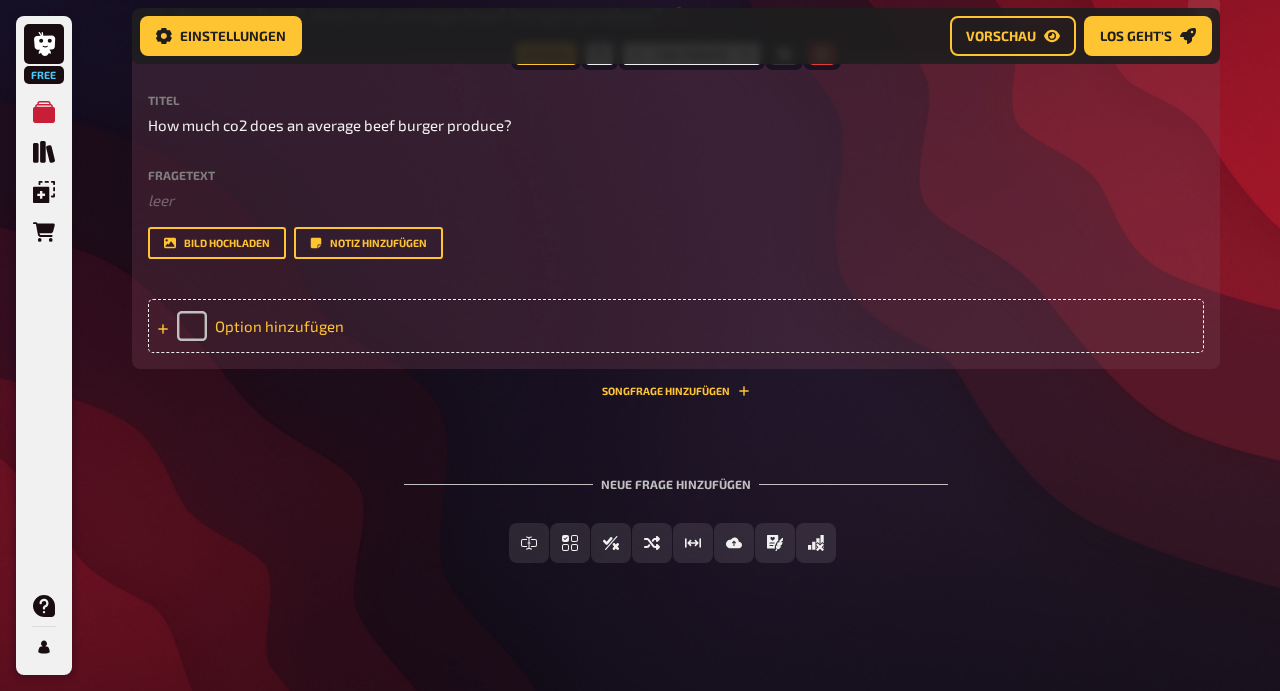 click on "Option hinzufügen" at bounding box center (676, 326) 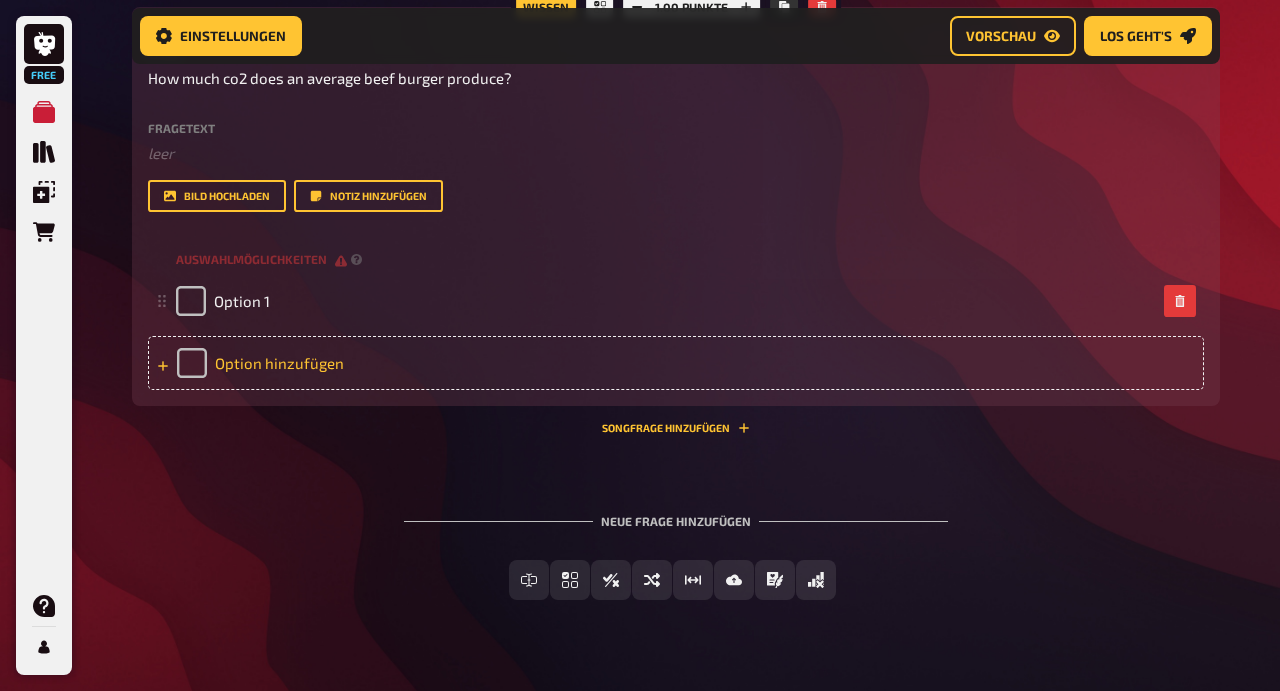 type 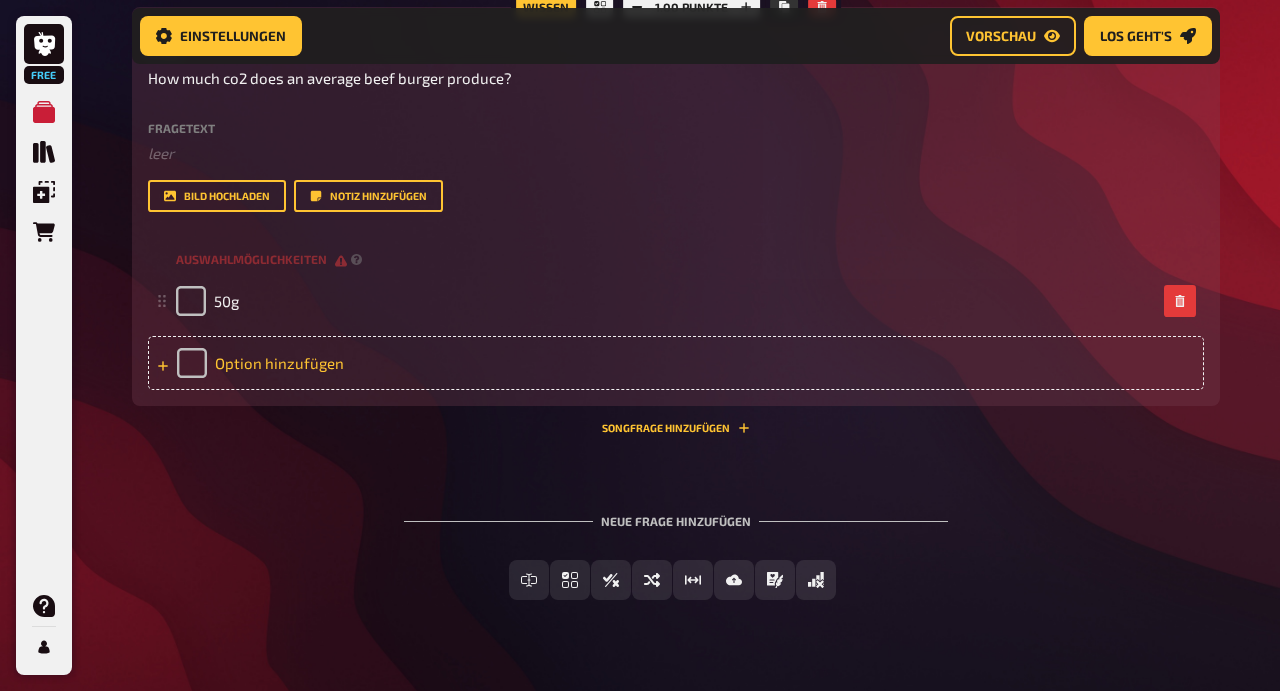 click on "Option hinzufügen" at bounding box center [676, 363] 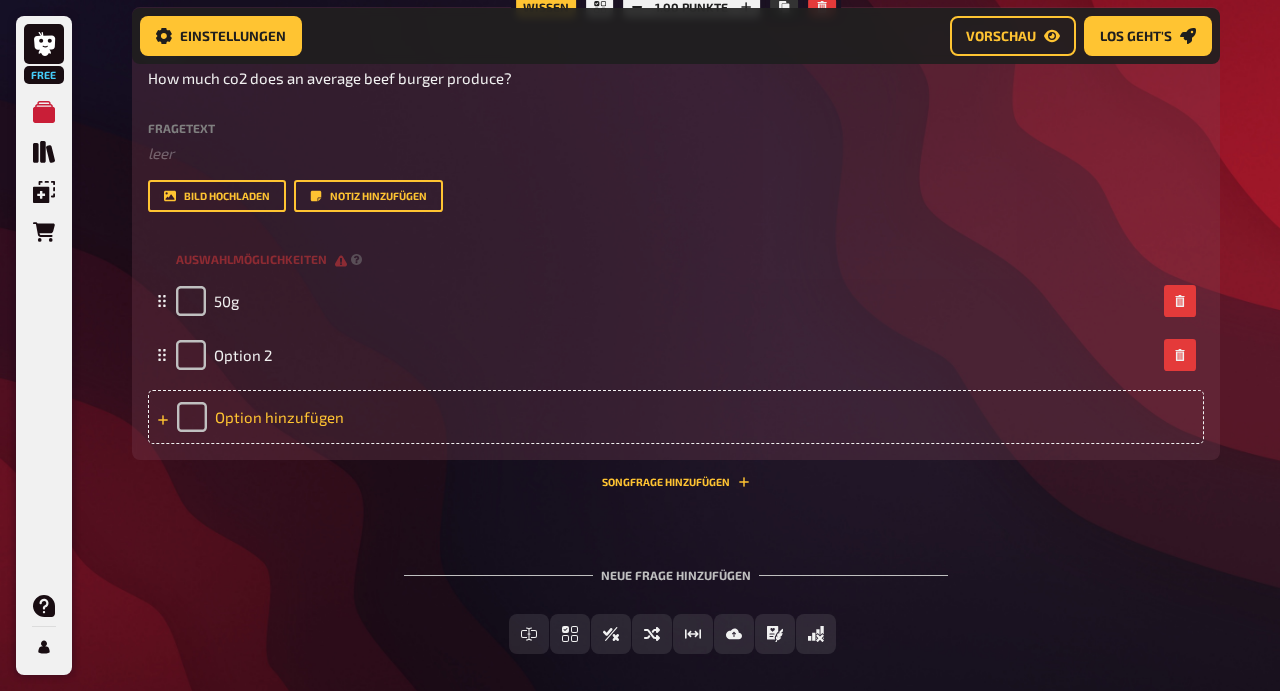 type 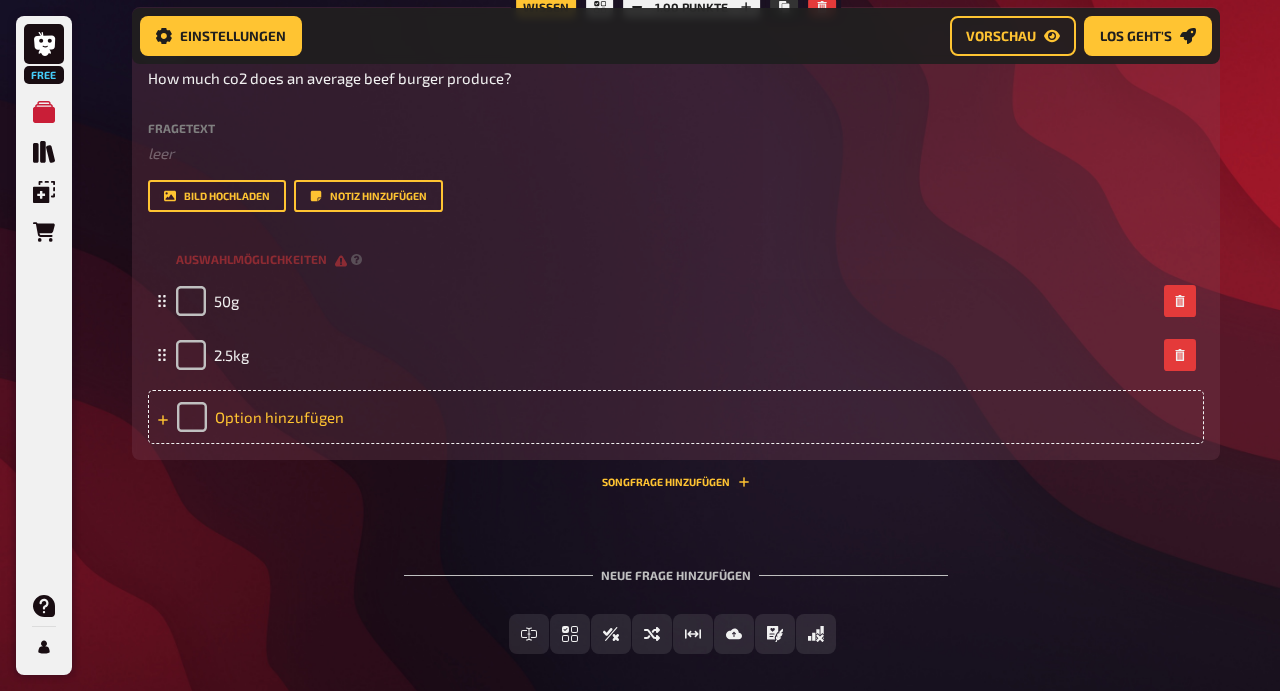 click on "Option hinzufügen" at bounding box center [676, 417] 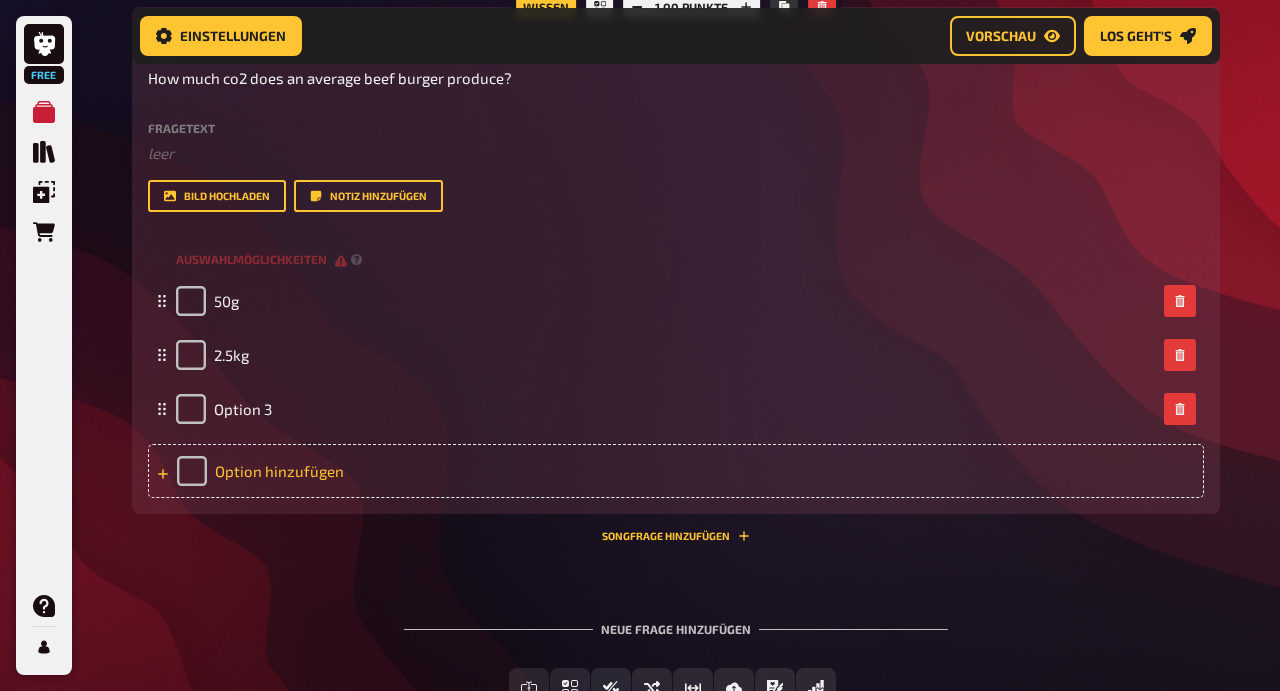 type 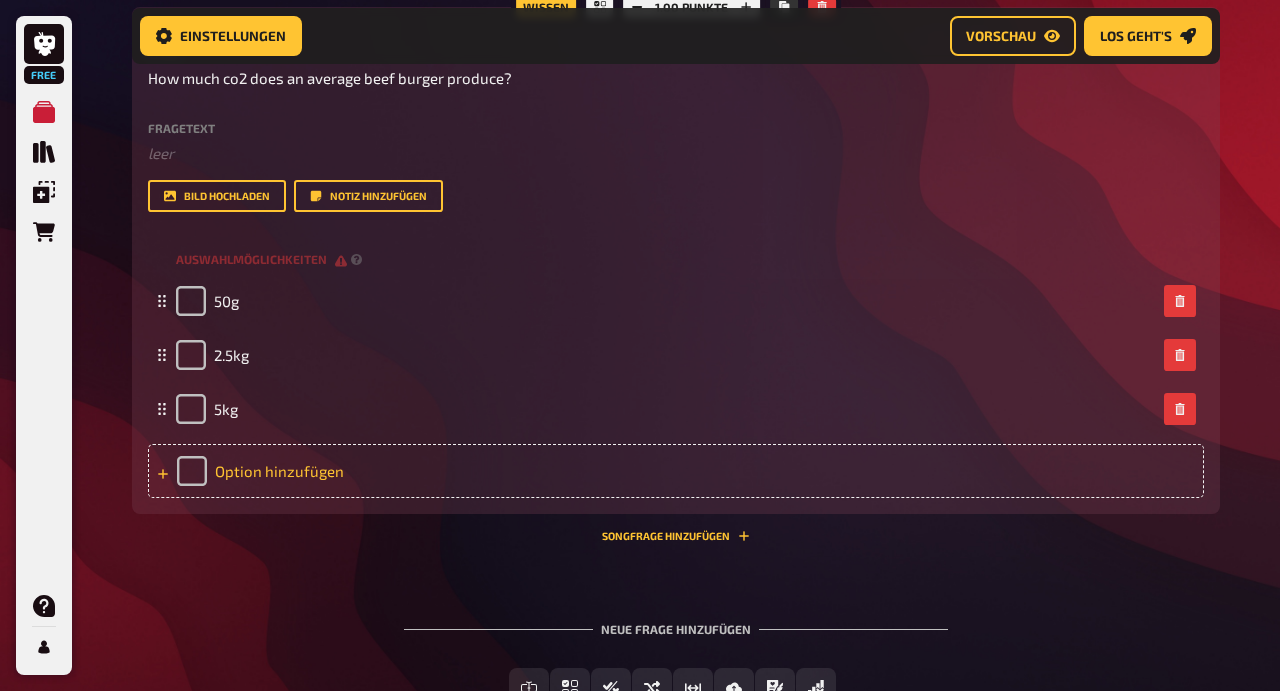 click on "Option hinzufügen" at bounding box center [676, 471] 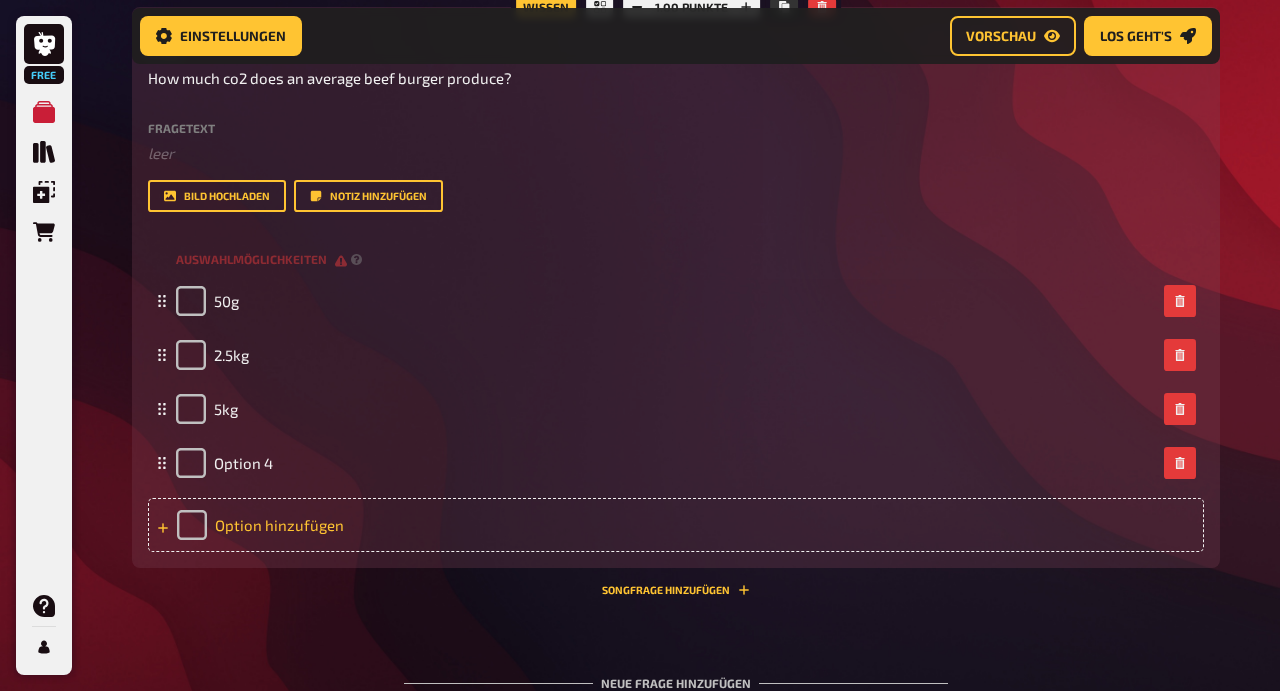 type 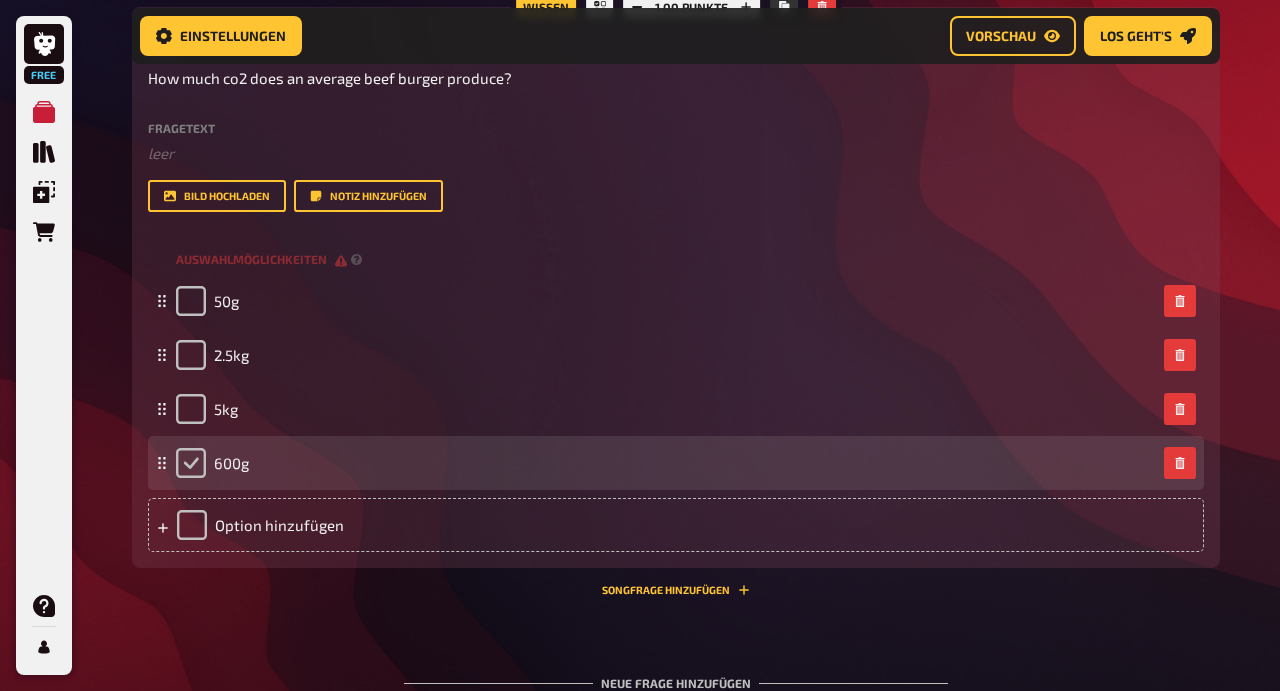 click at bounding box center (191, 463) 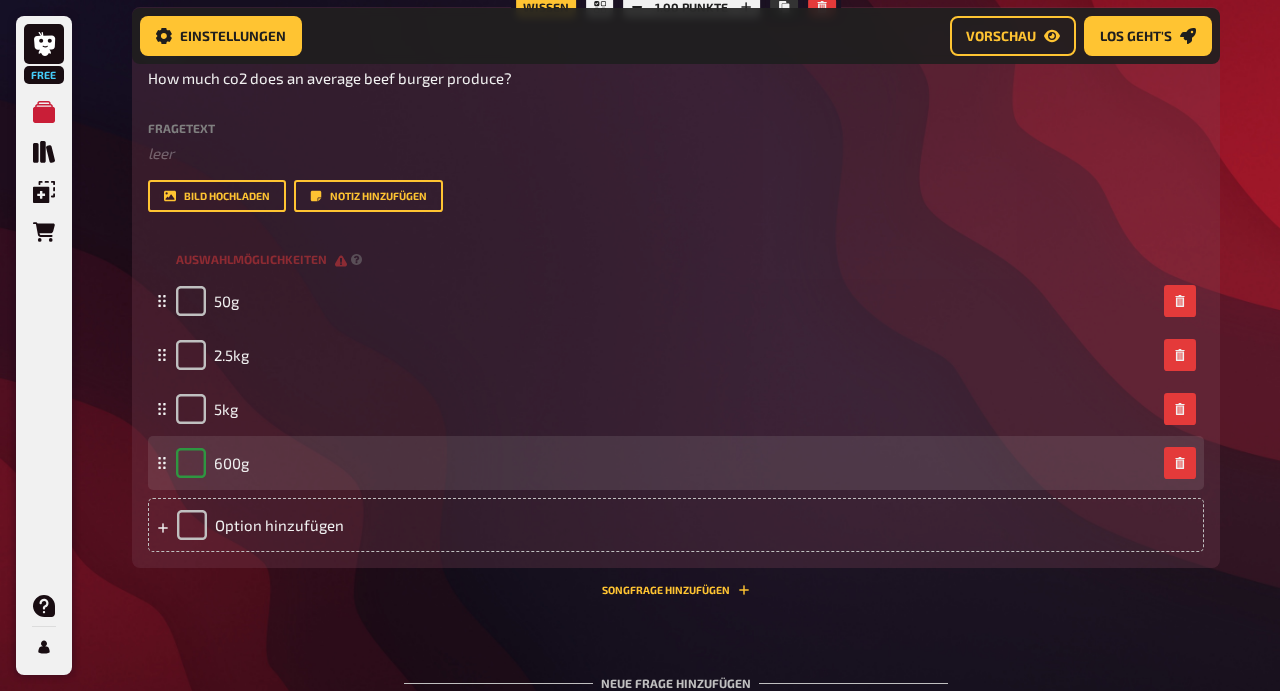 checkbox on "true" 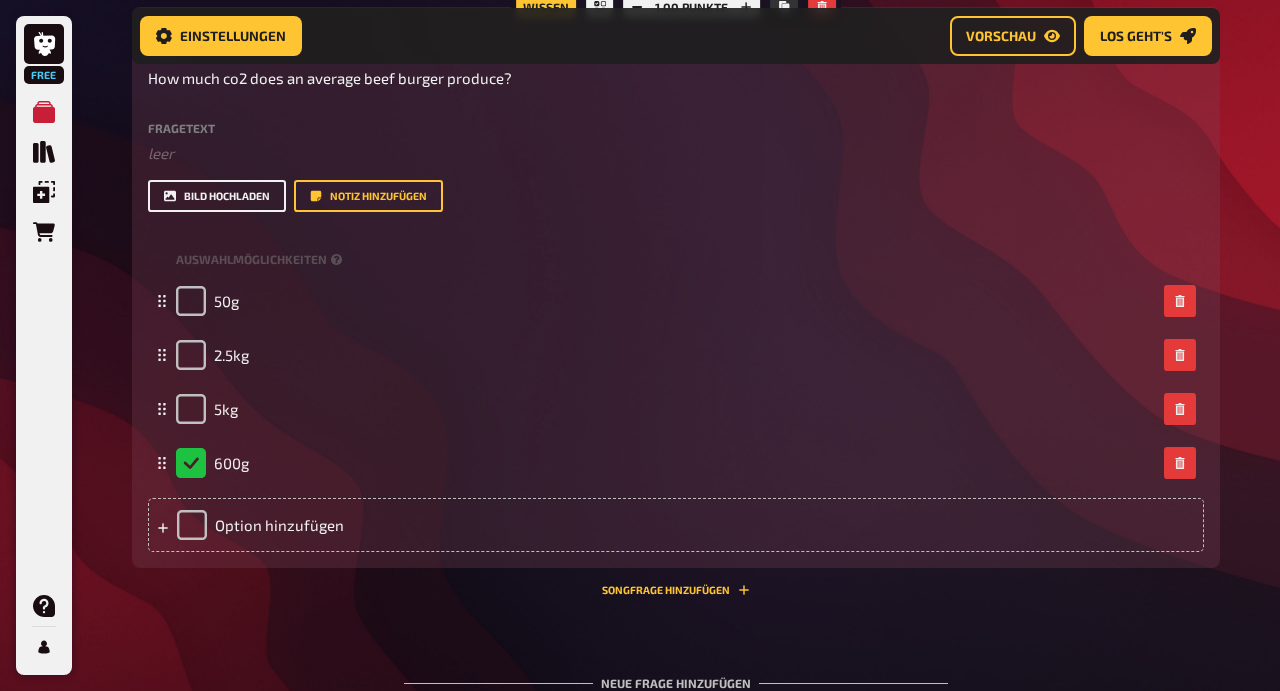 click on "Bild hochladen" at bounding box center [217, 196] 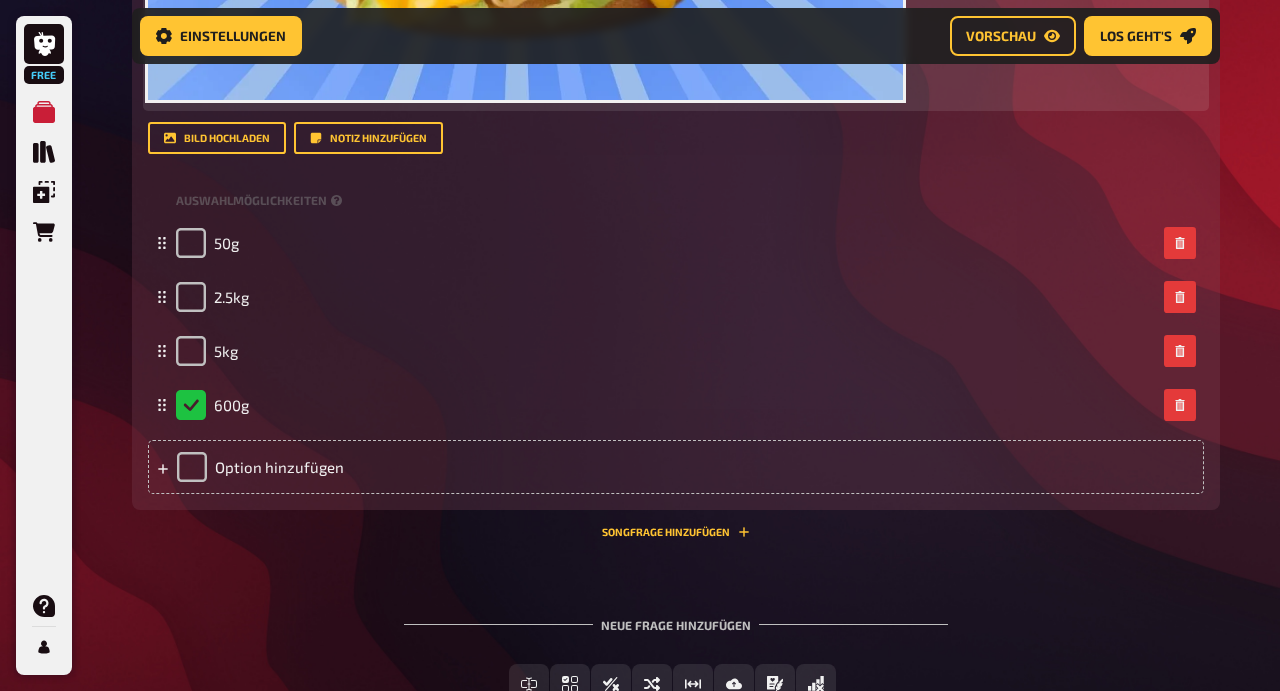 scroll, scrollTop: 5598, scrollLeft: 0, axis: vertical 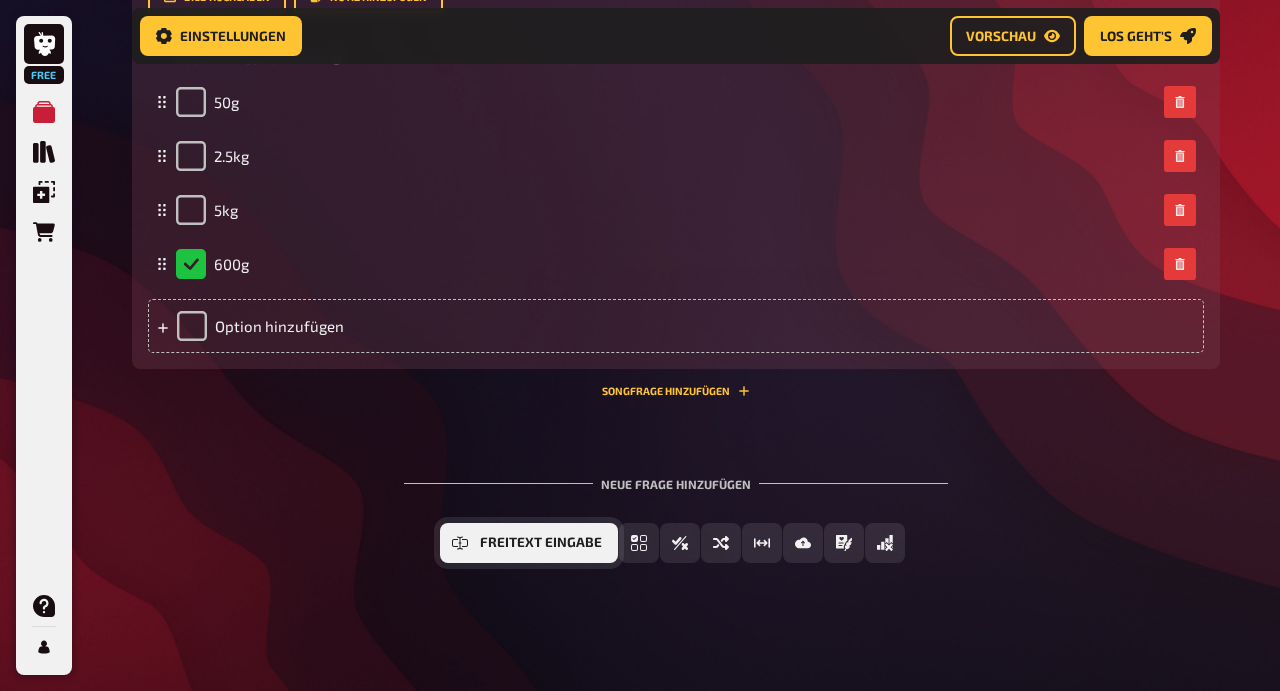 click on "Freitext Eingabe" at bounding box center [541, 543] 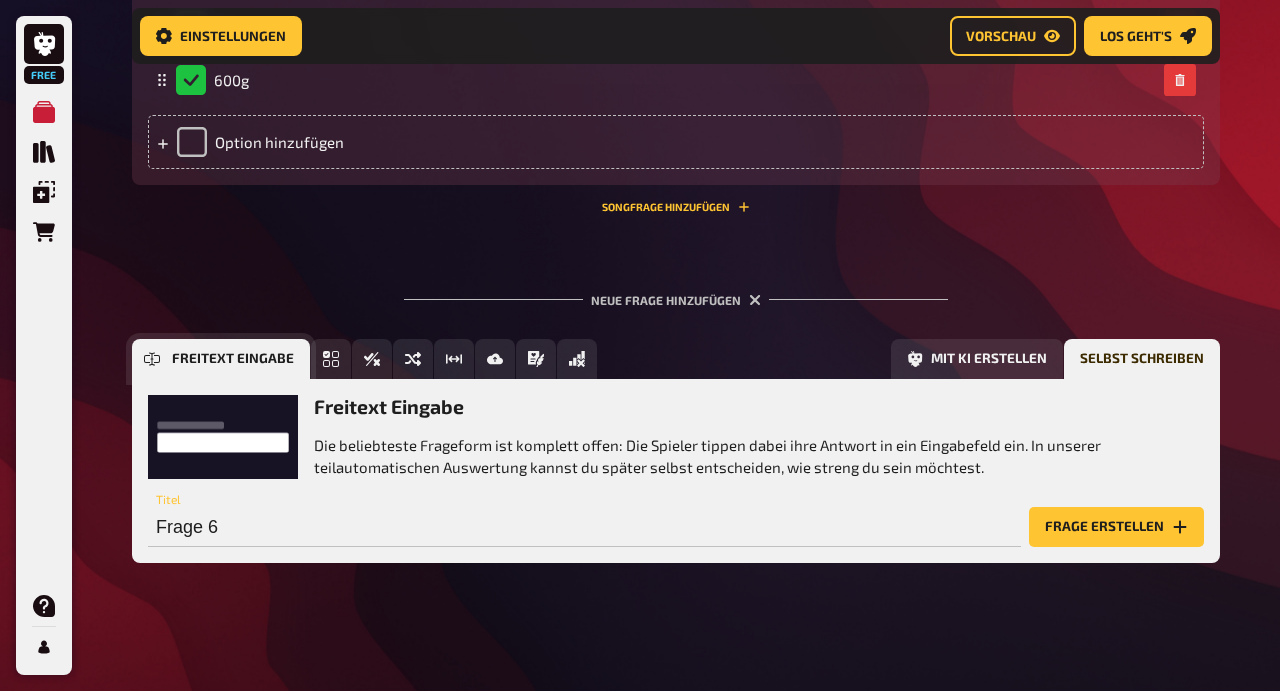 scroll, scrollTop: 5783, scrollLeft: 0, axis: vertical 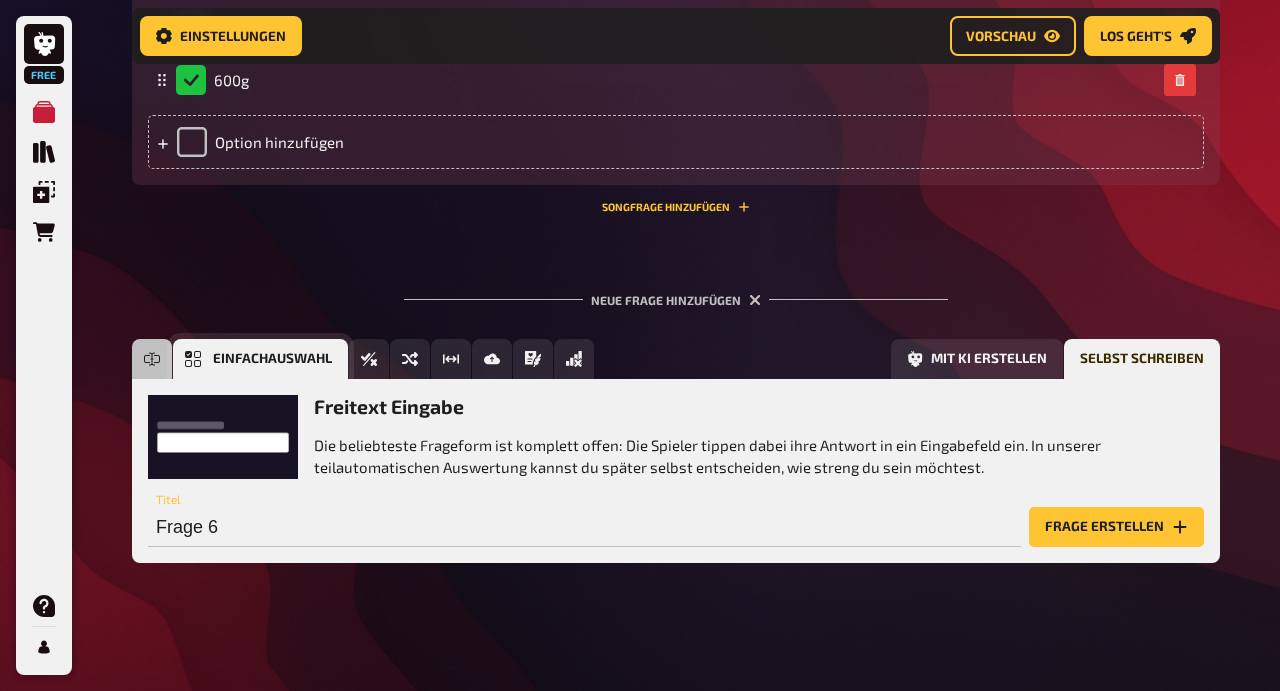 click on "Einfachauswahl" at bounding box center [260, 359] 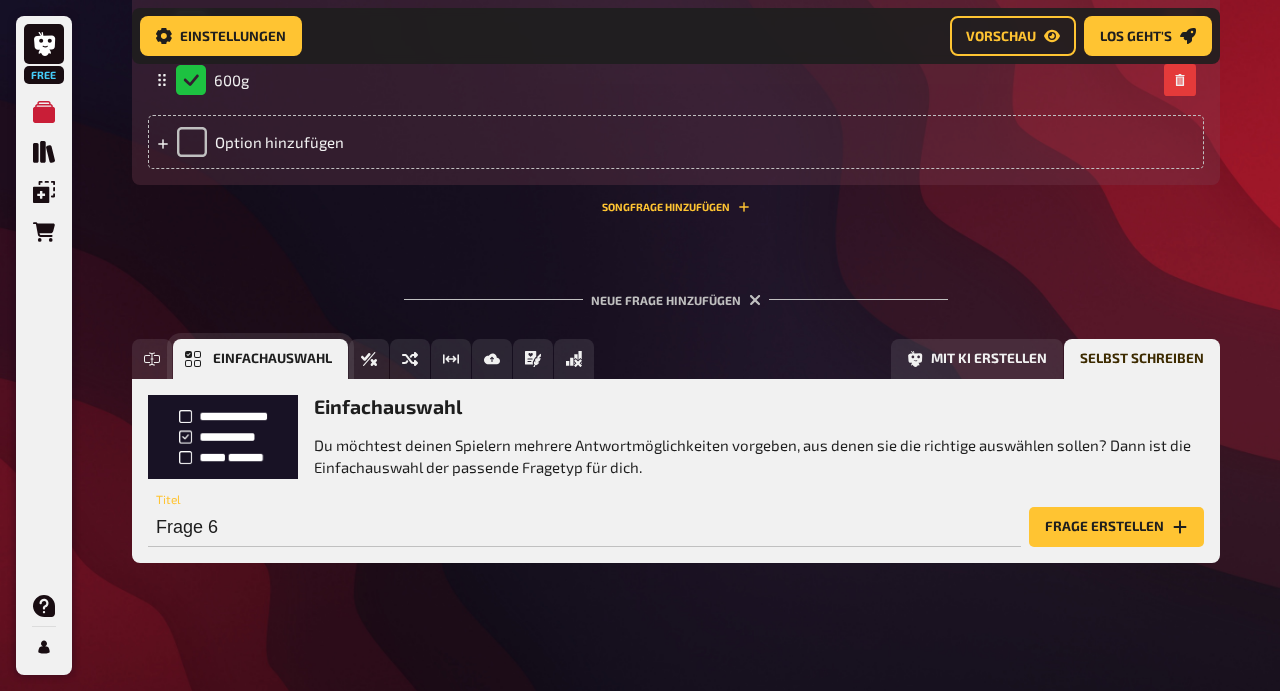 click on "Einfachauswahl" at bounding box center [272, 359] 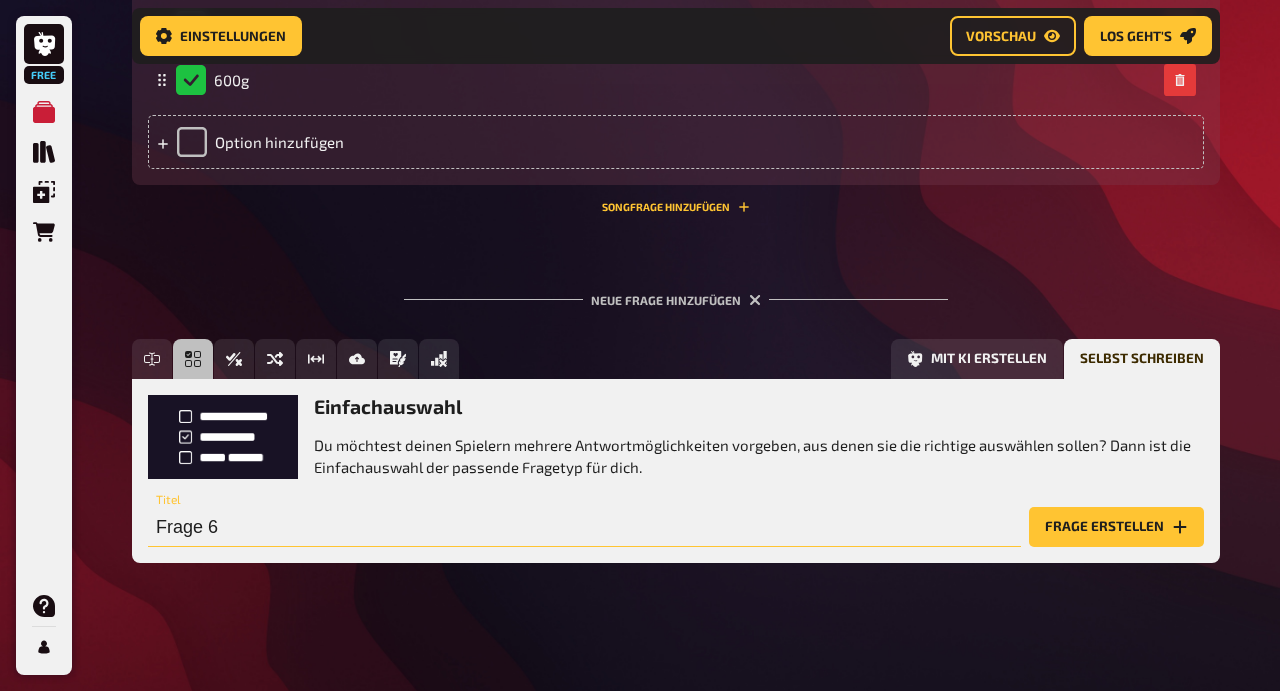 click on "Frage 6" at bounding box center [584, 527] 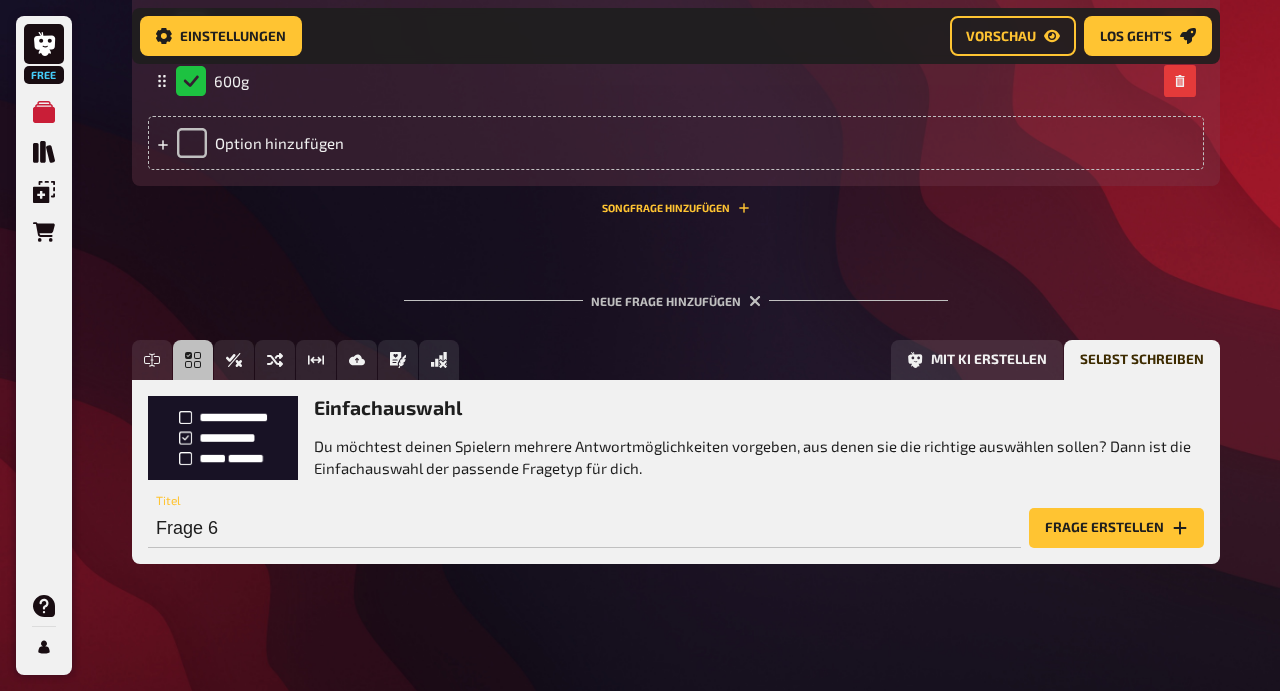 scroll, scrollTop: 5782, scrollLeft: 0, axis: vertical 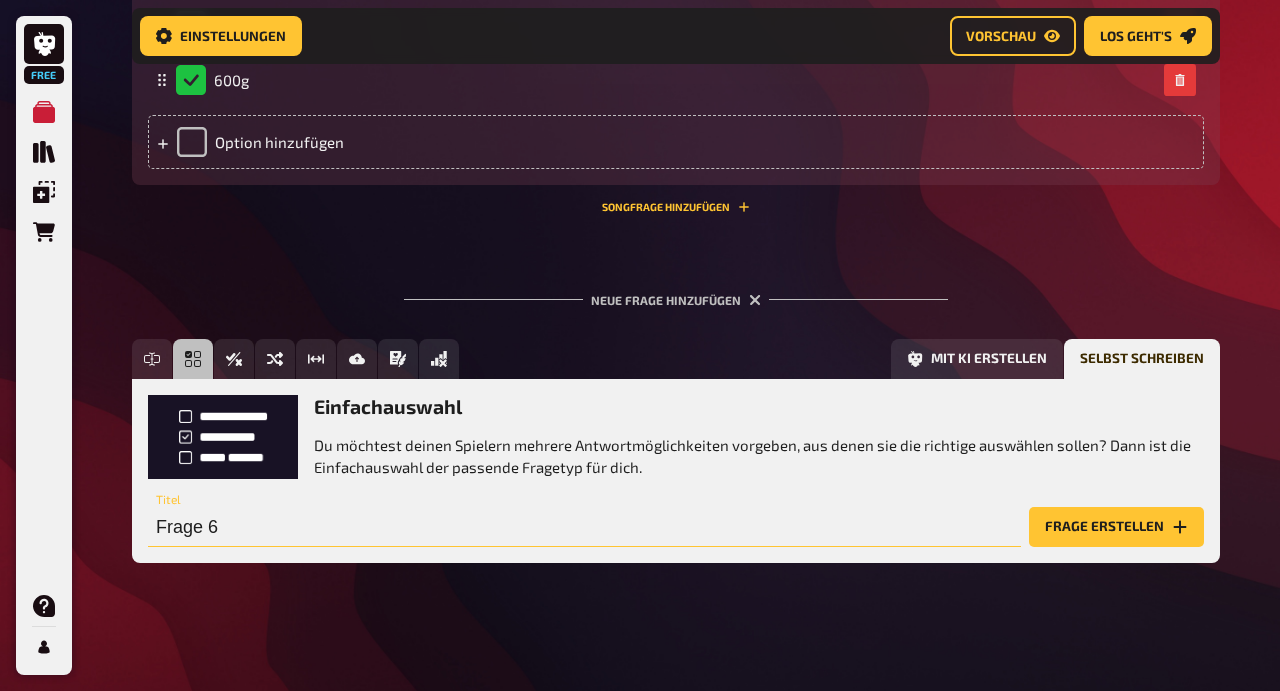 click on "Frage 6" at bounding box center [584, 527] 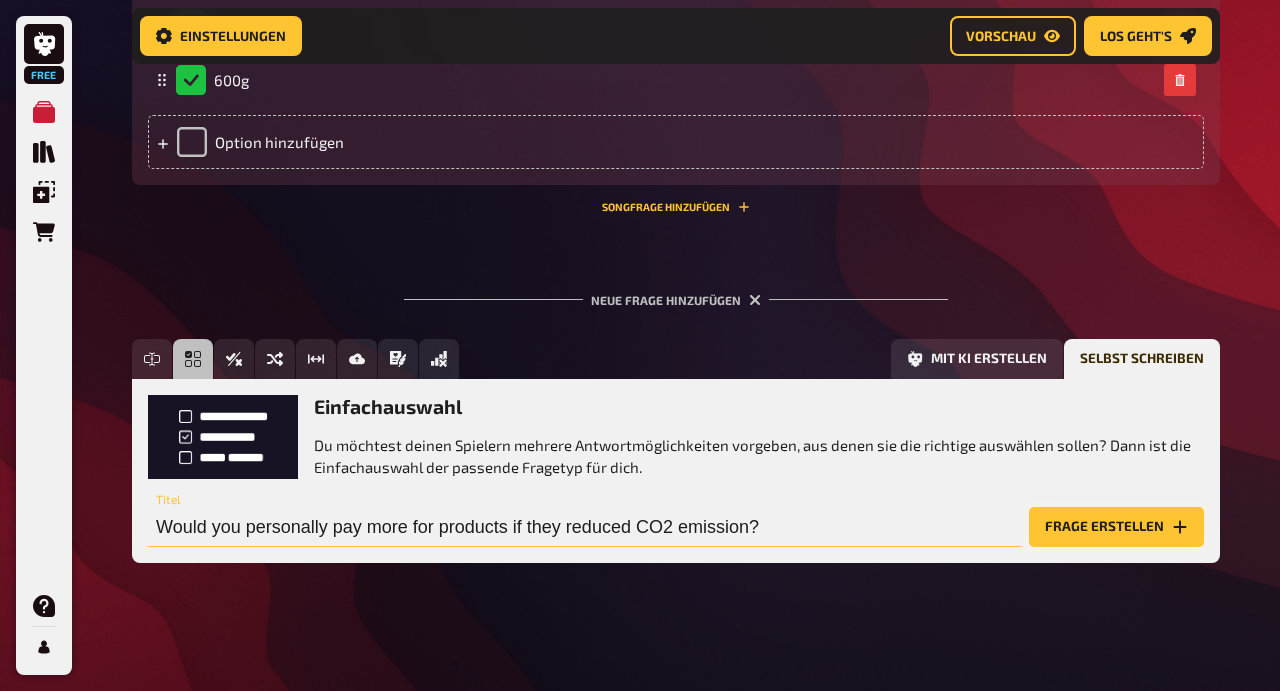 type on "Would you personally pay more for products if they reduced CO2 emission?" 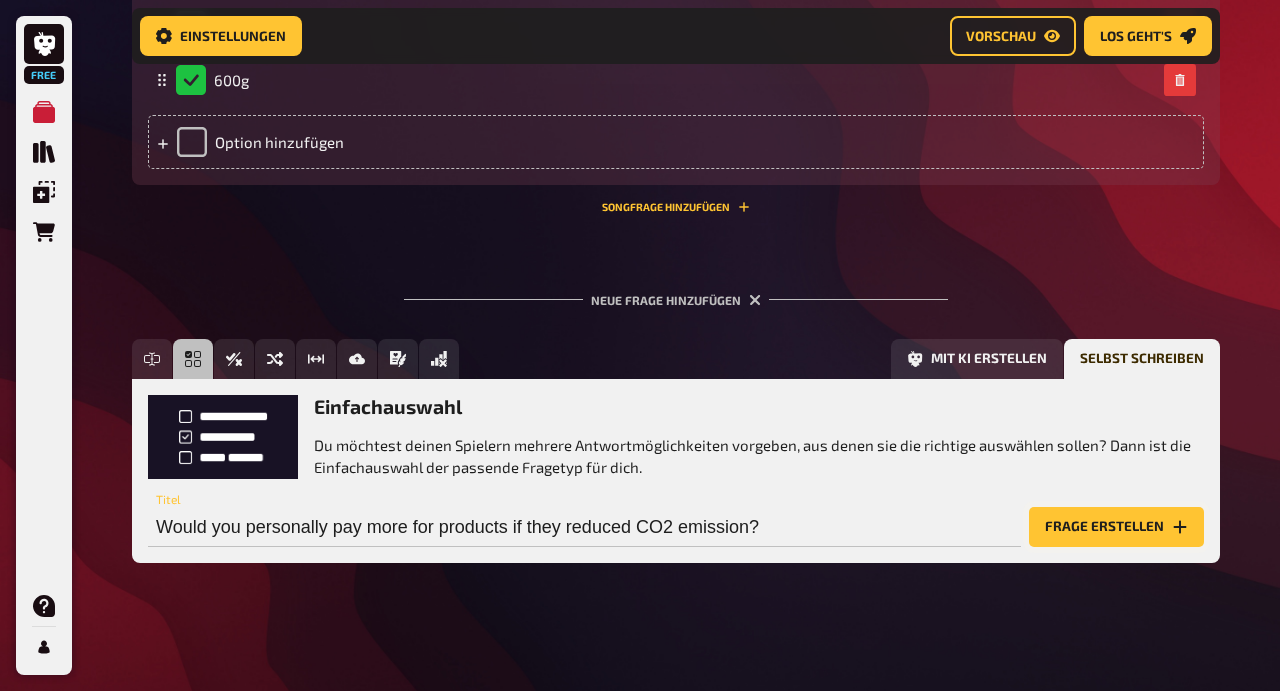 click on "Frage erstellen" at bounding box center [1116, 527] 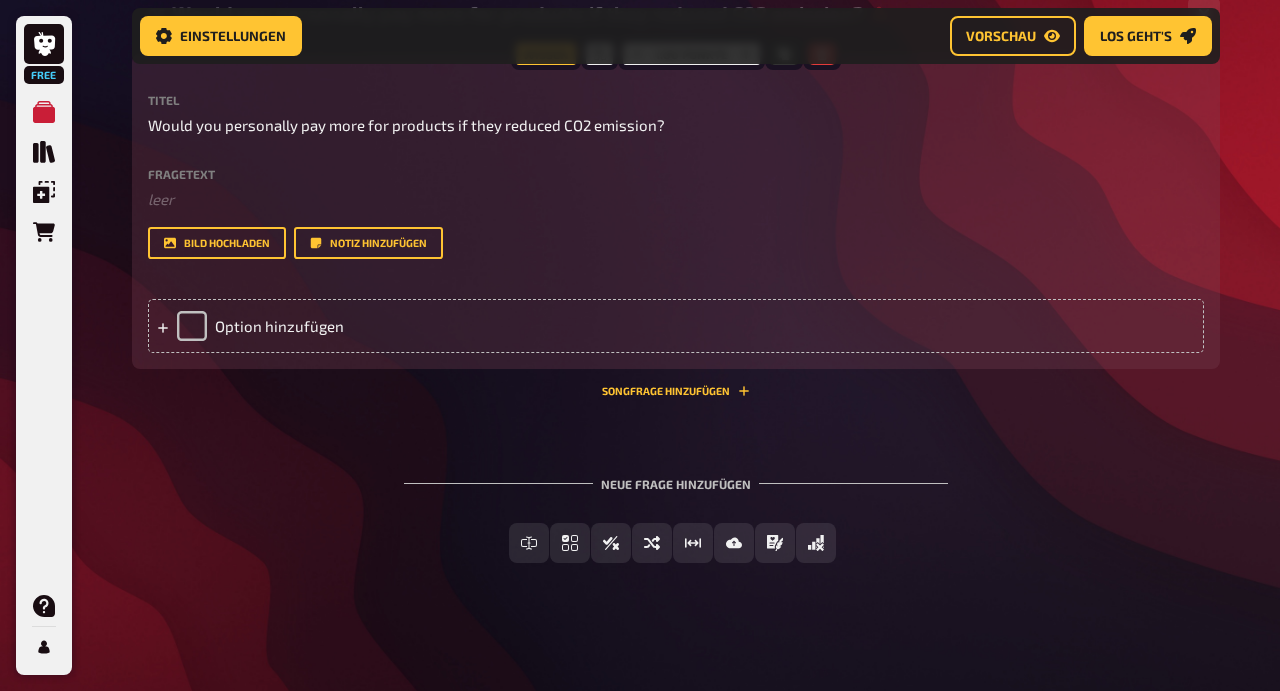 scroll, scrollTop: 6034, scrollLeft: 0, axis: vertical 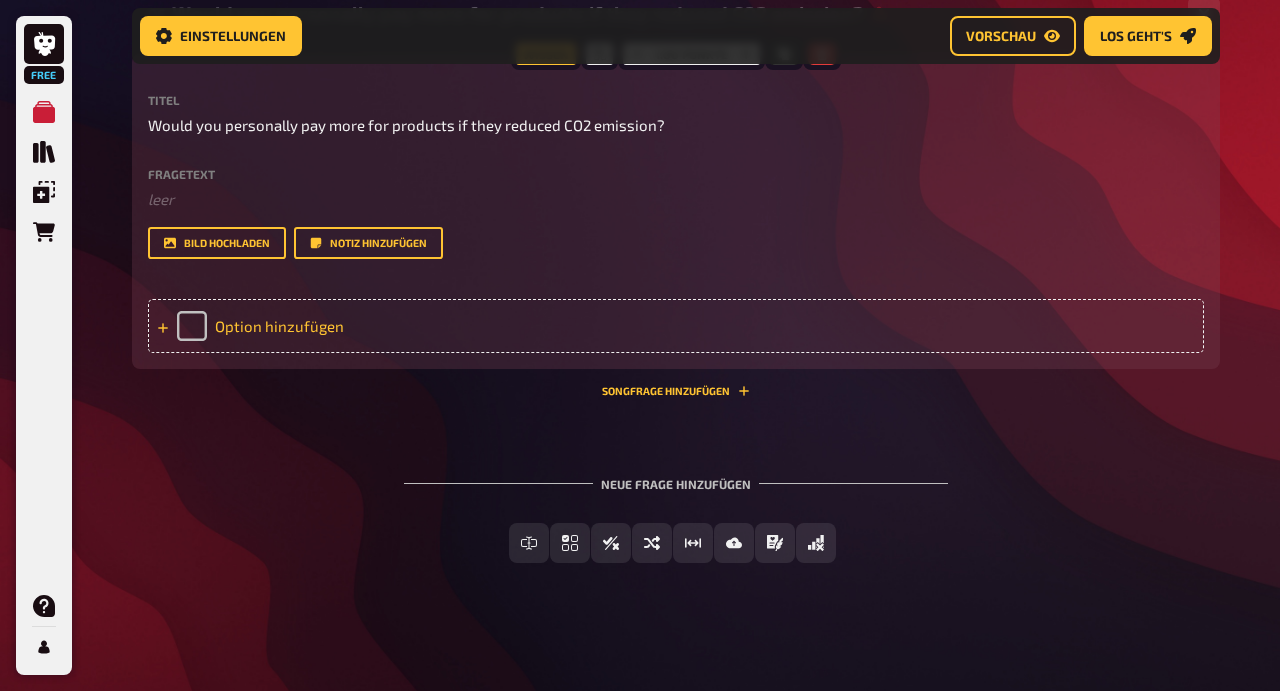 click on "Option hinzufügen" at bounding box center [676, 326] 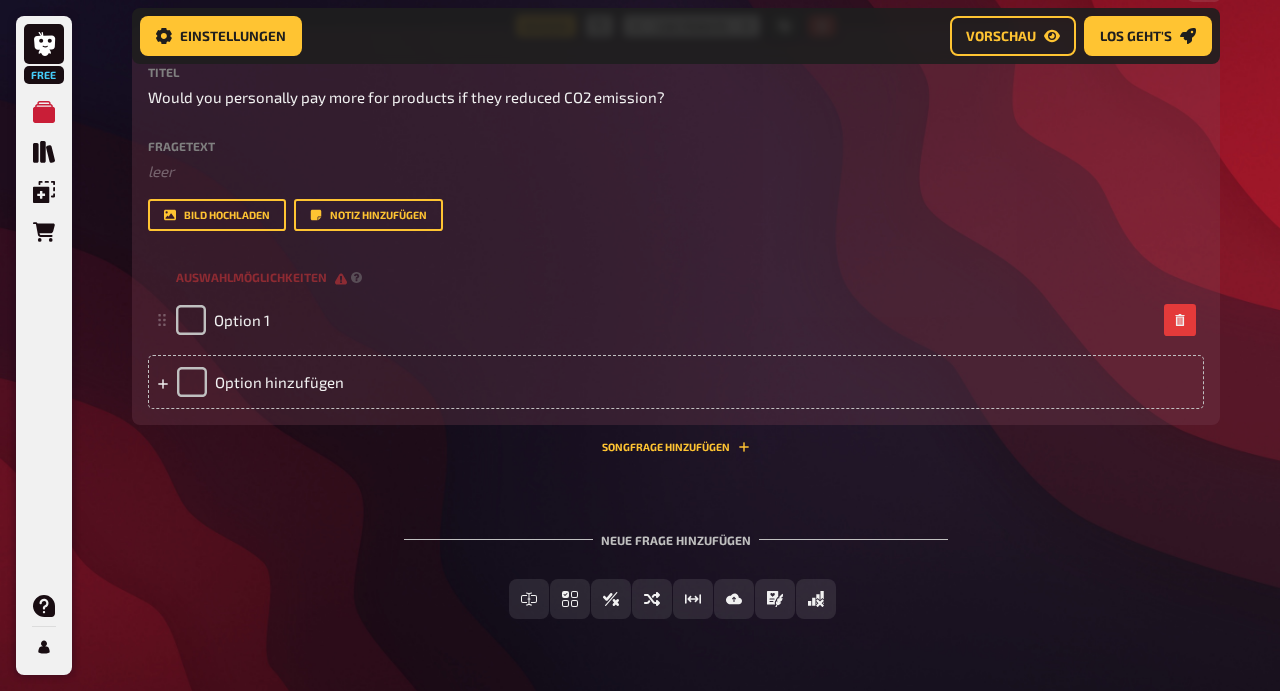 type 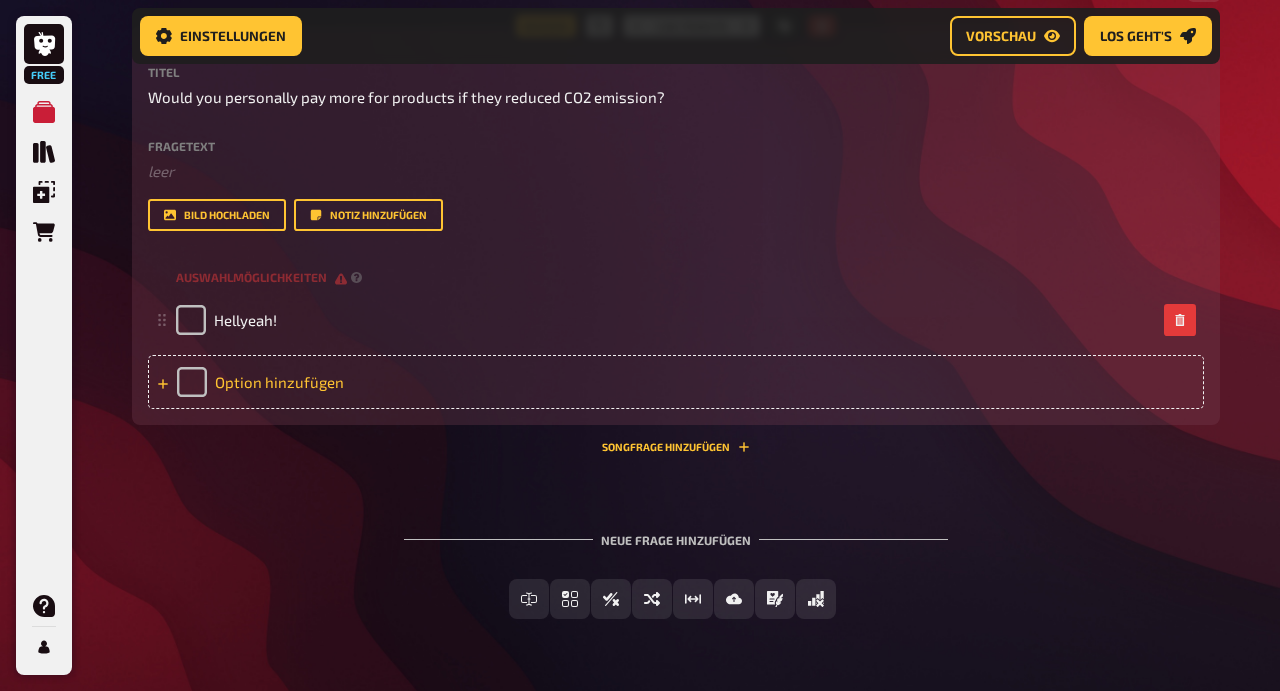 click on "Option hinzufügen" at bounding box center [676, 382] 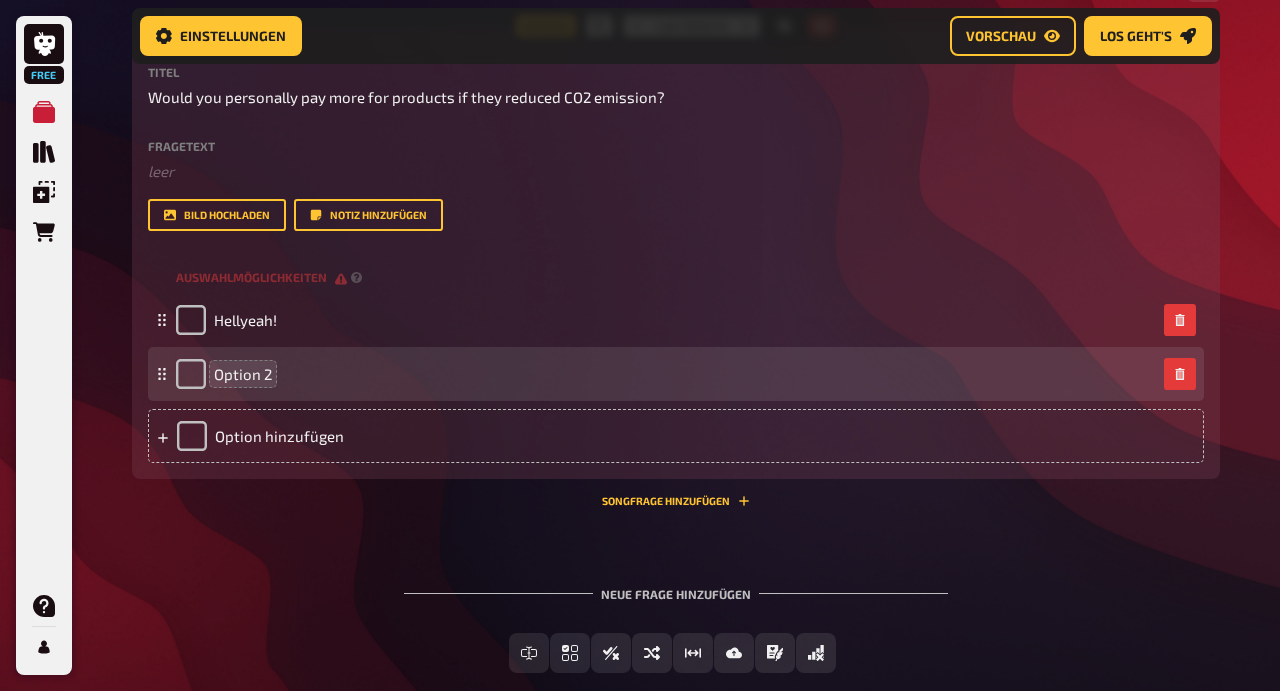 type 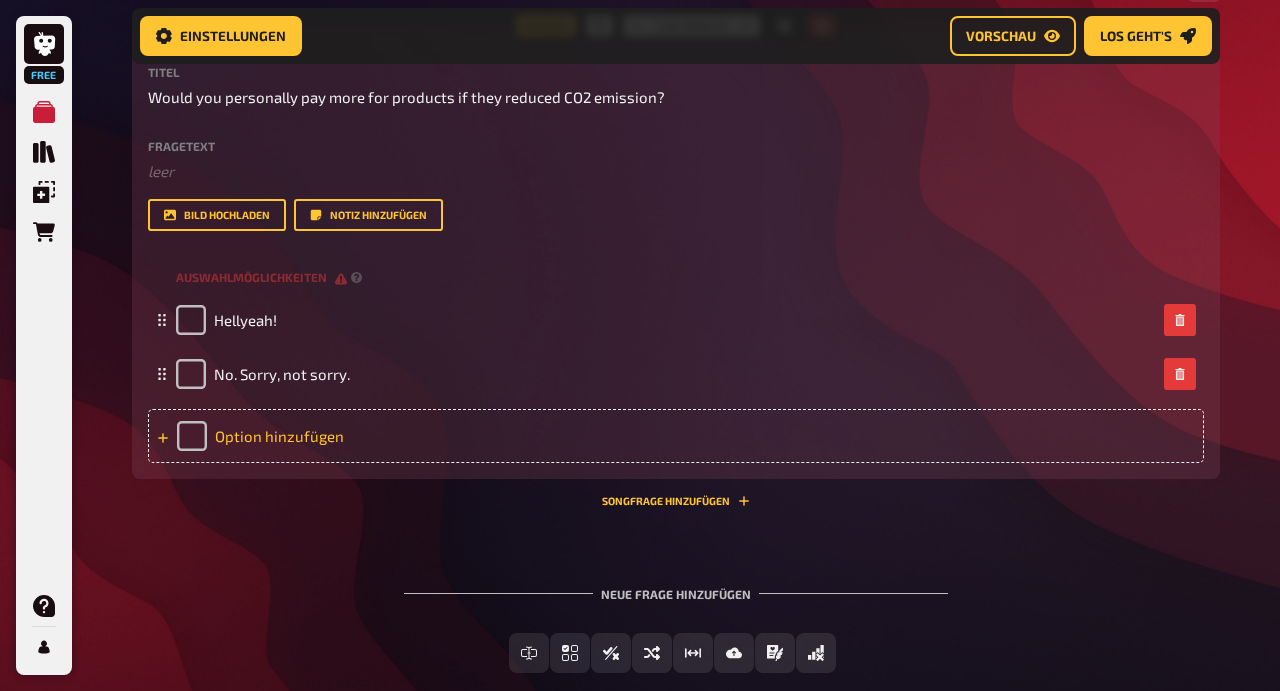 click on "Option hinzufügen" at bounding box center (676, 436) 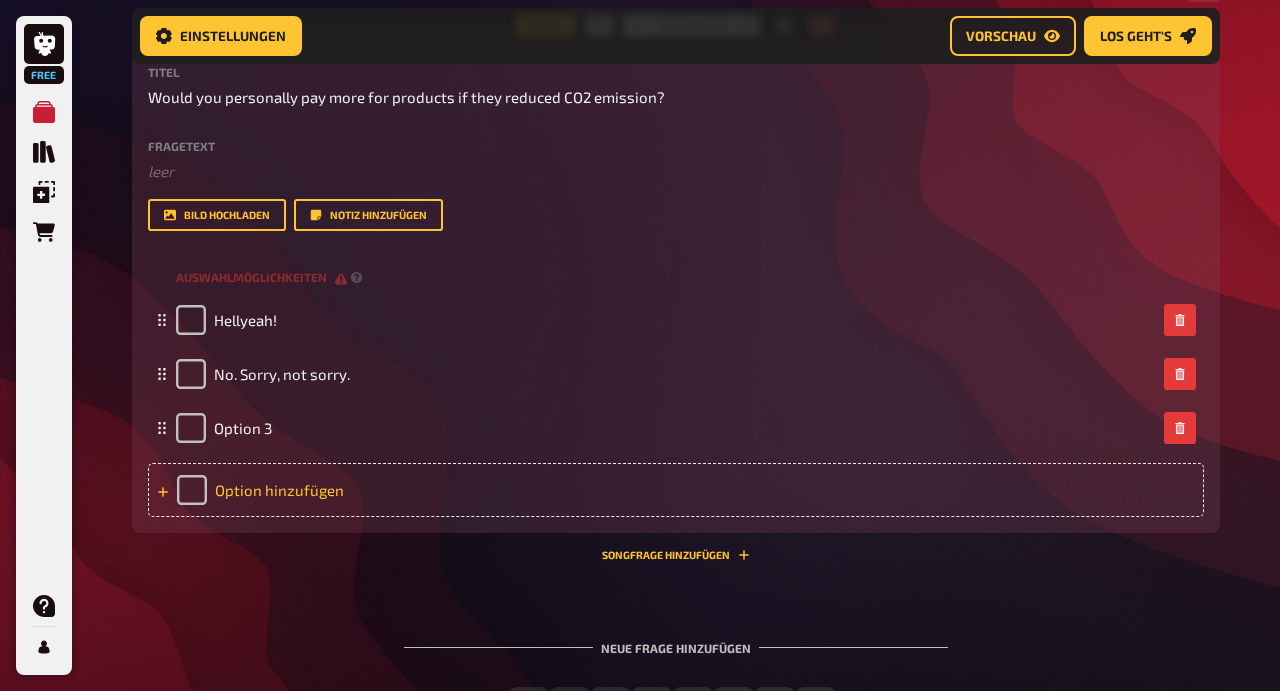 type 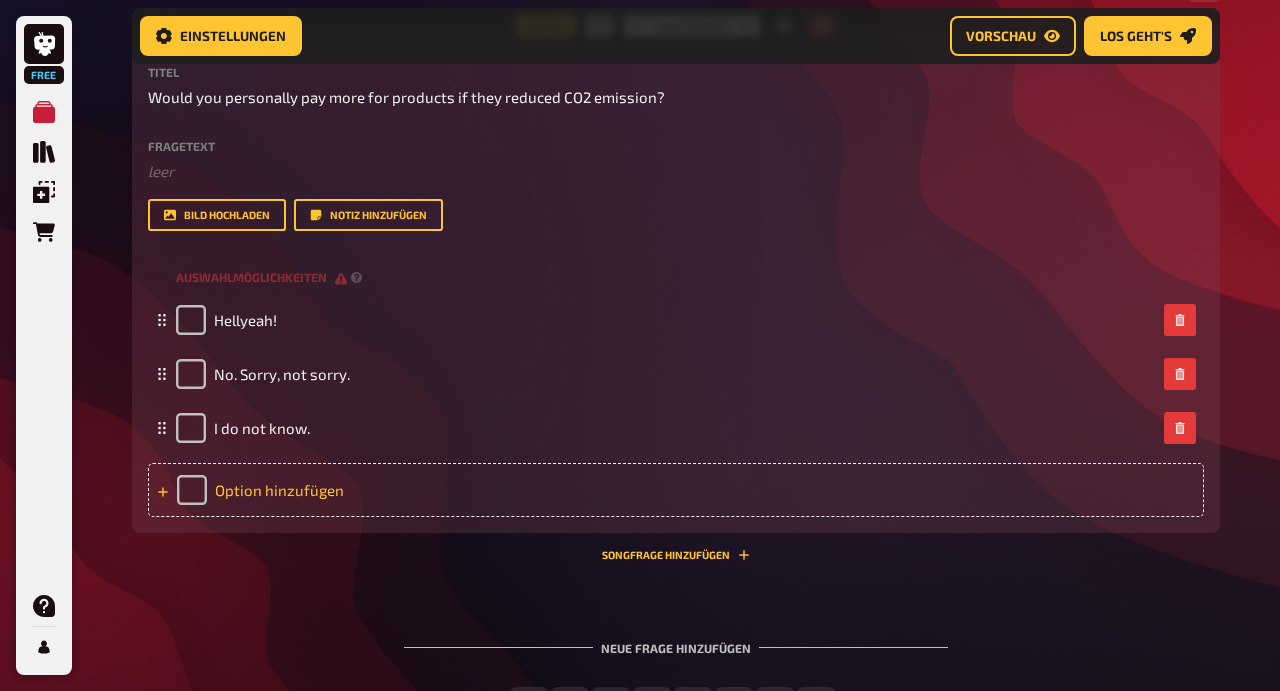 click on "Option hinzufügen" at bounding box center (676, 490) 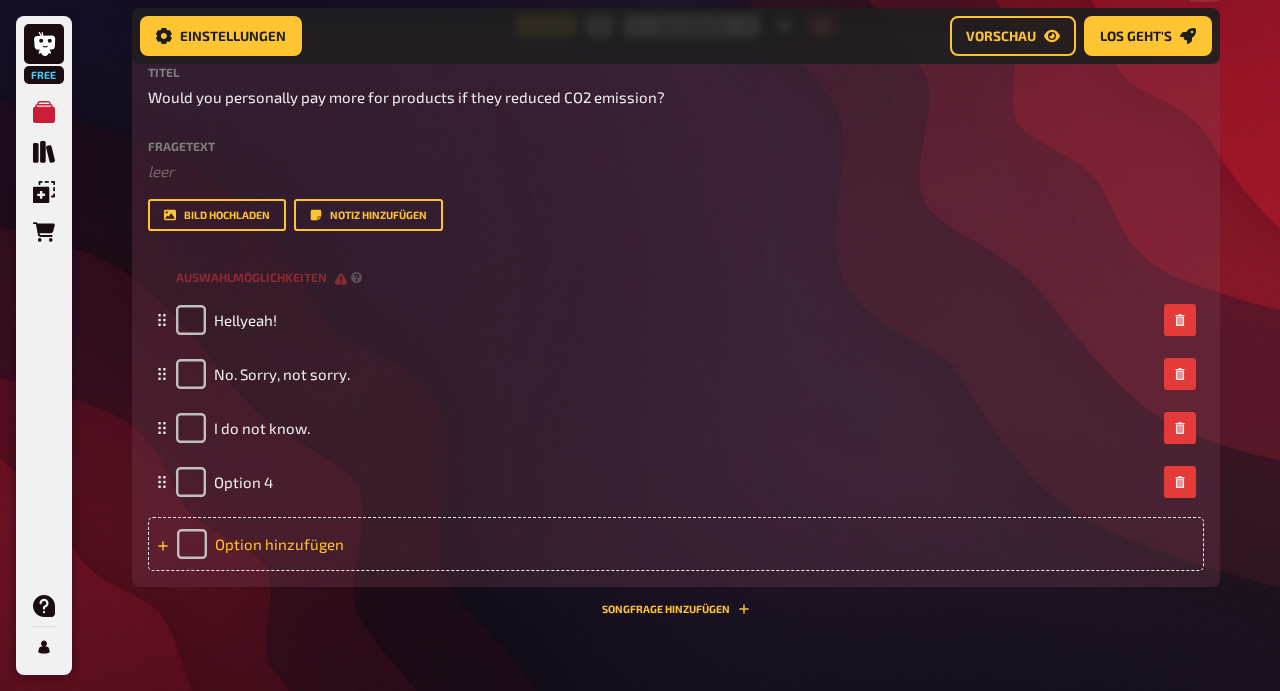 type 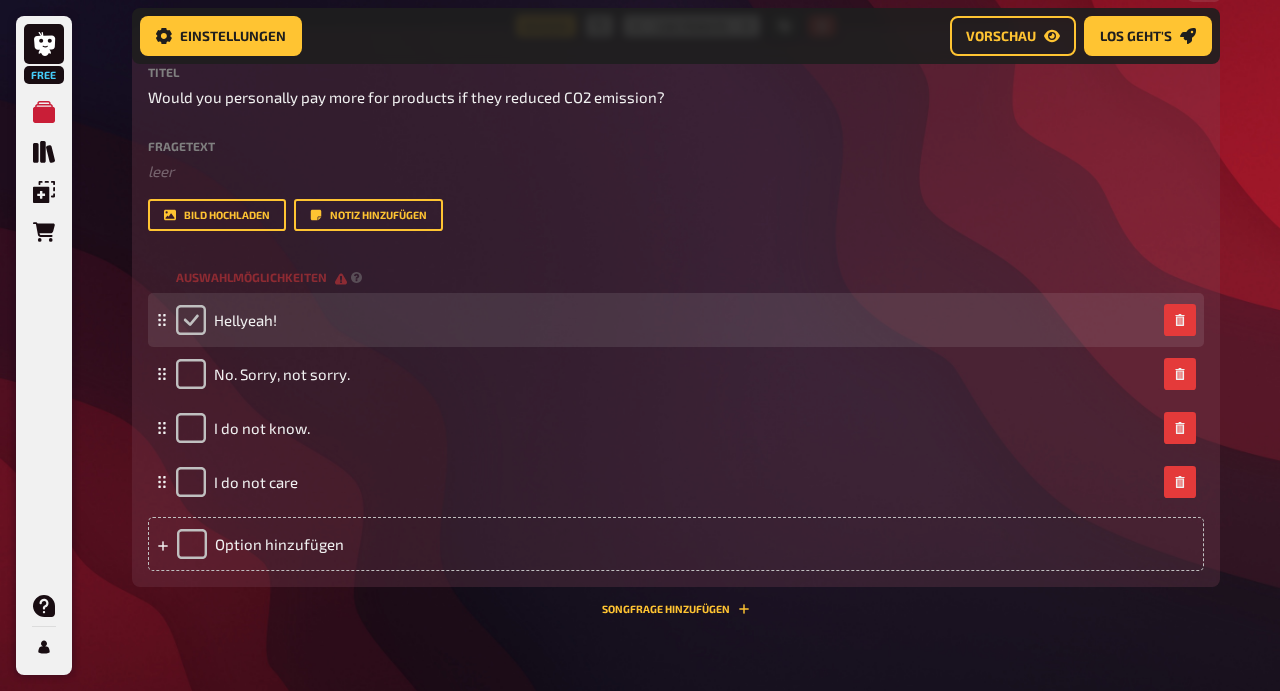 click at bounding box center (191, 320) 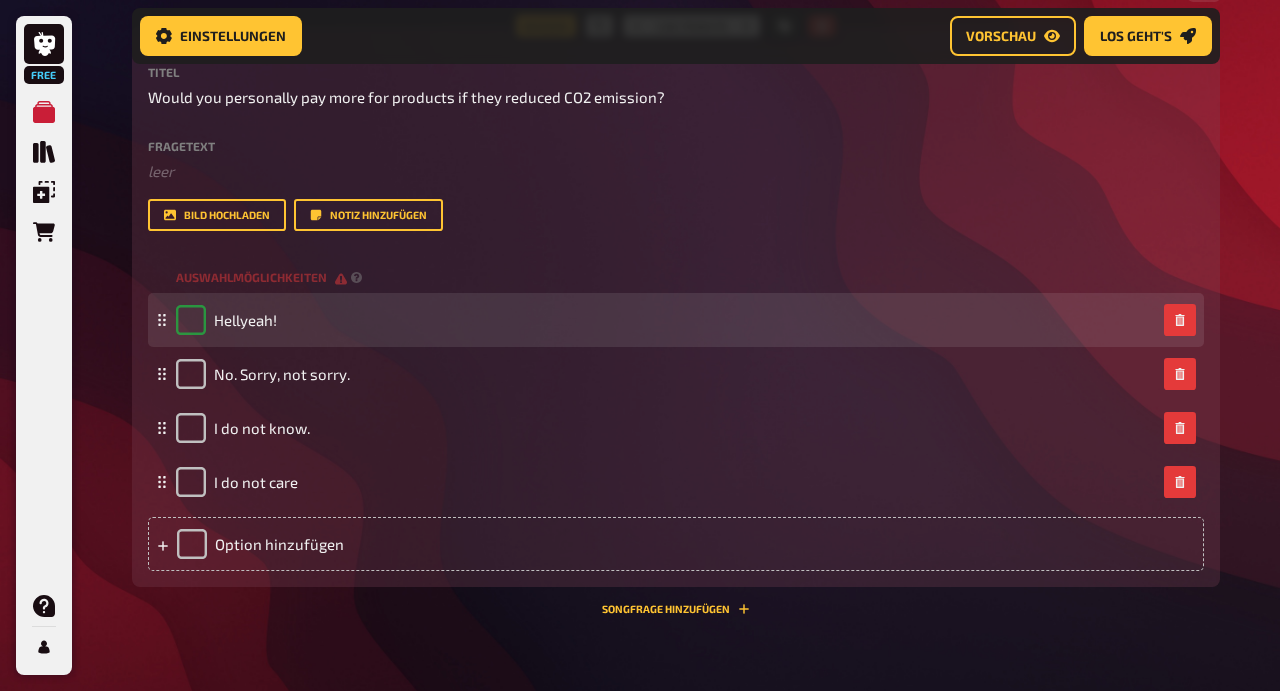 checkbox on "true" 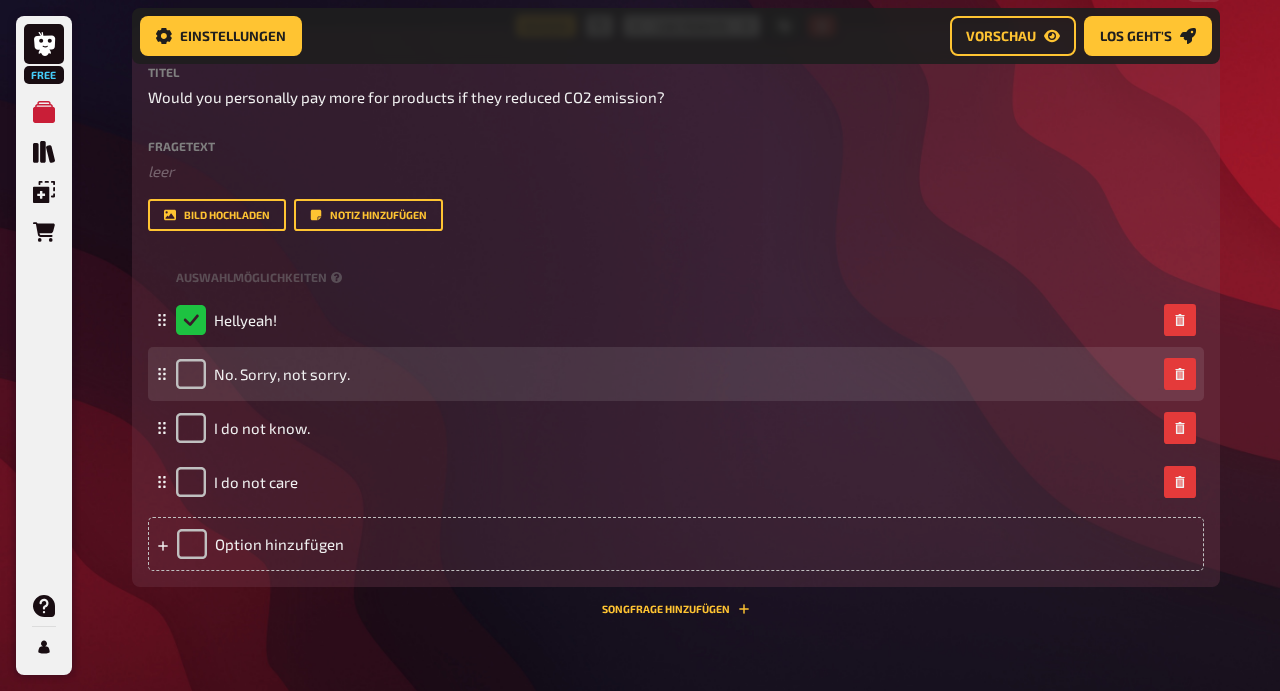 click on "No. Sorry, not sorry." at bounding box center [676, 374] 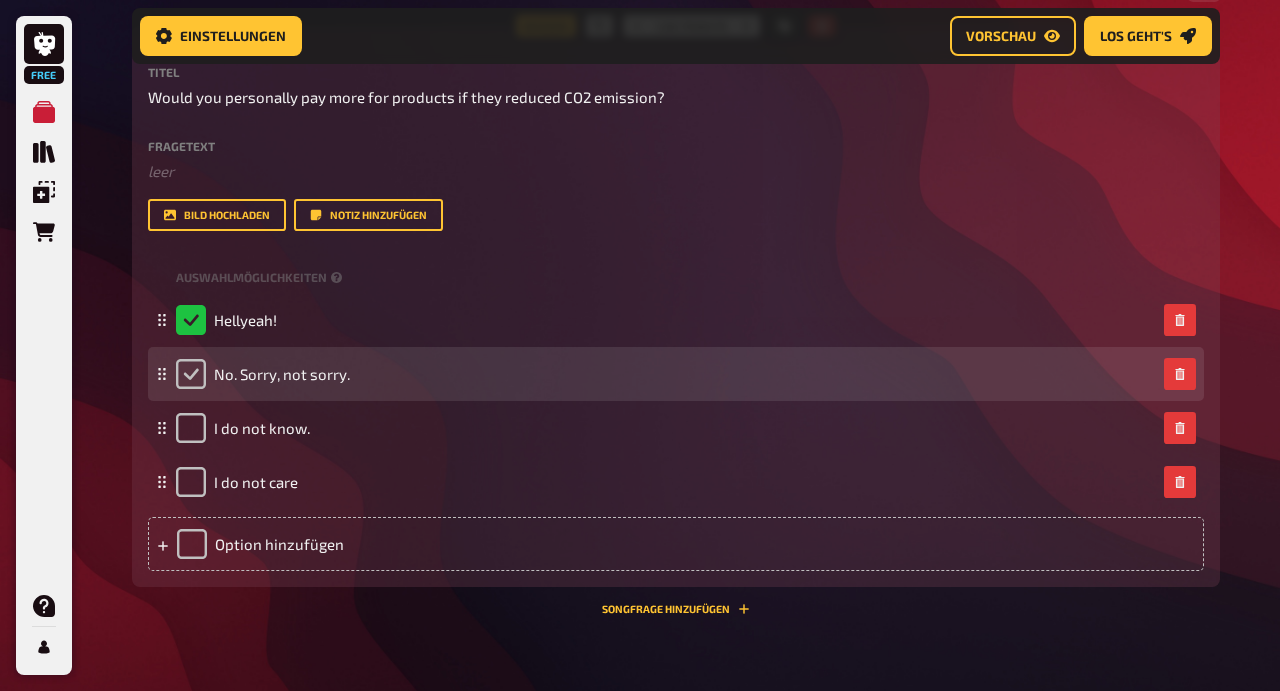 click at bounding box center [191, 374] 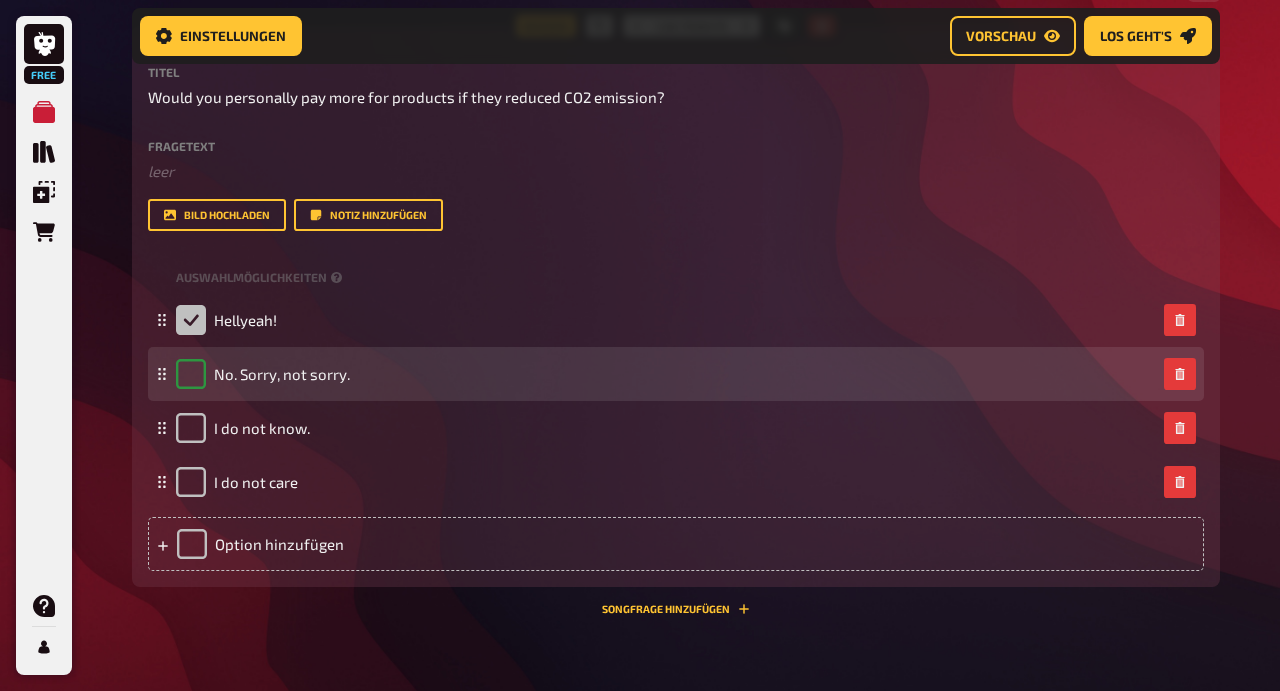 checkbox on "true" 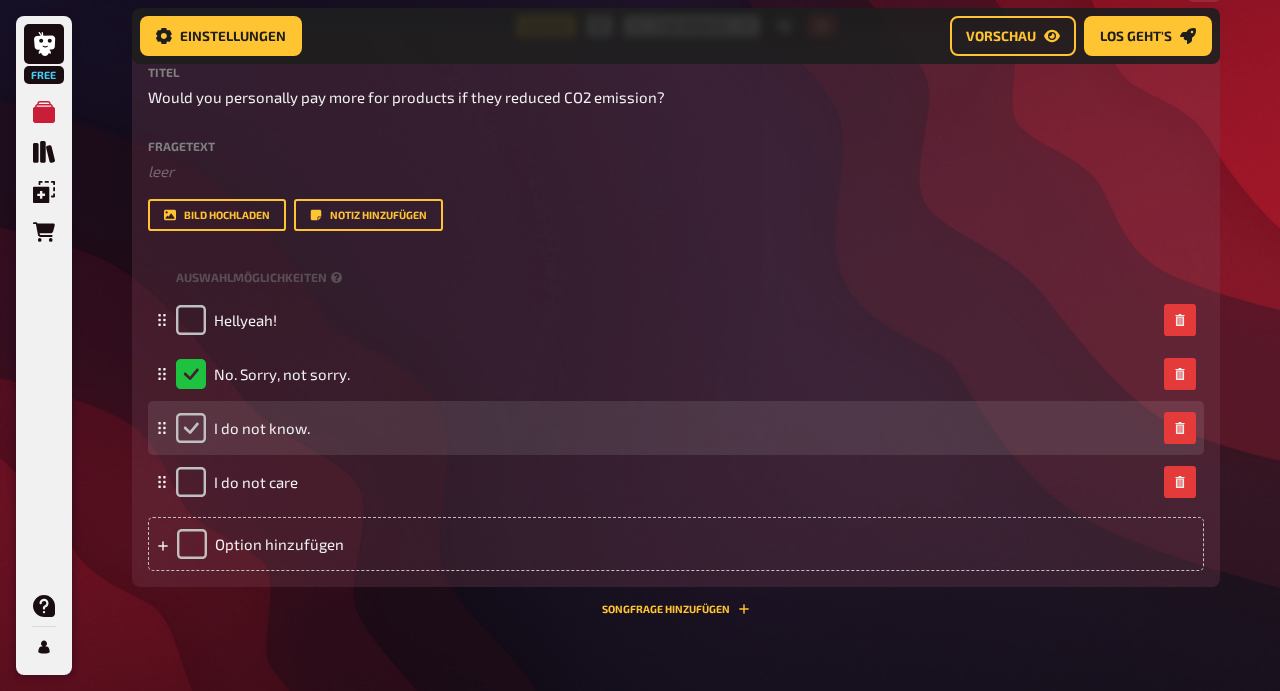 click at bounding box center [191, 428] 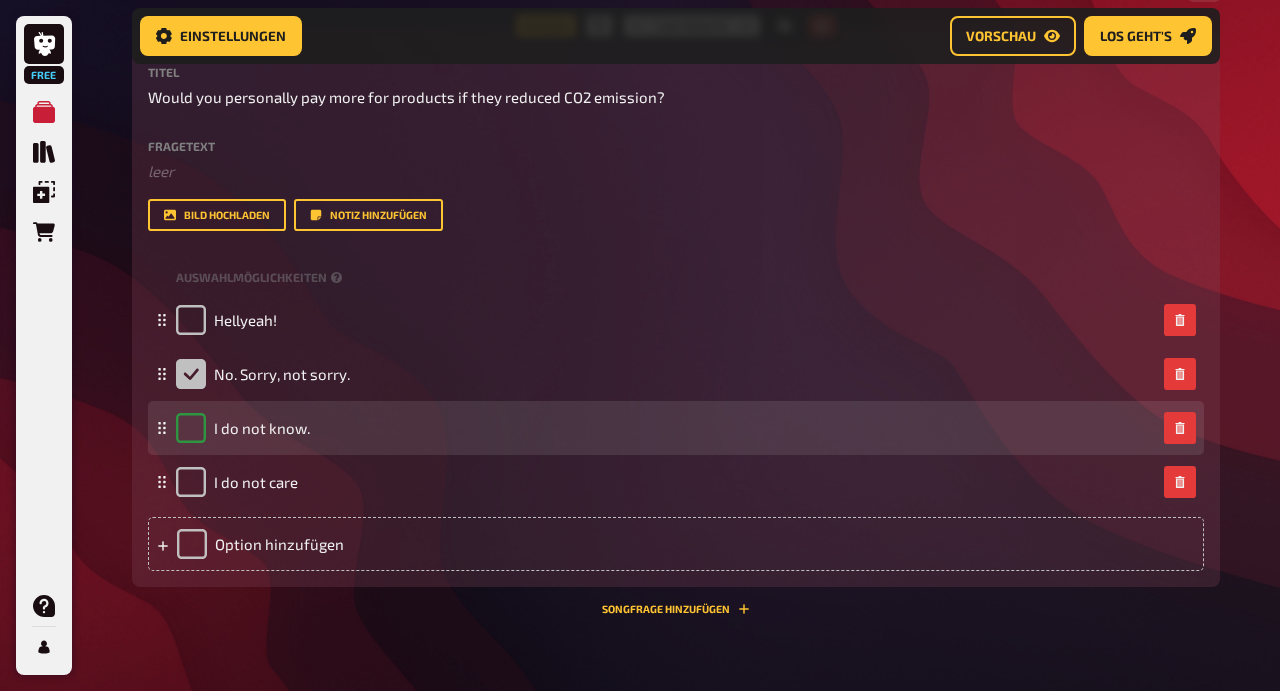 checkbox on "true" 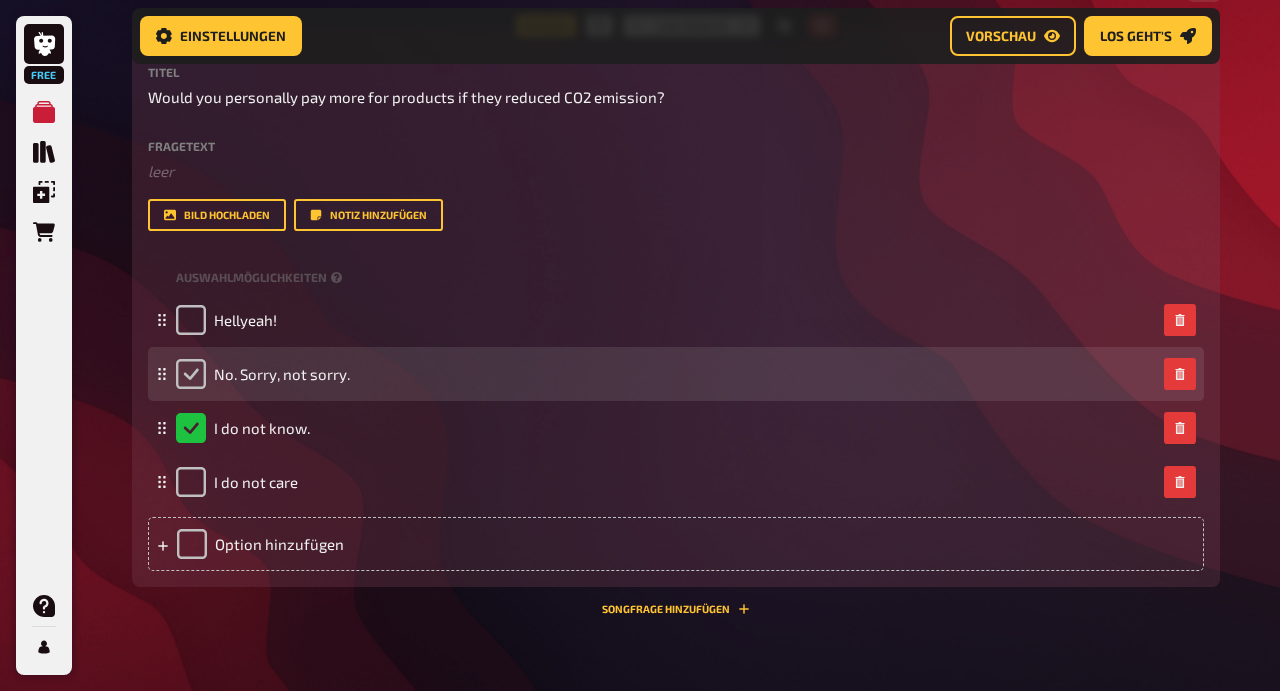 click at bounding box center [191, 374] 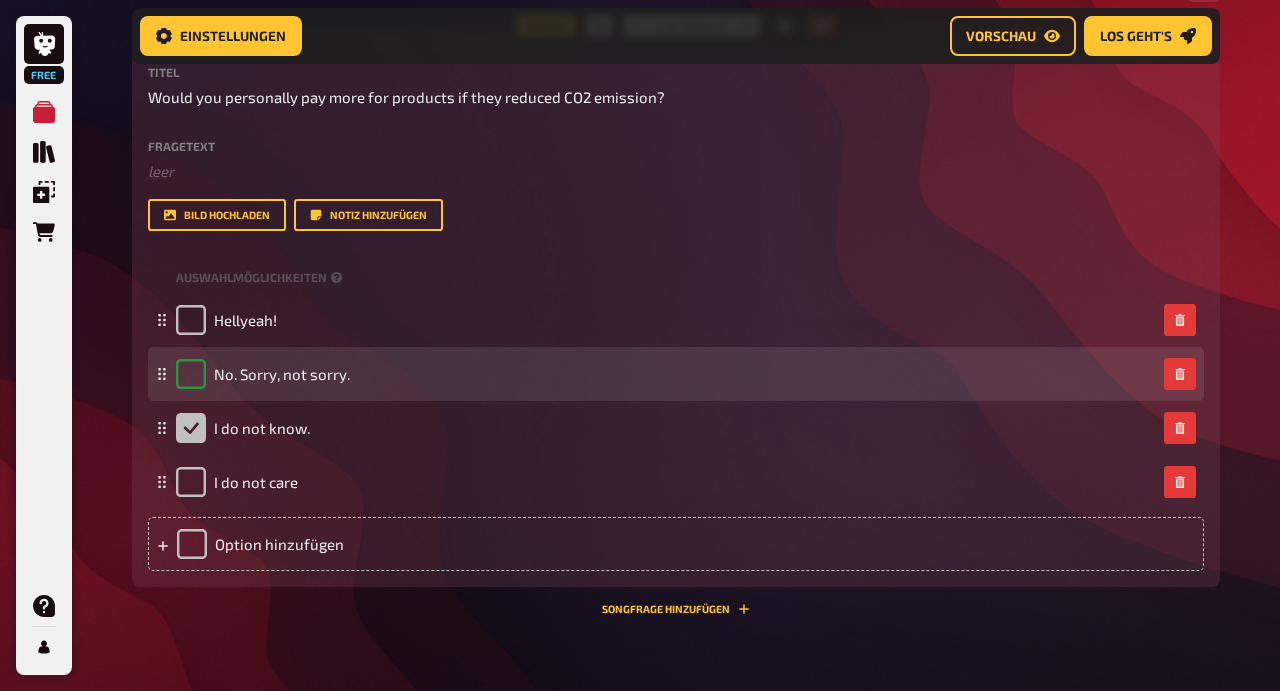 checkbox on "true" 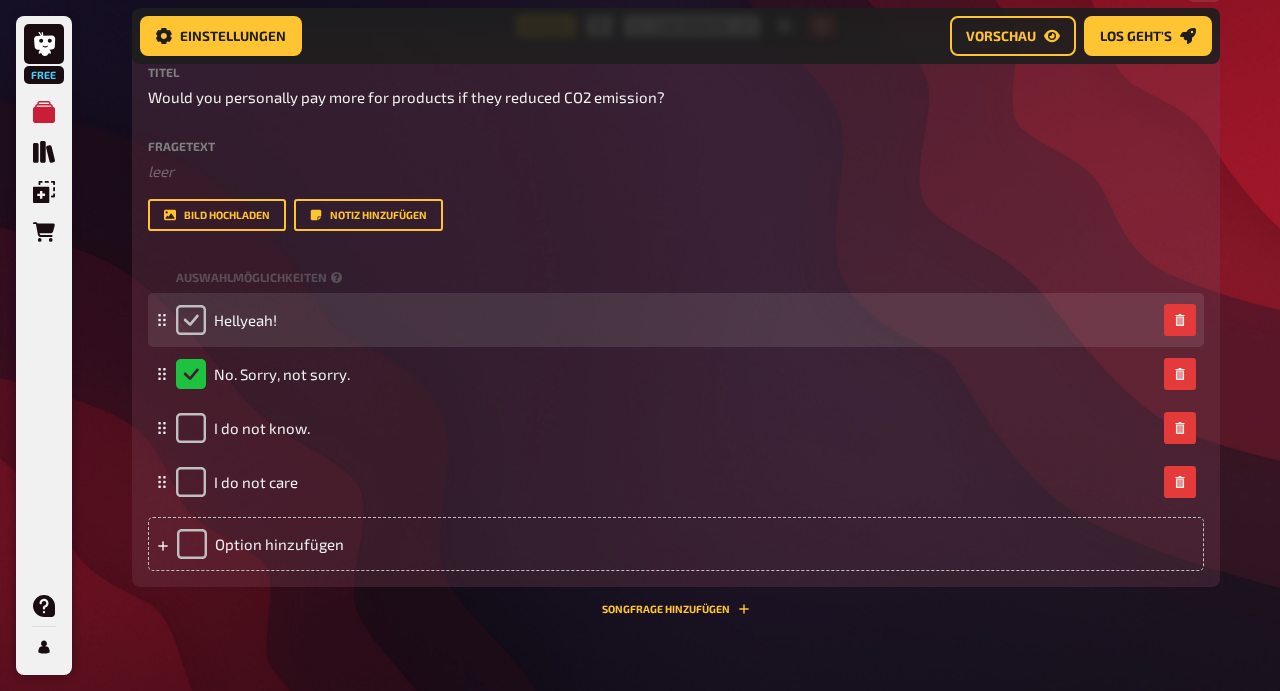 click at bounding box center (191, 320) 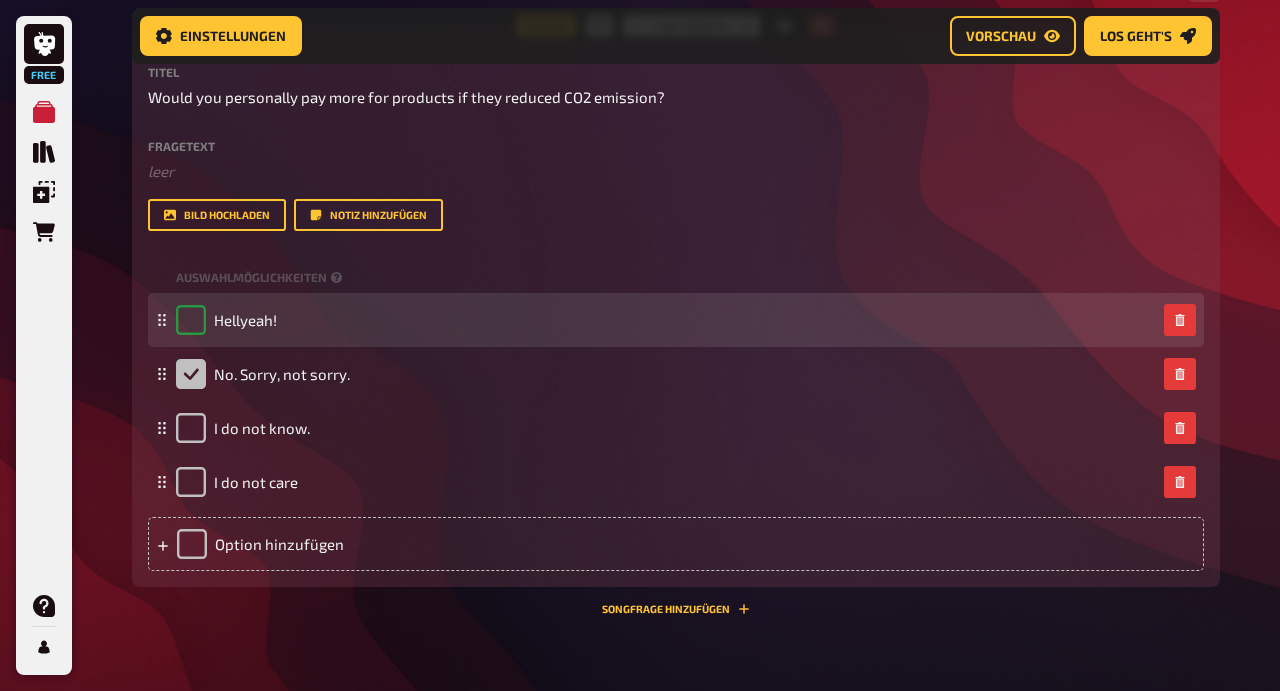 checkbox on "true" 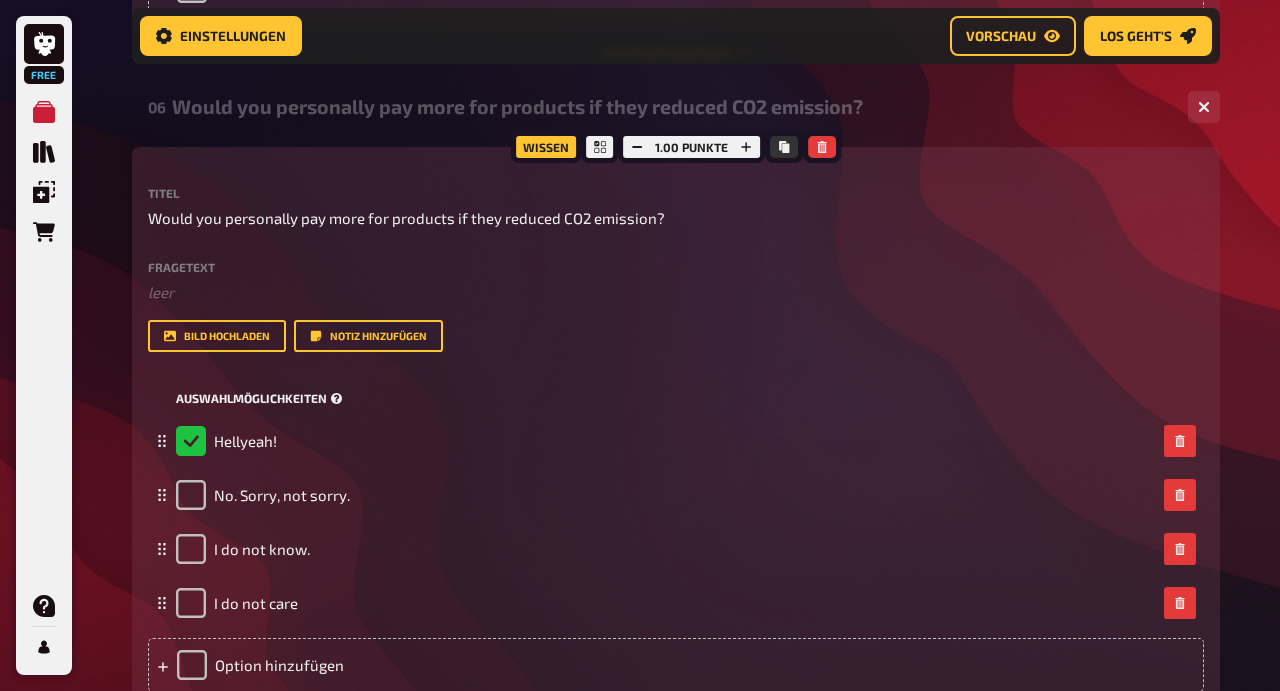 scroll, scrollTop: 5912, scrollLeft: 0, axis: vertical 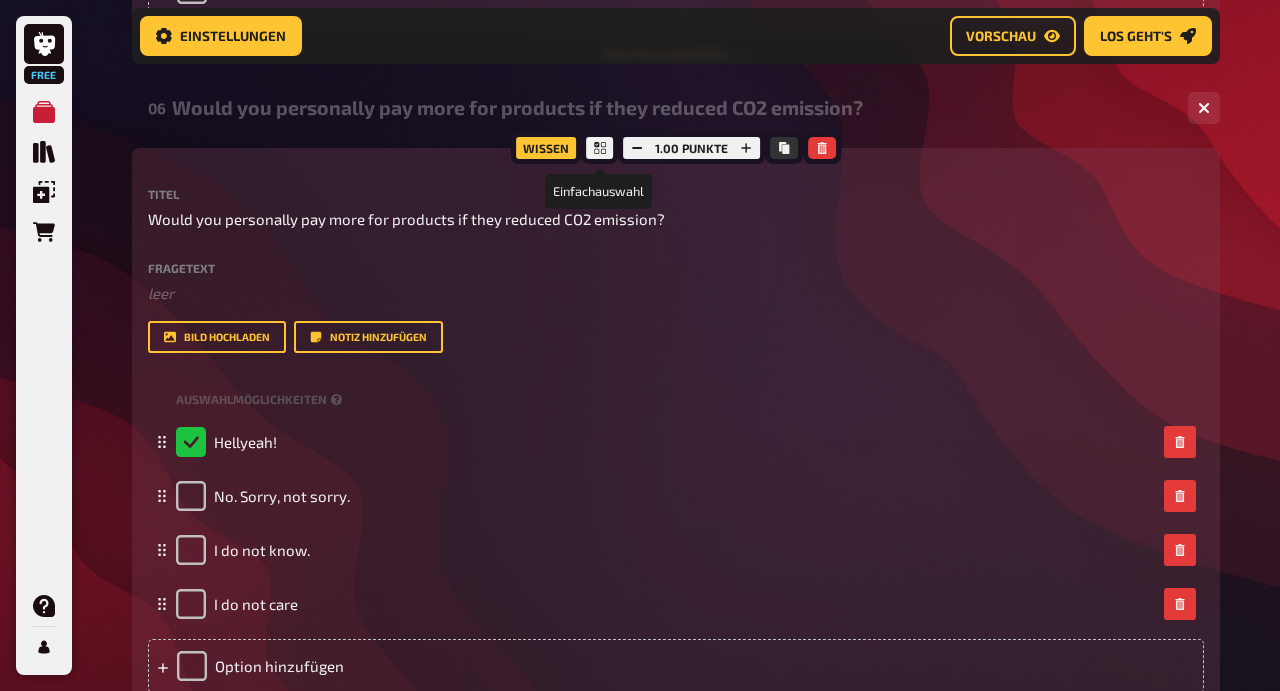 click at bounding box center [600, 148] 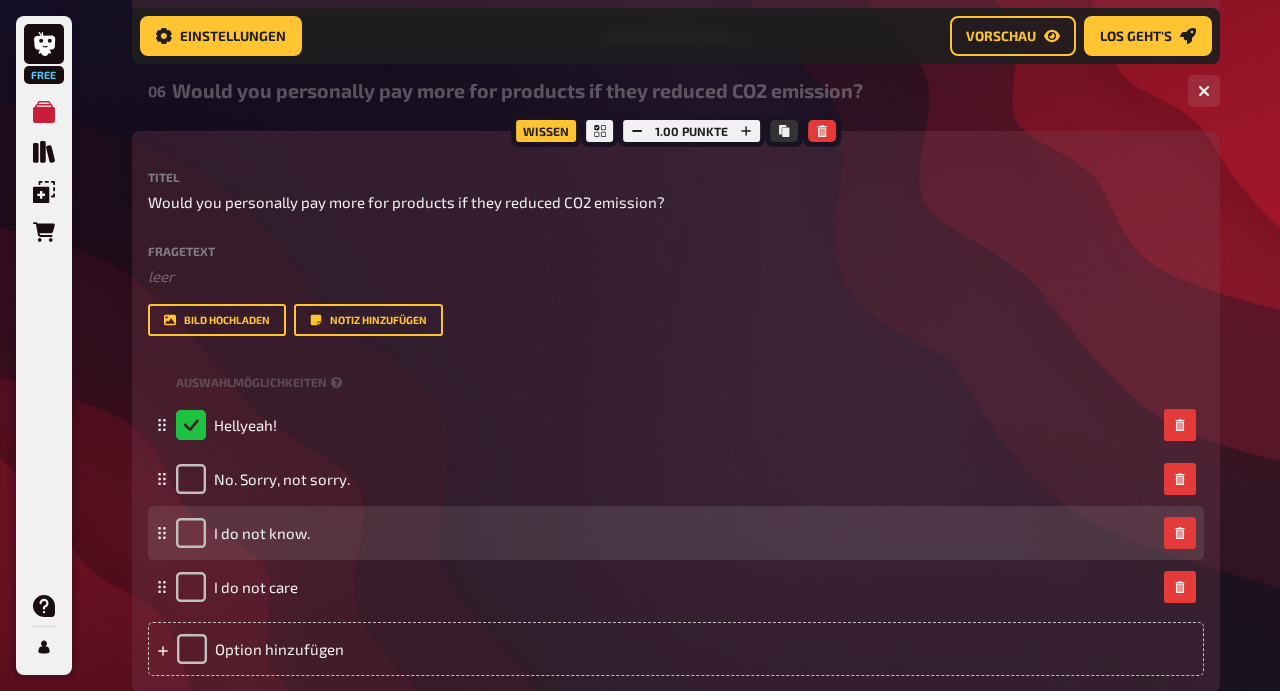 scroll, scrollTop: 5812, scrollLeft: 0, axis: vertical 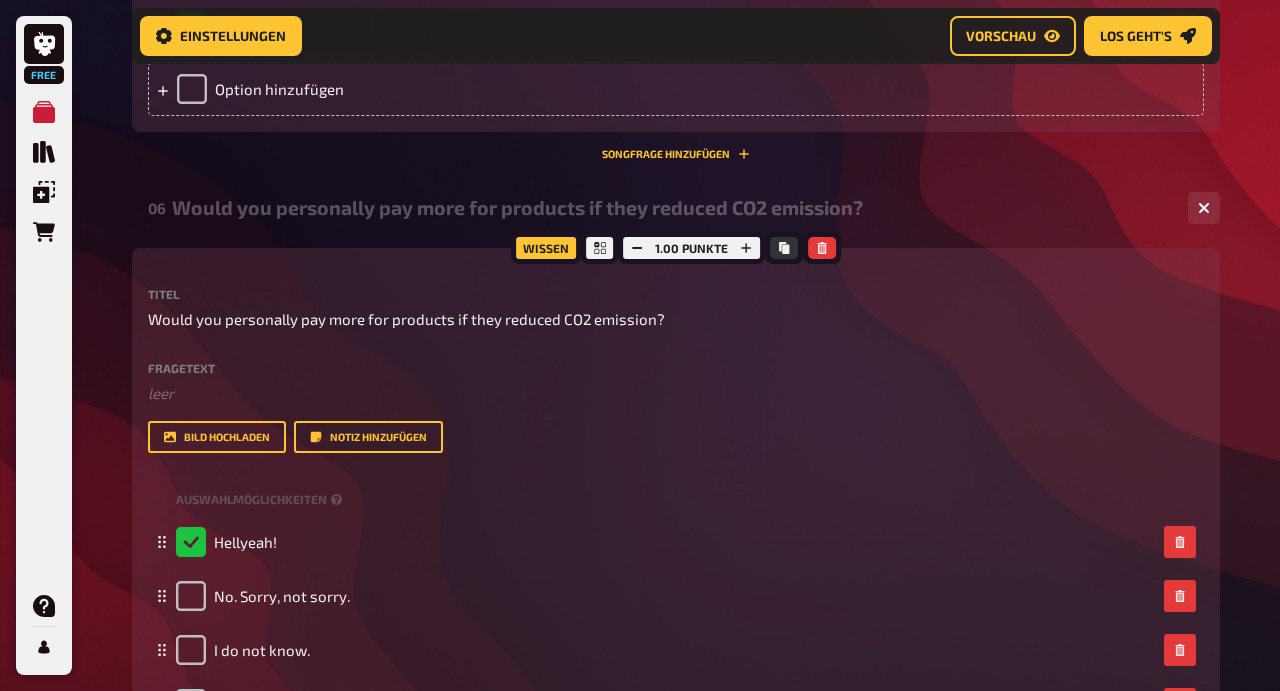 click on "Wissen" at bounding box center (546, 248) 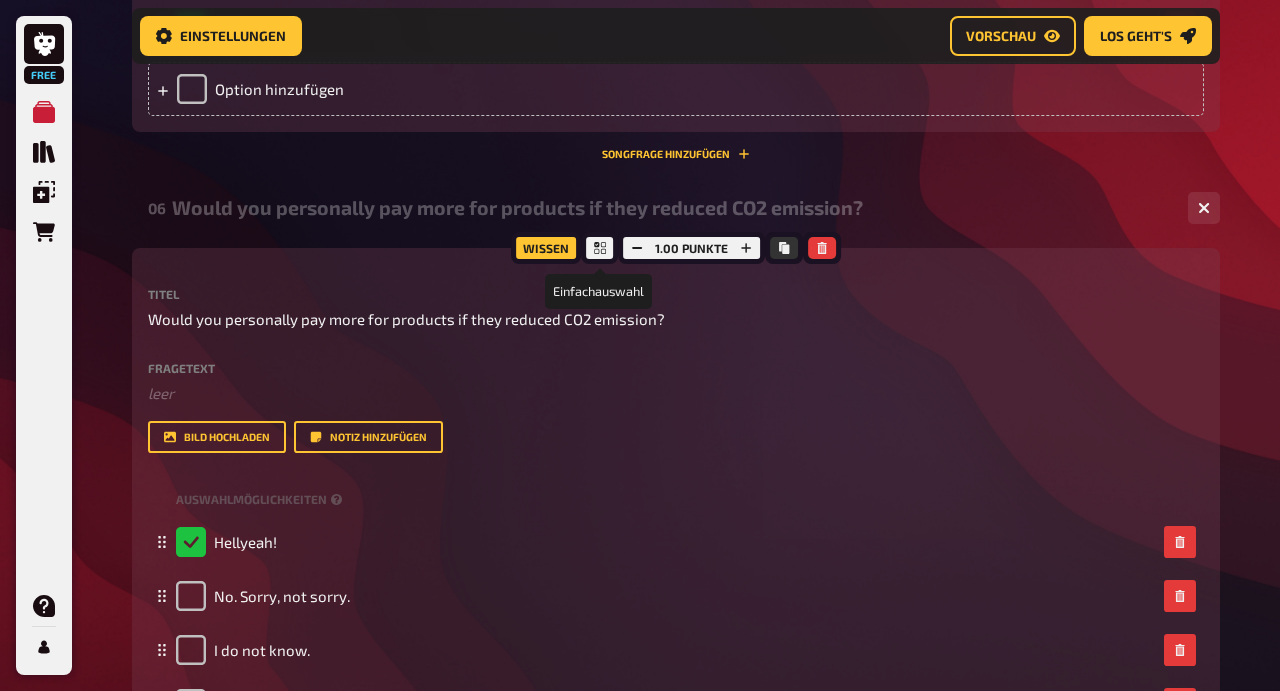 click 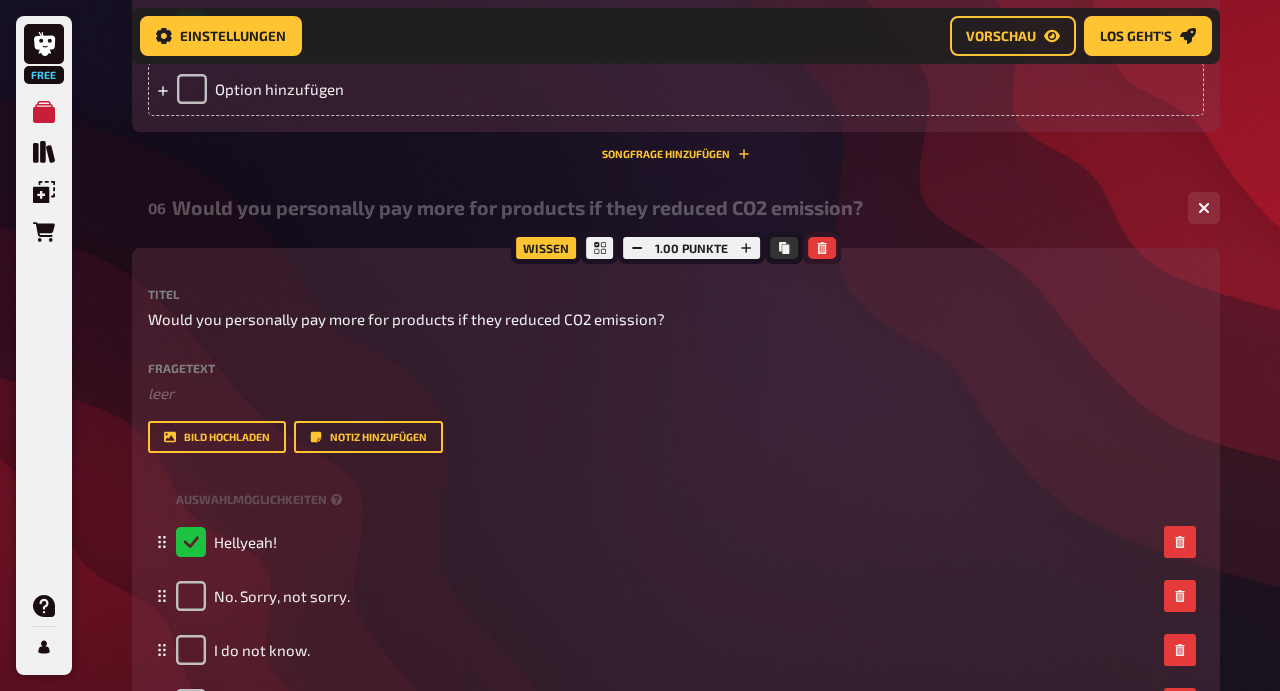 click at bounding box center [822, 248] 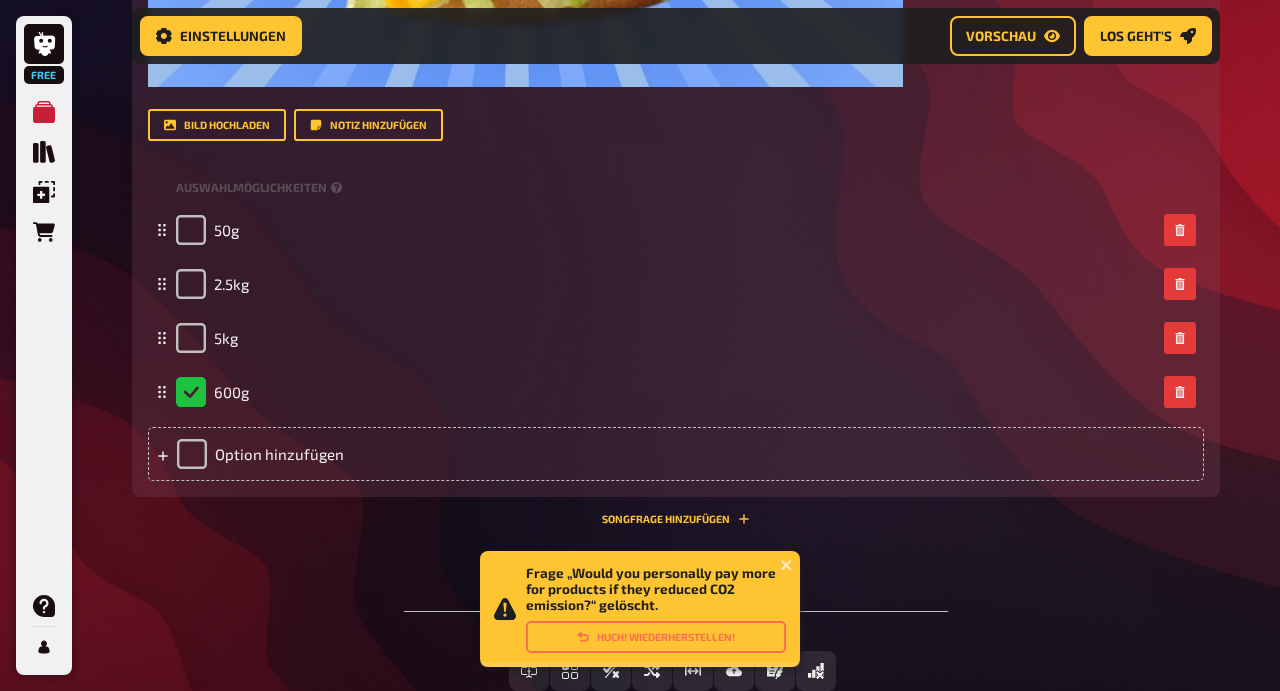 scroll, scrollTop: 5598, scrollLeft: 0, axis: vertical 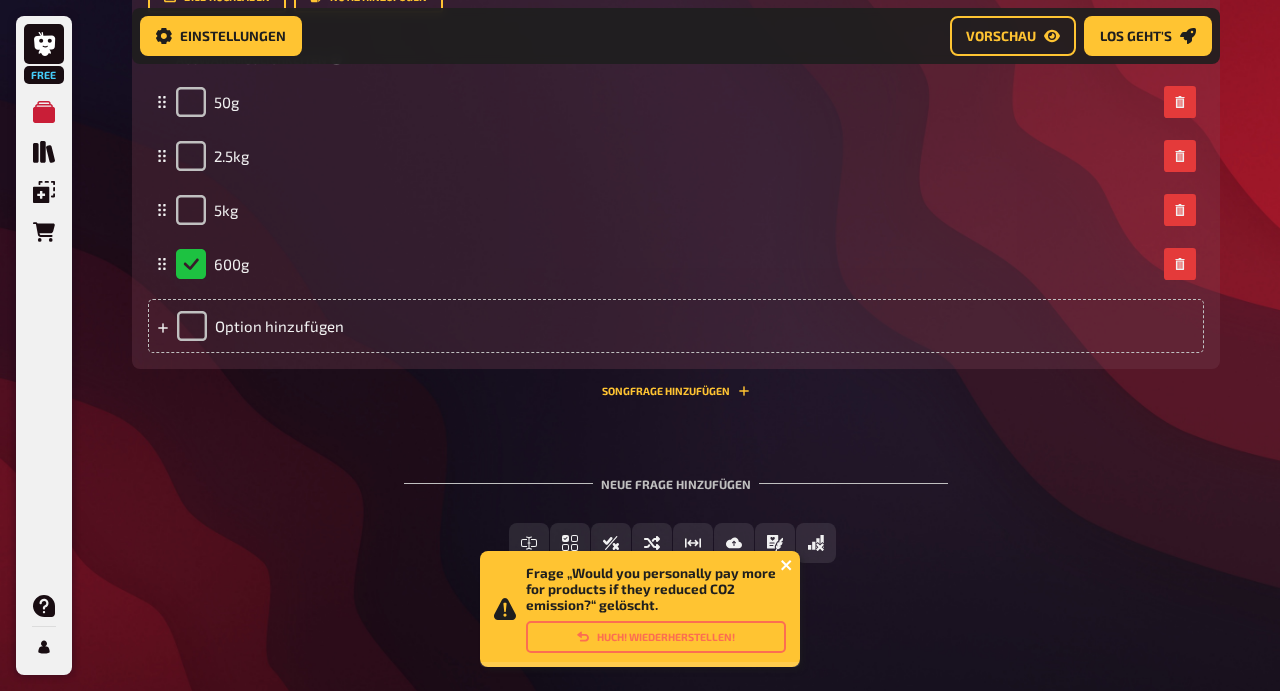 click 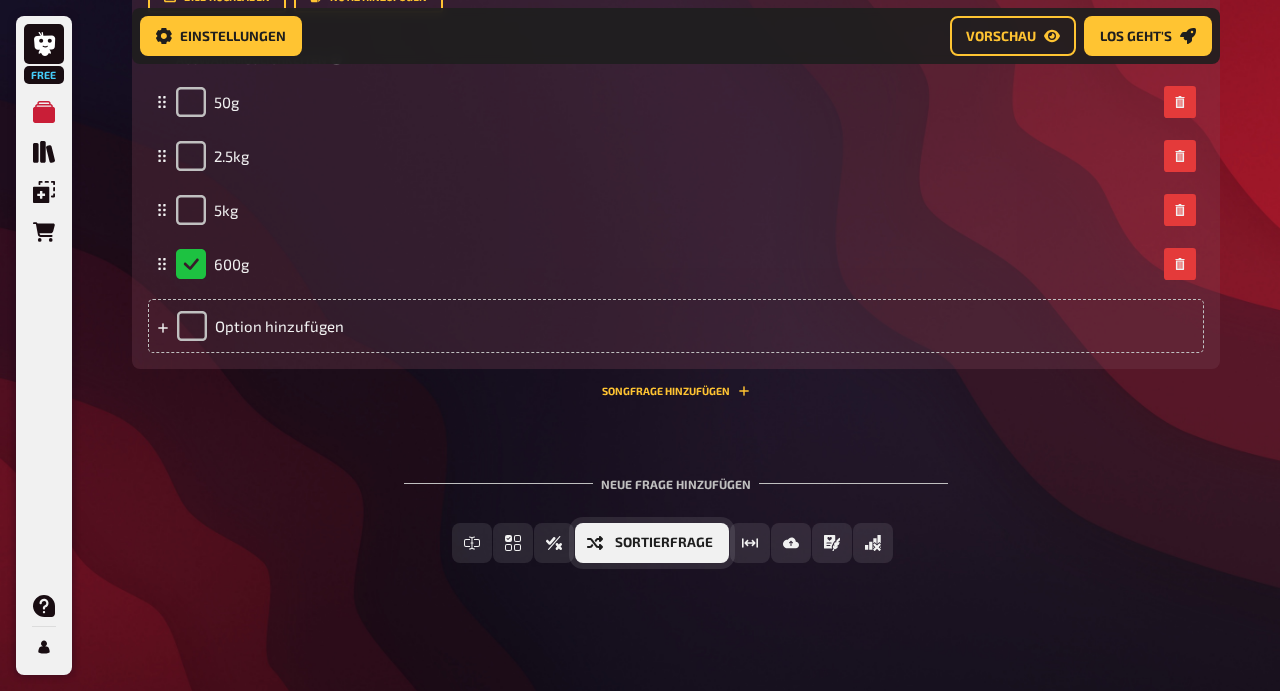 click on "Sortierfrage" at bounding box center [664, 543] 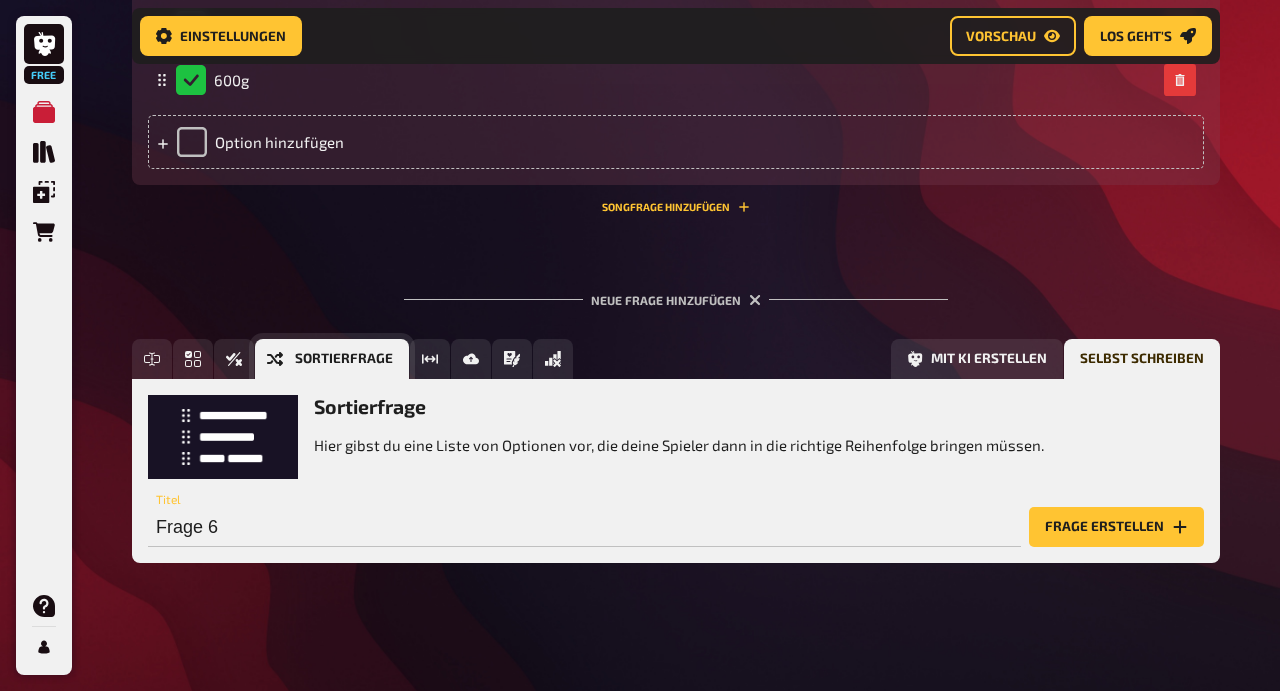 scroll, scrollTop: 5760, scrollLeft: 0, axis: vertical 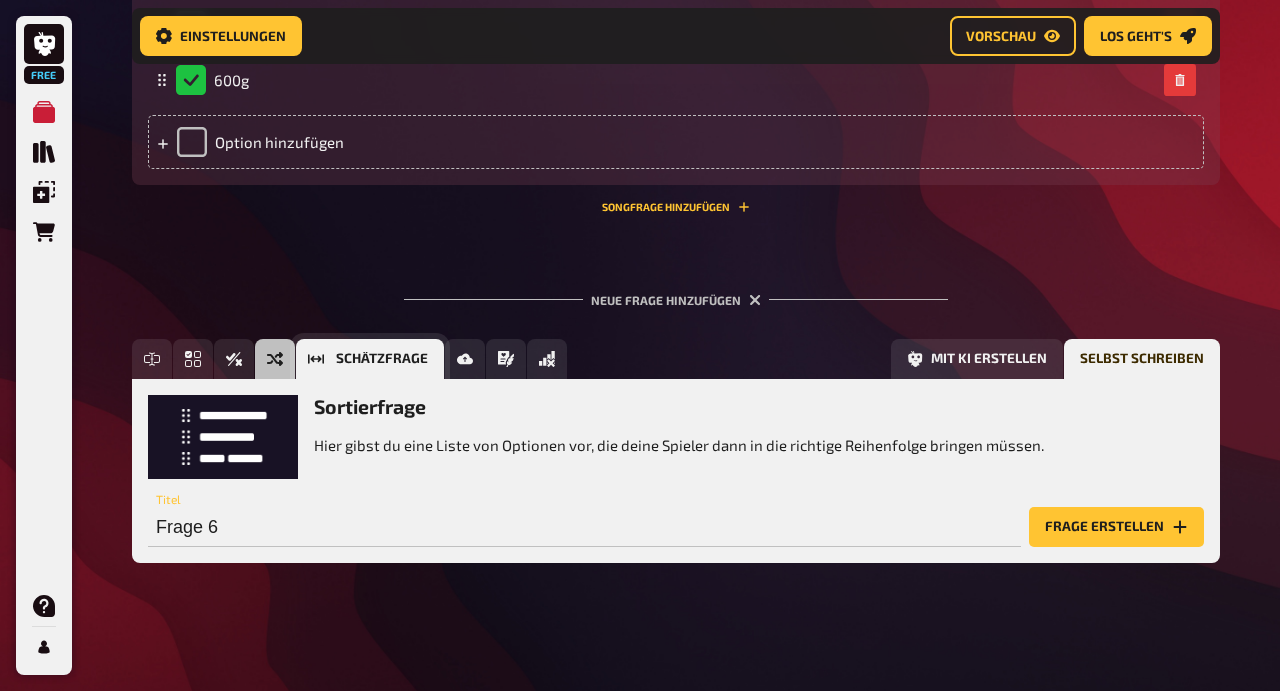 click on "Schätzfrage" at bounding box center [370, 359] 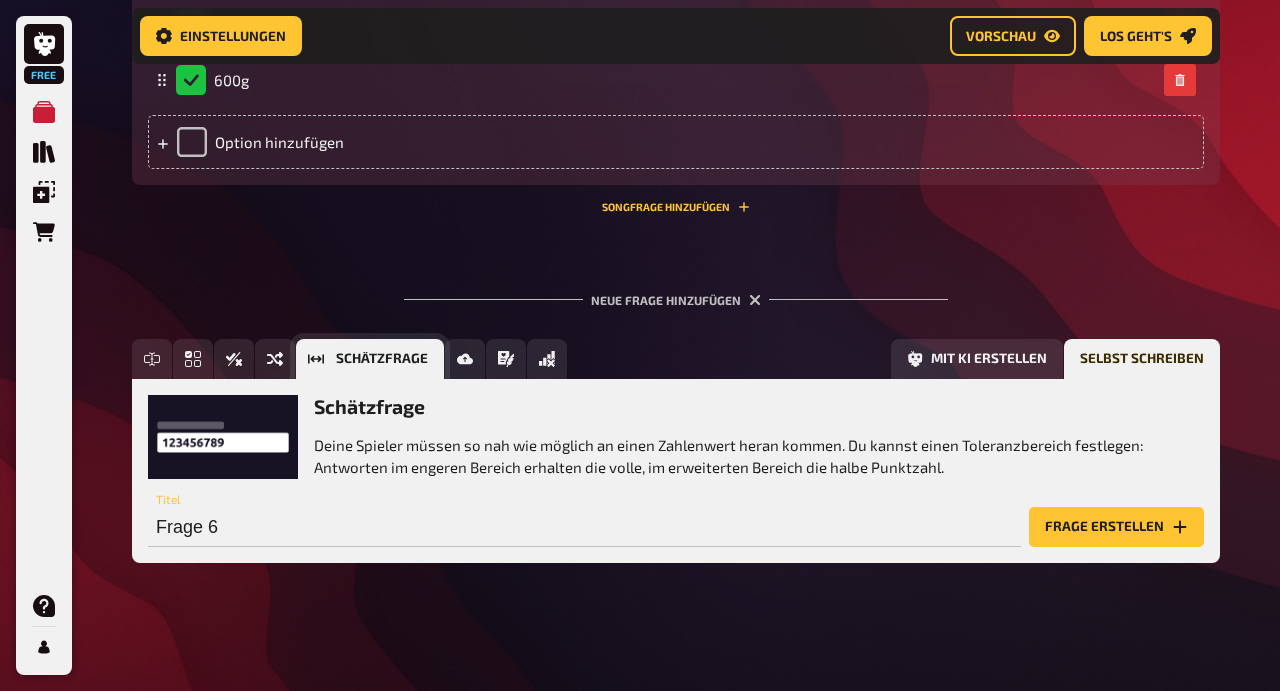 scroll, scrollTop: 5783, scrollLeft: 0, axis: vertical 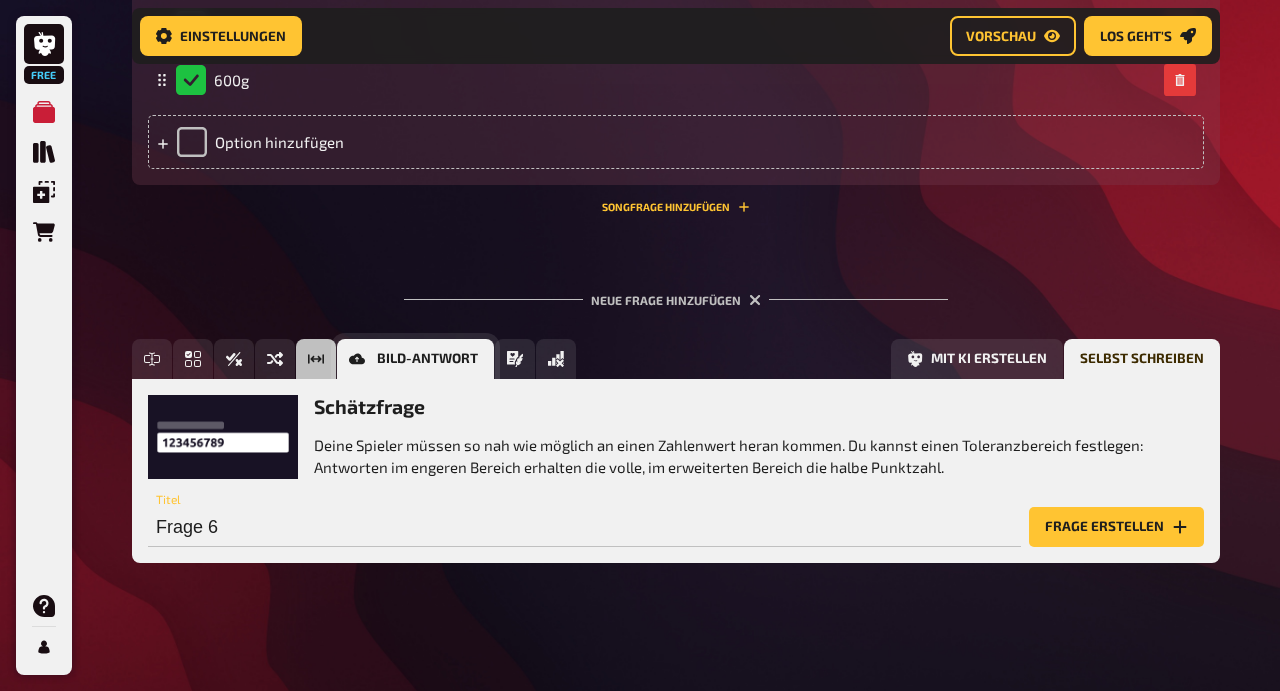 click 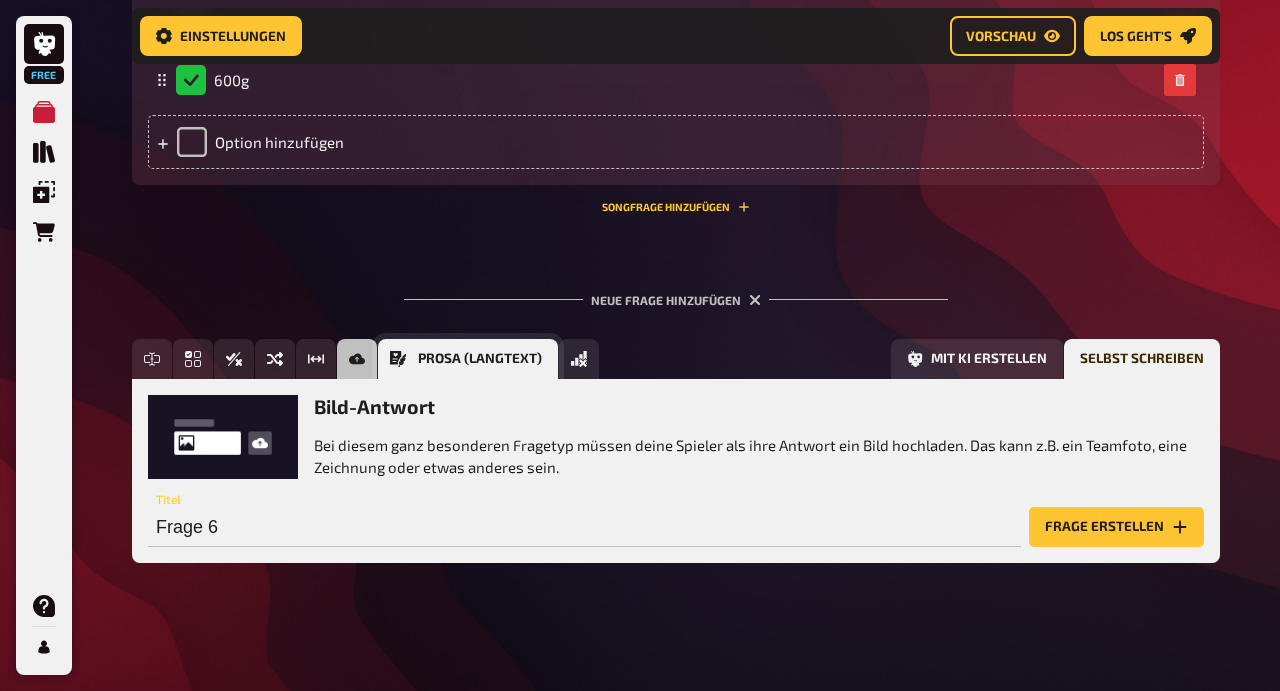 click on "Prosa (Langtext)" at bounding box center [480, 359] 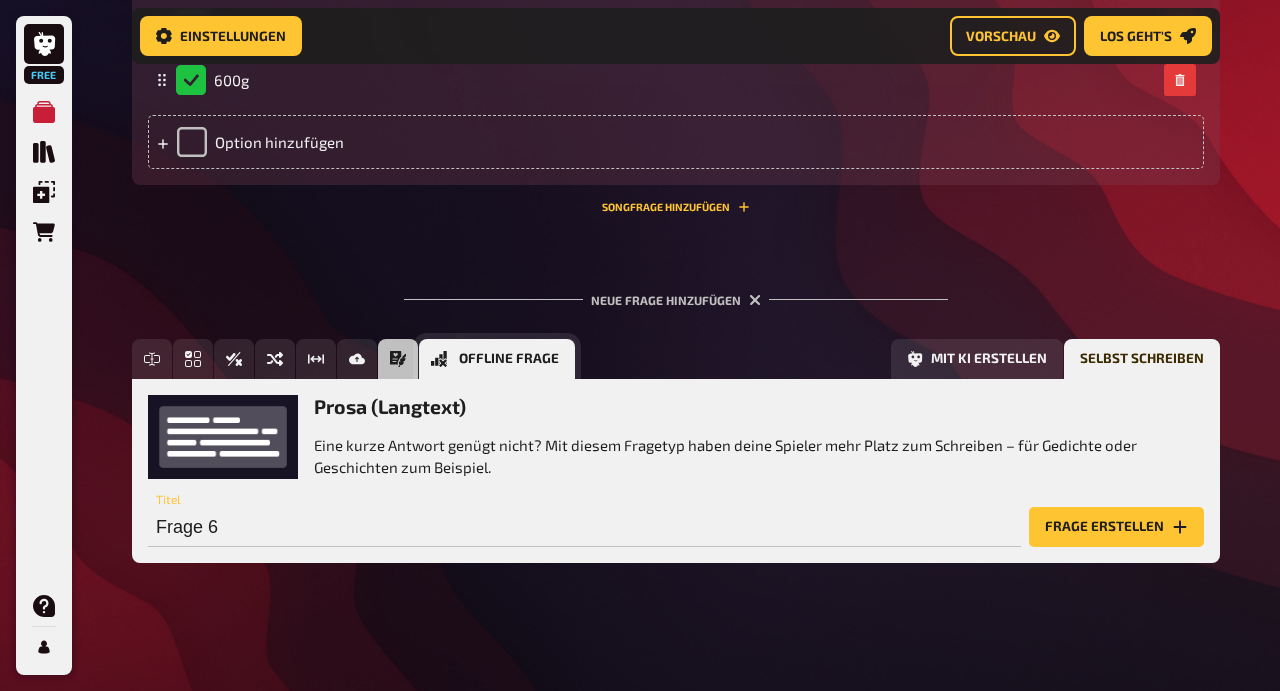 click on "Mit KI erstellen Selbst schreiben" at bounding box center (901, 359) 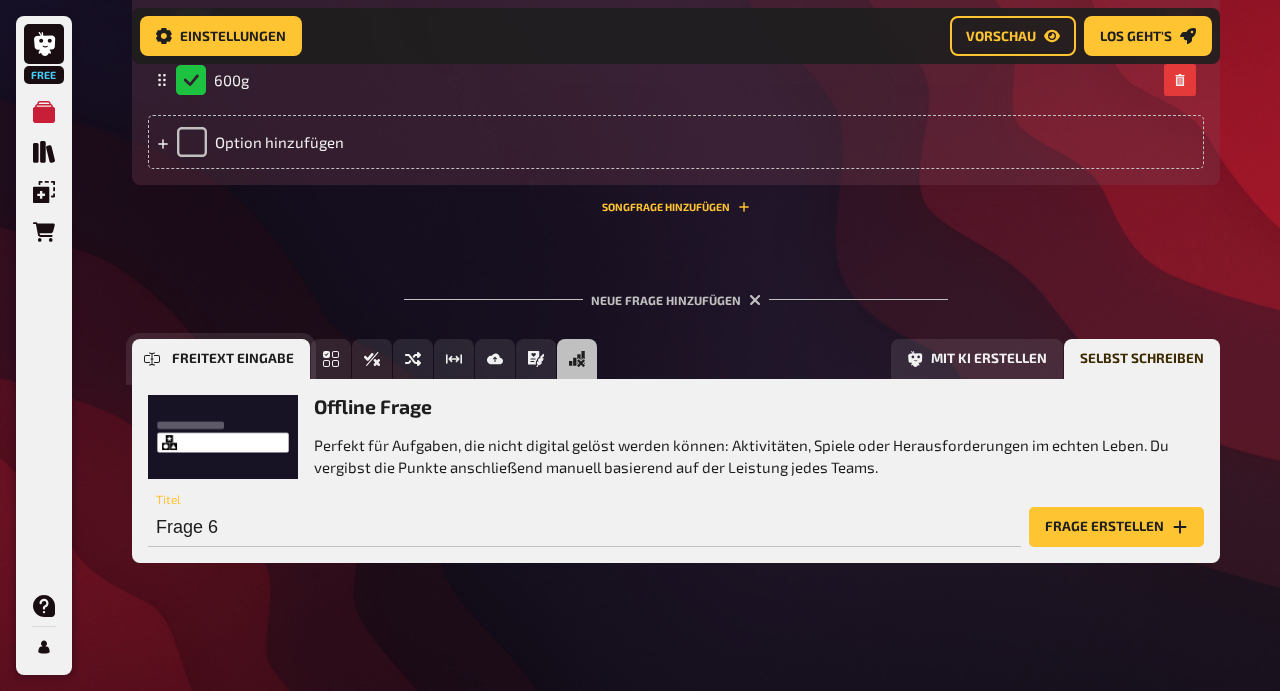click 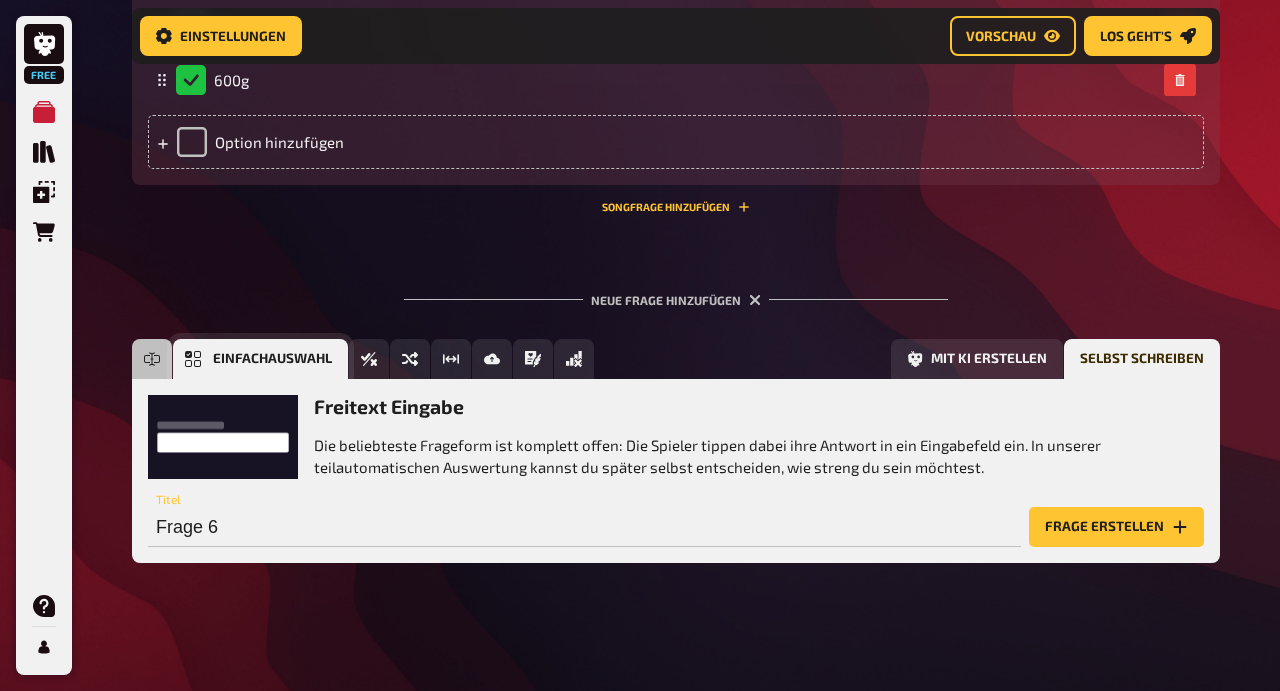 click on "Einfachauswahl" at bounding box center [272, 359] 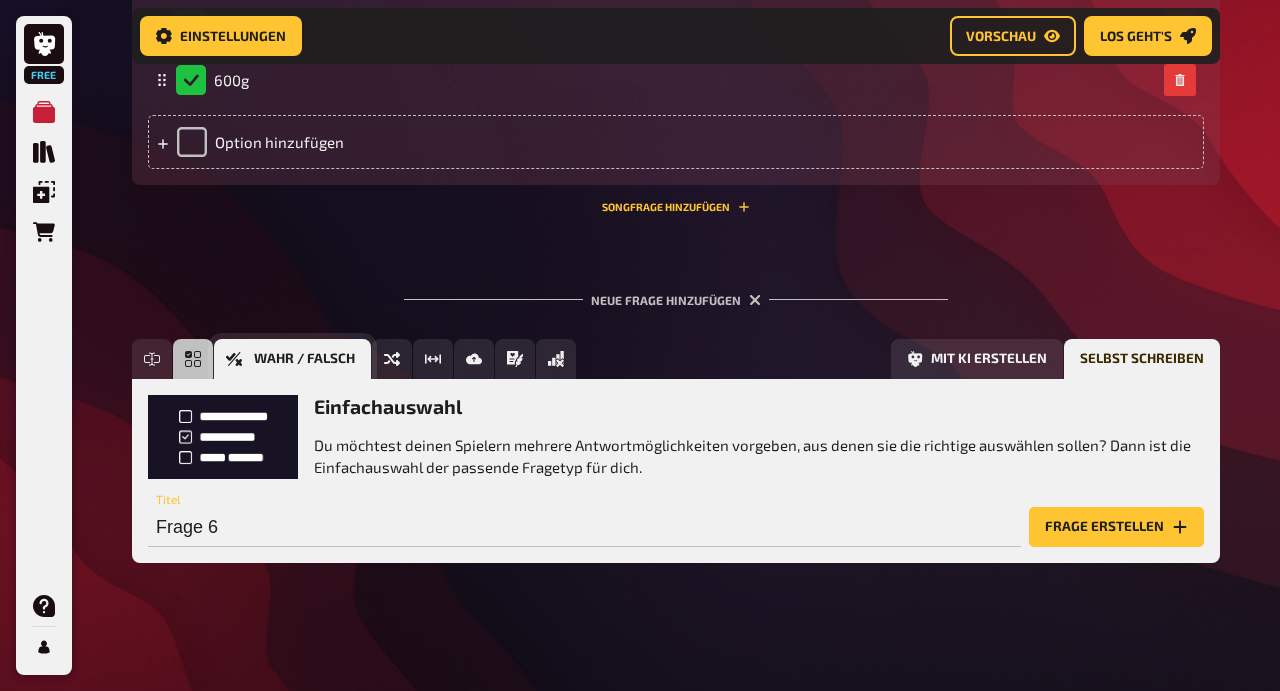 click on "Wahr / Falsch" at bounding box center (304, 359) 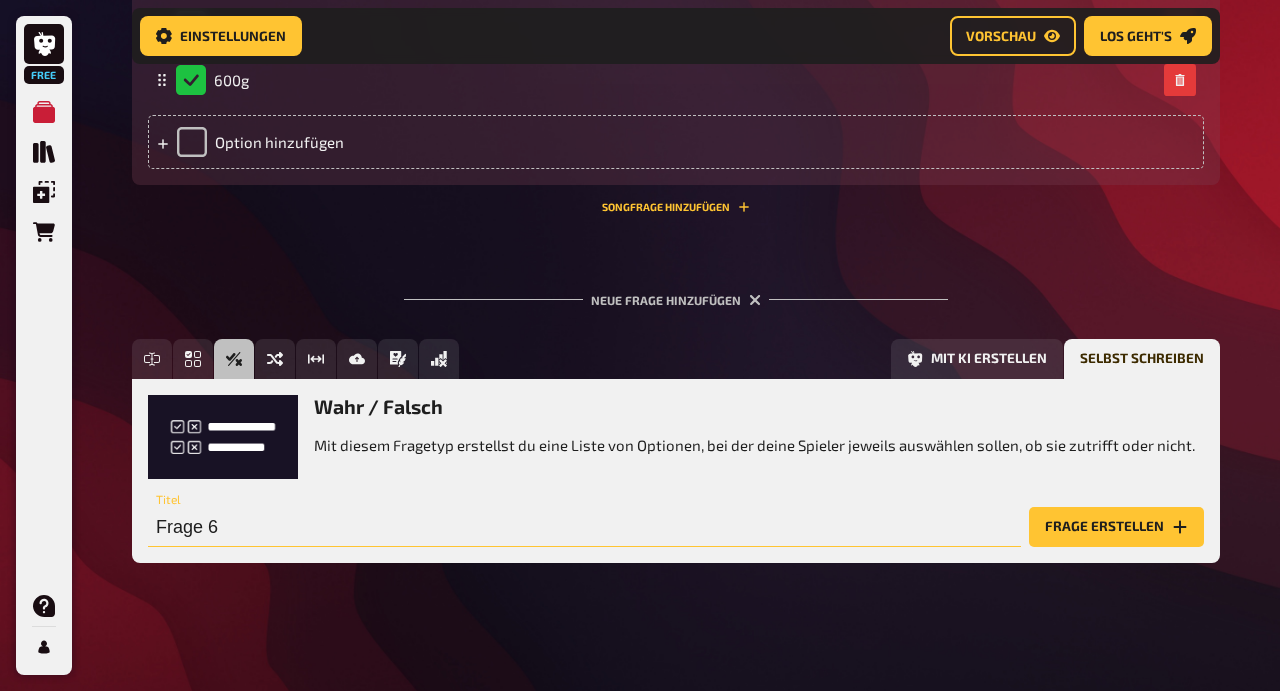 click on "Frage 6" at bounding box center [584, 527] 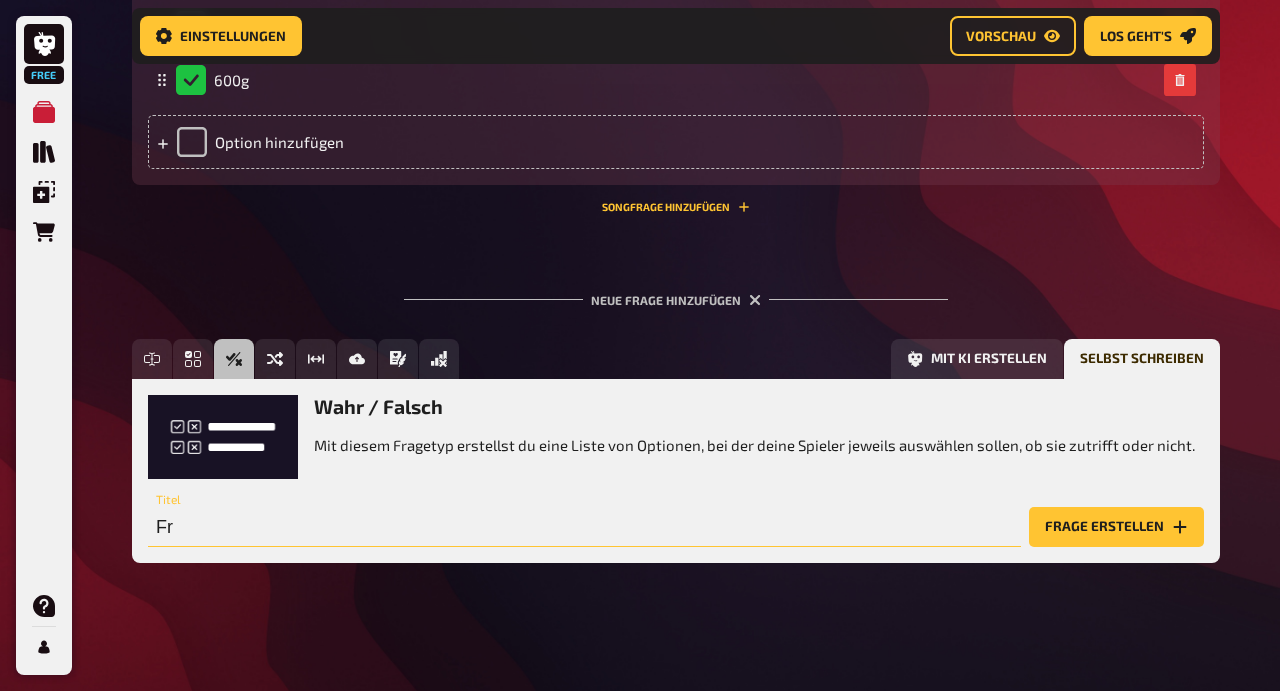 type on "F" 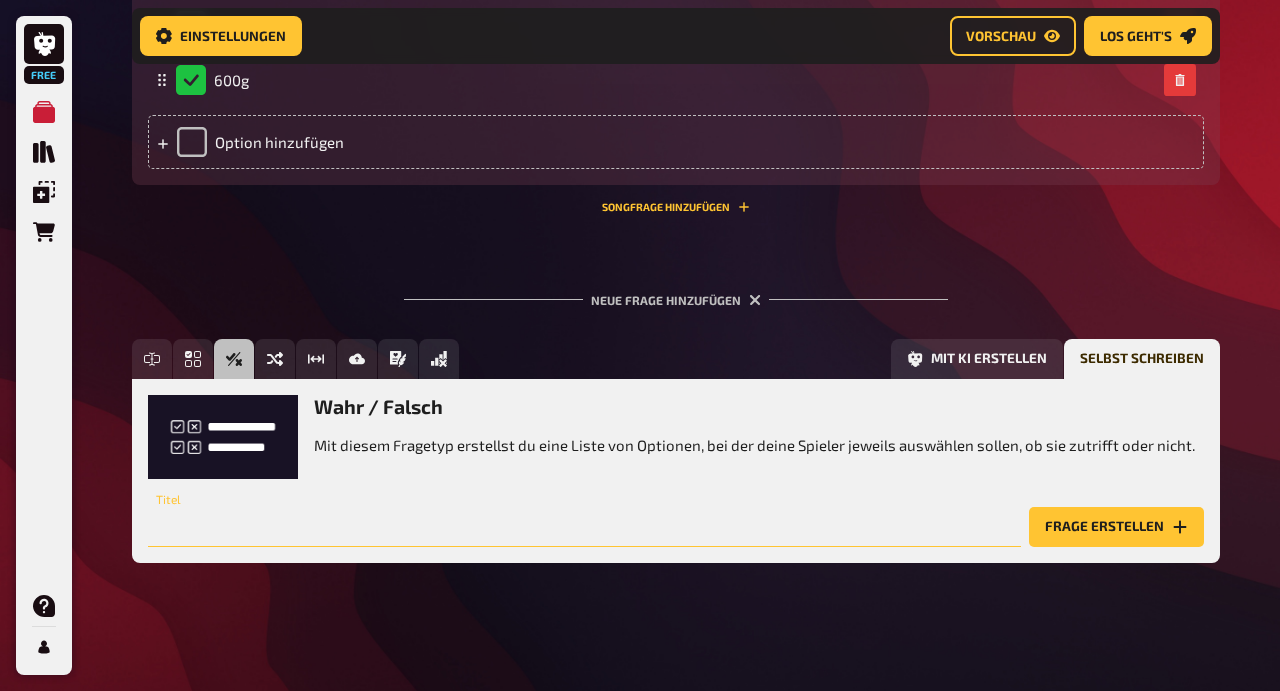 paste on "Would you personally pay more for products if they reduced CO2 emission?" 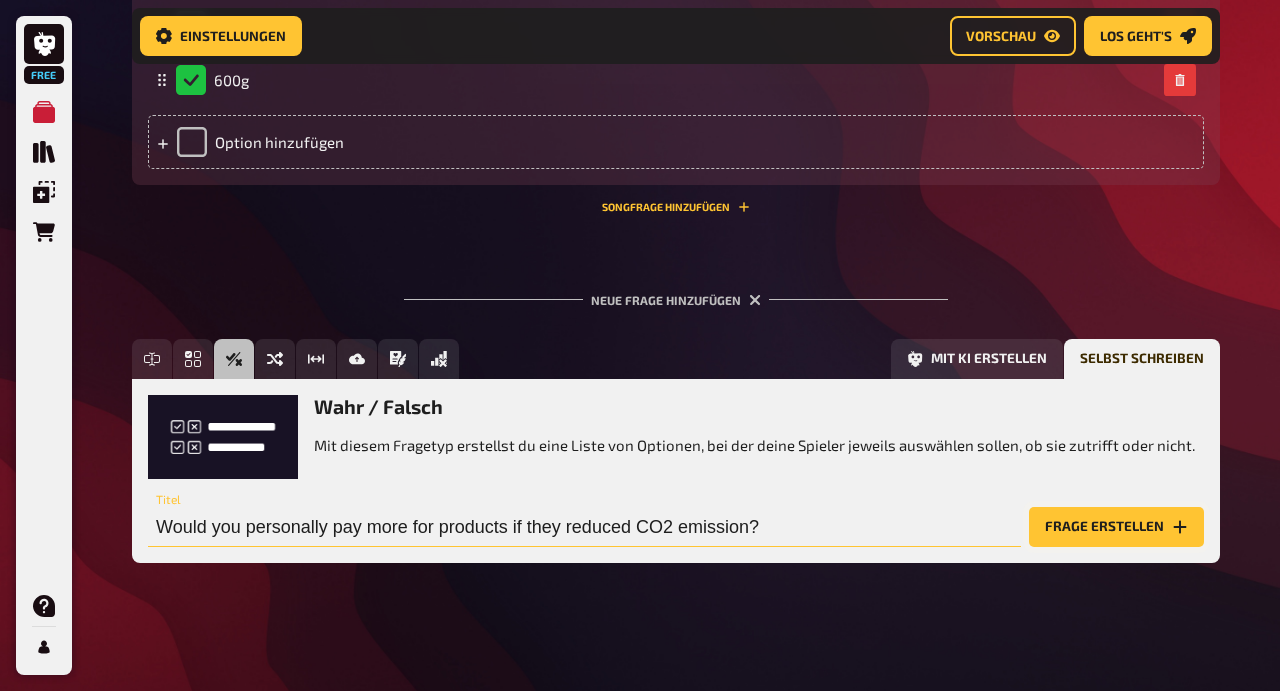 type on "Would you personally pay more for products if they reduced CO2 emission?" 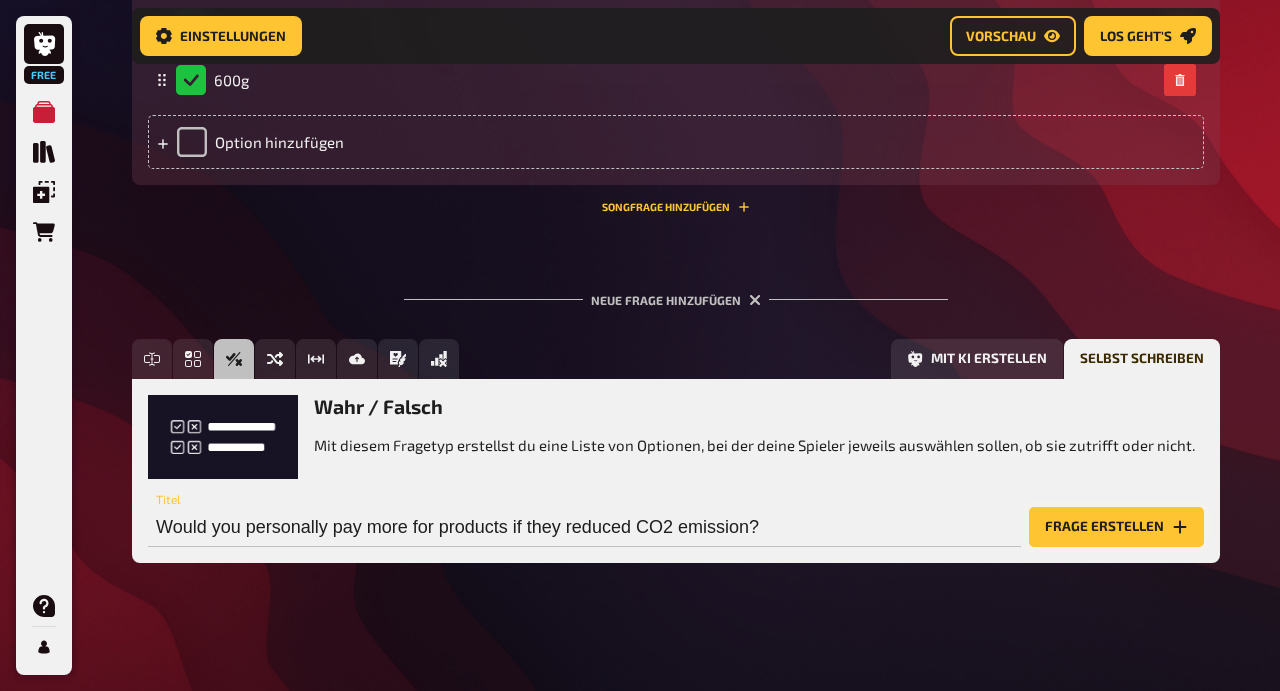 click on "Frage erstellen" at bounding box center (1116, 527) 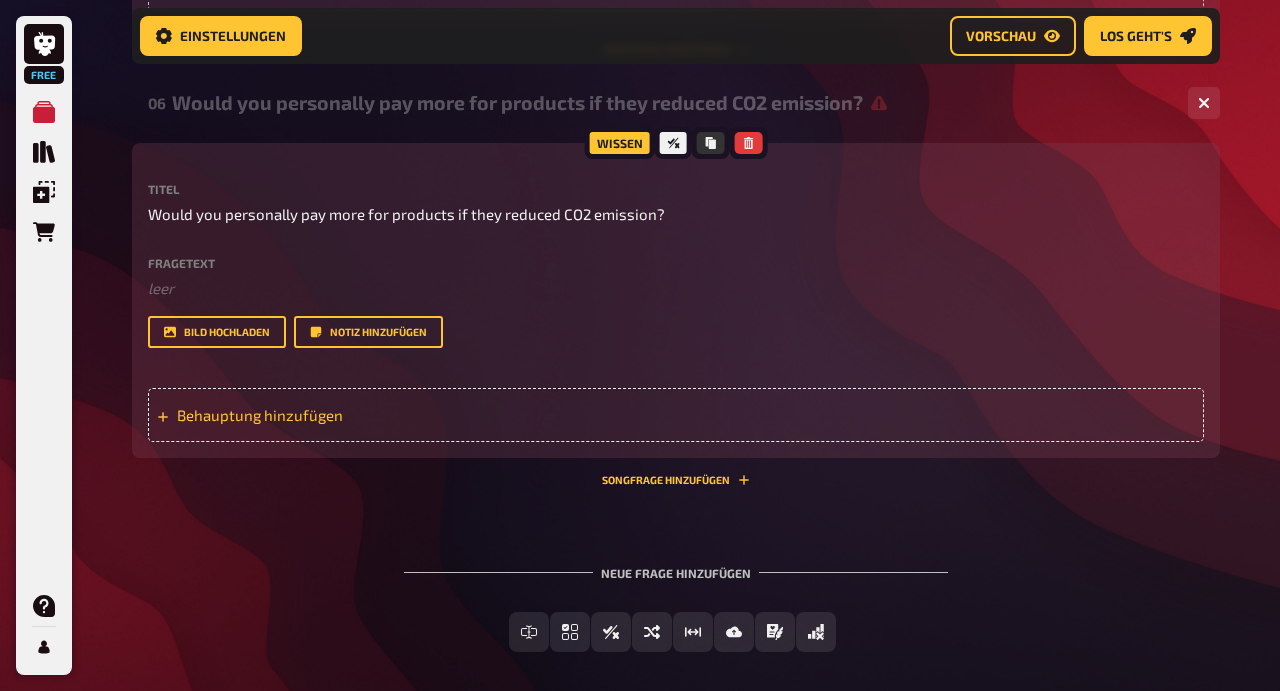 scroll, scrollTop: 5941, scrollLeft: 0, axis: vertical 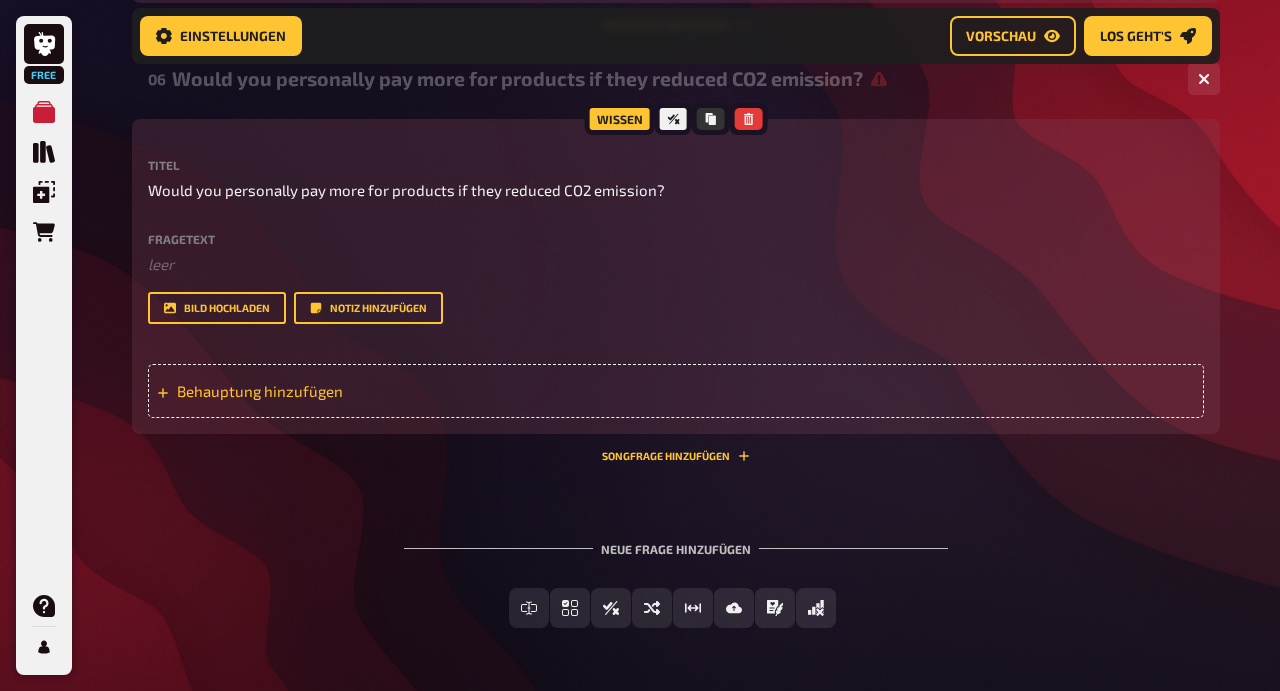 click on "Behauptung hinzufügen" at bounding box center [332, 391] 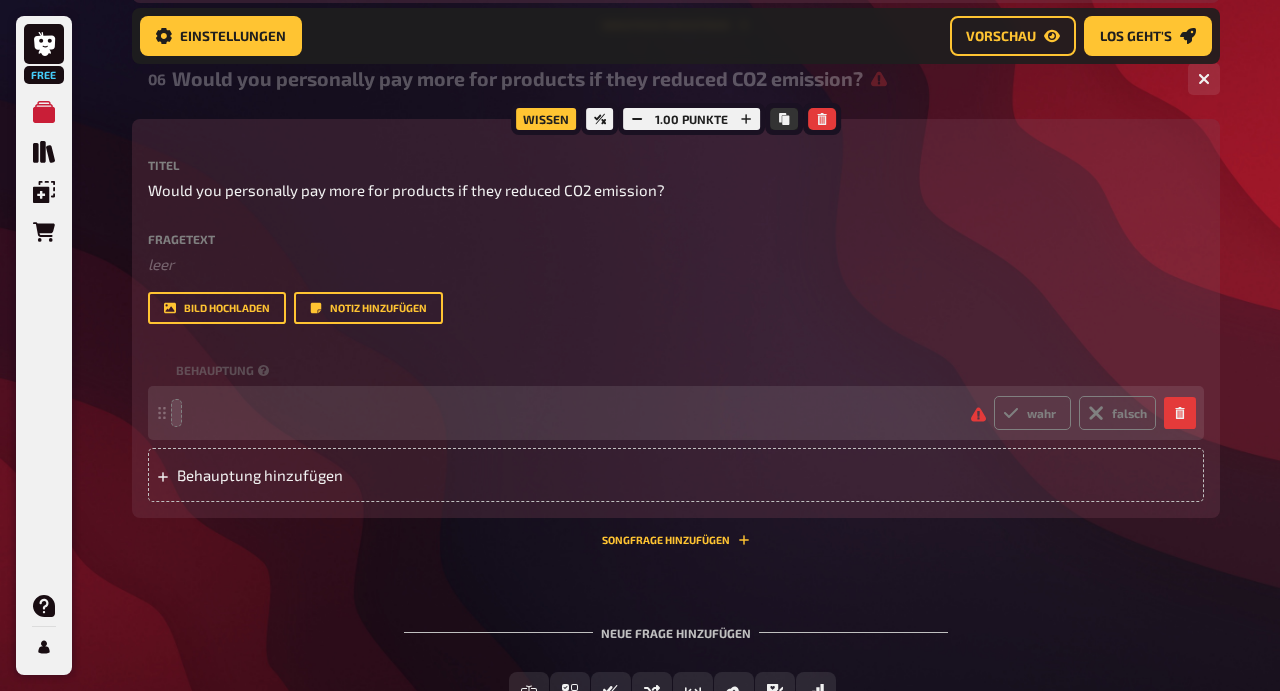 click at bounding box center (565, 413) 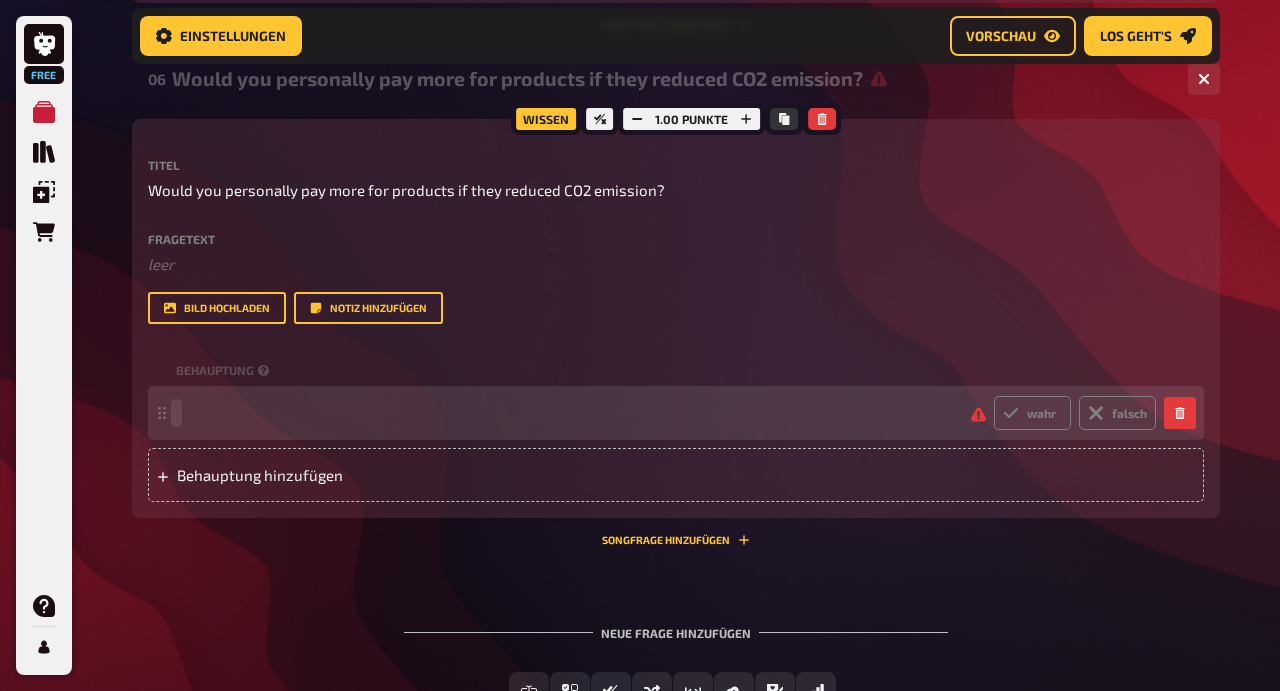 type 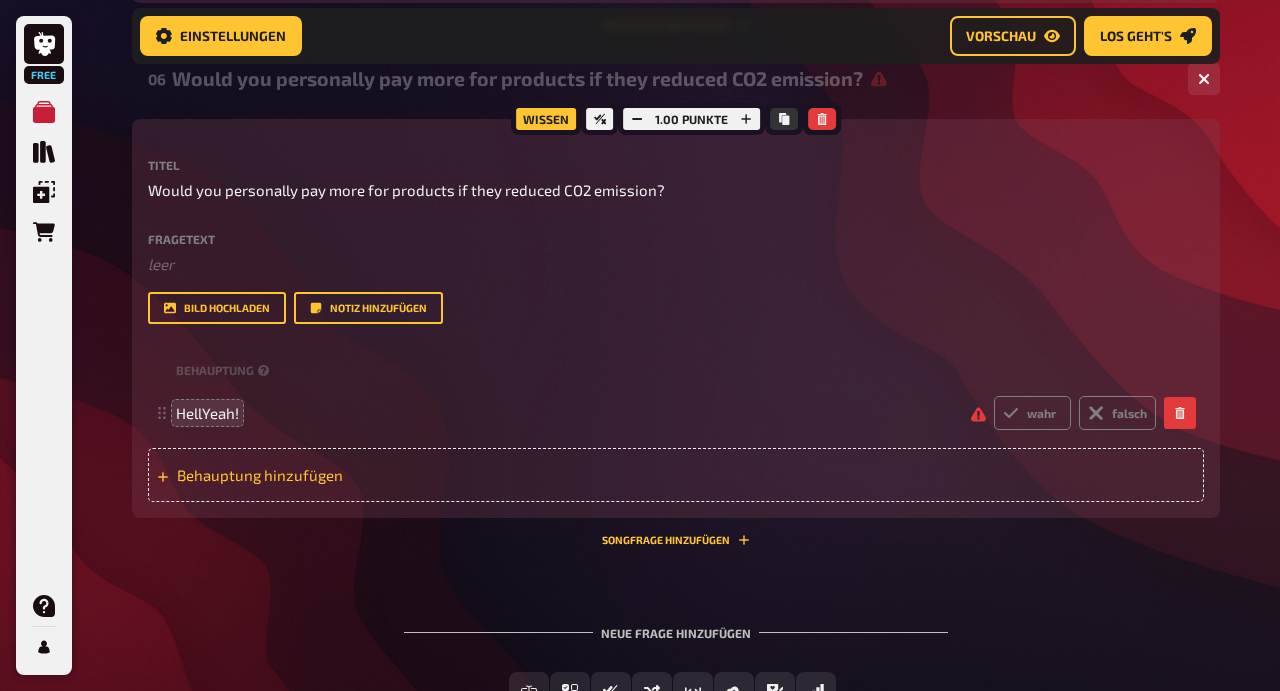 click on "Behauptung hinzufügen" at bounding box center [676, 475] 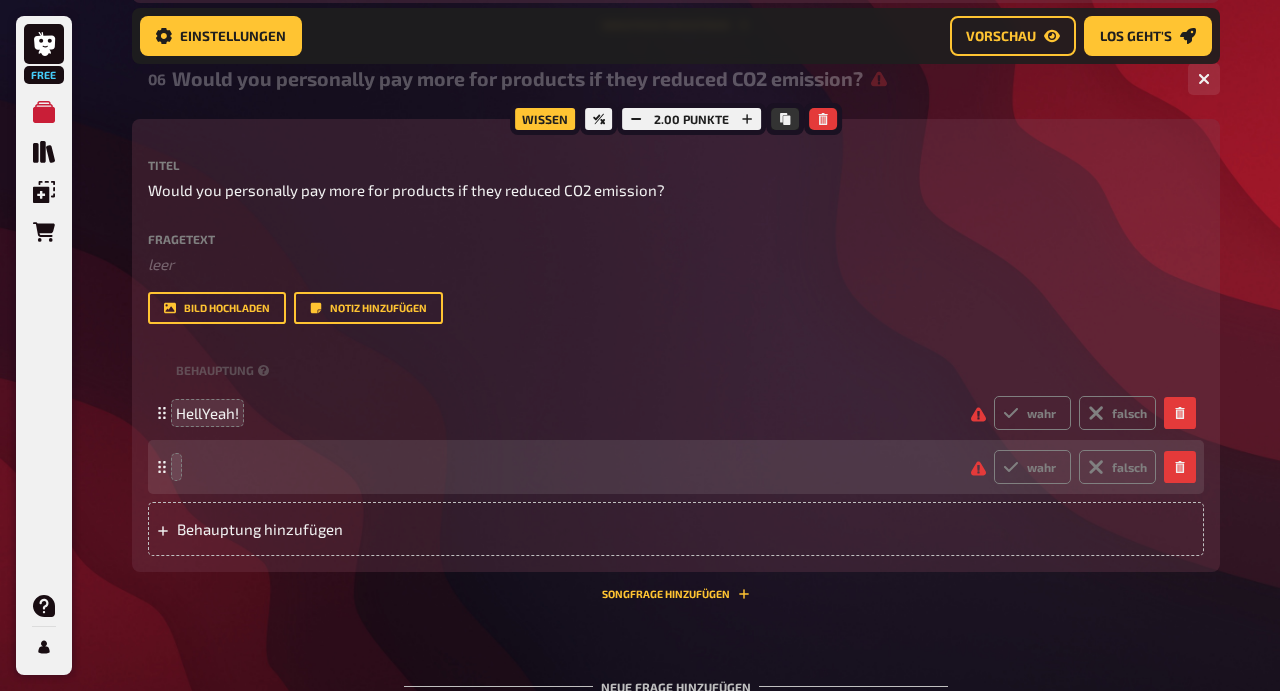 click at bounding box center [565, 467] 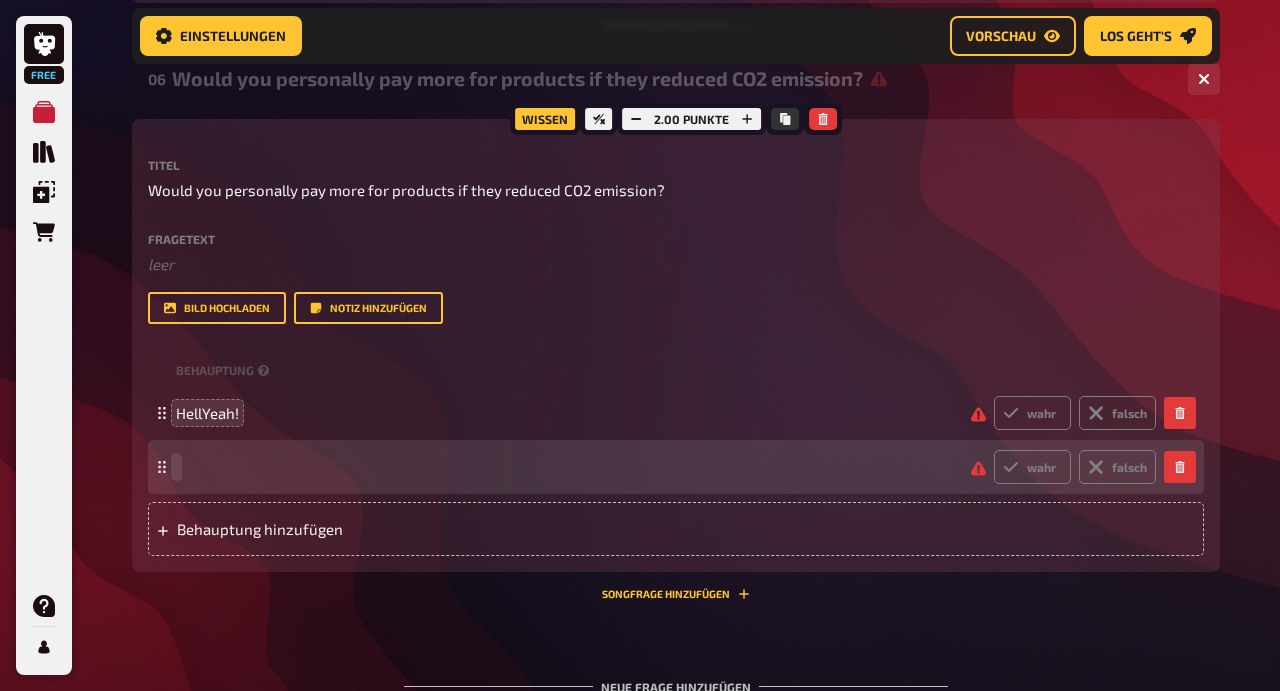 type 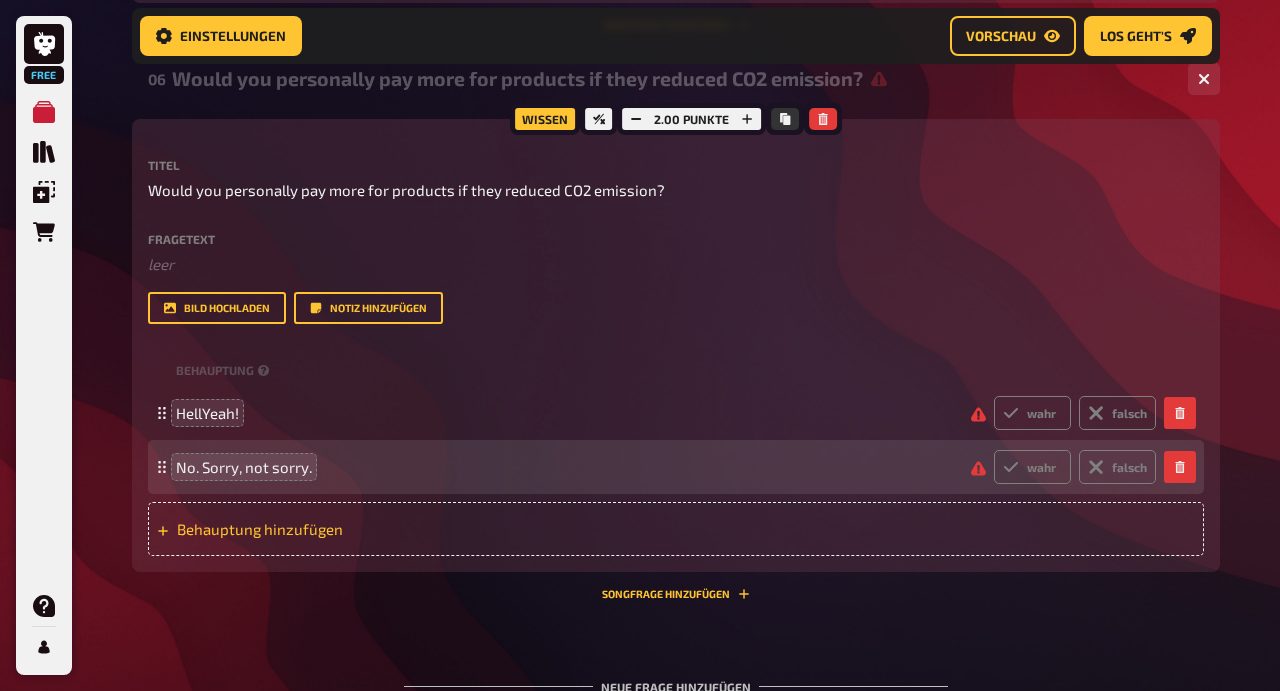 click on "Behauptung hinzufügen" at bounding box center (332, 529) 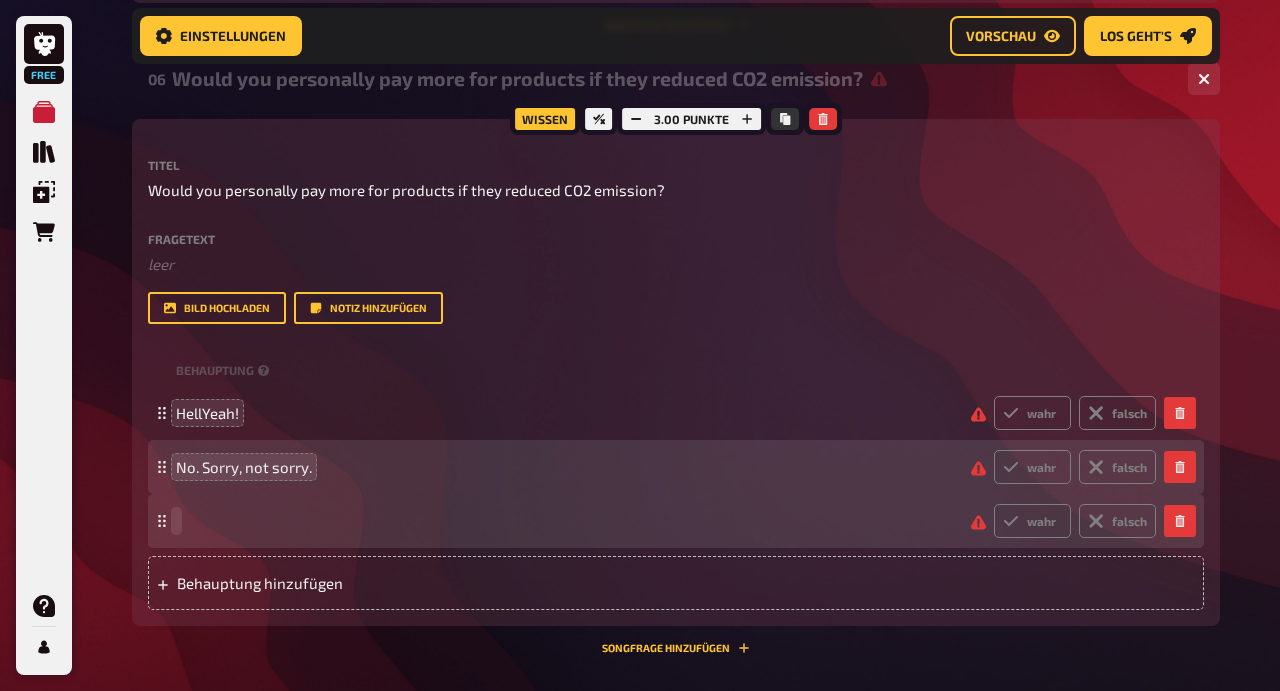 type 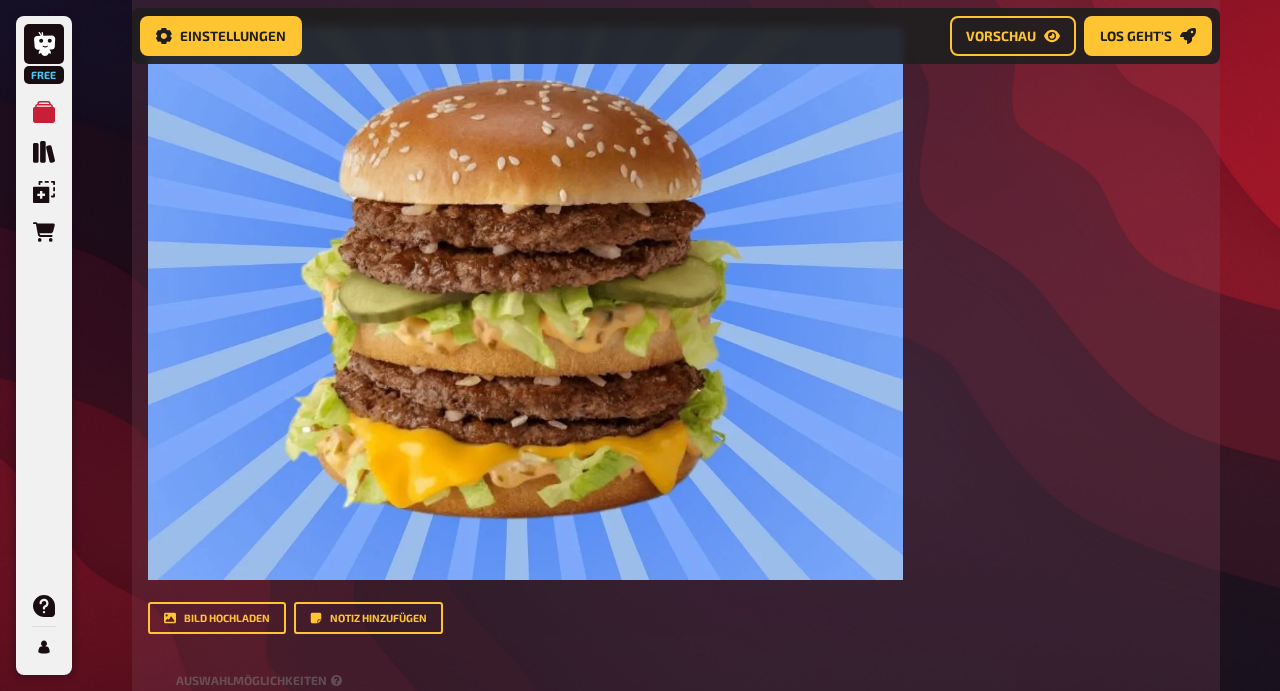 scroll, scrollTop: 4683, scrollLeft: 0, axis: vertical 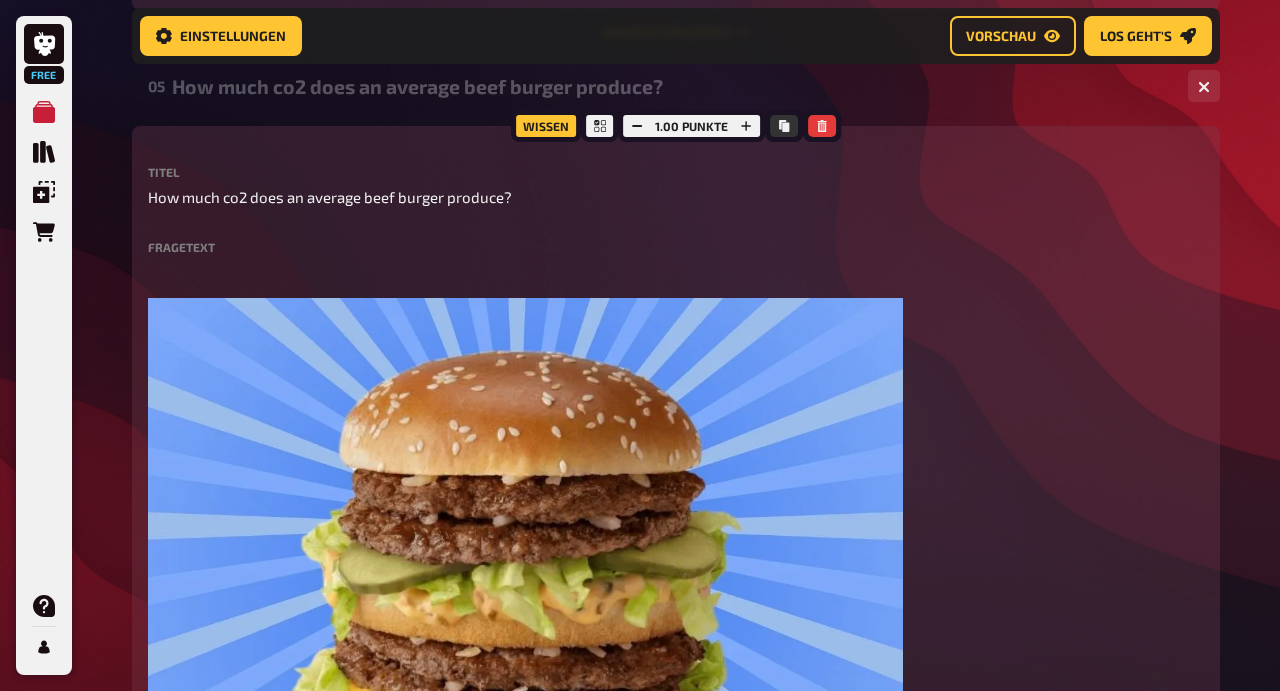 click on "Einstellungen Vorschau Los geht's" at bounding box center (676, 36) 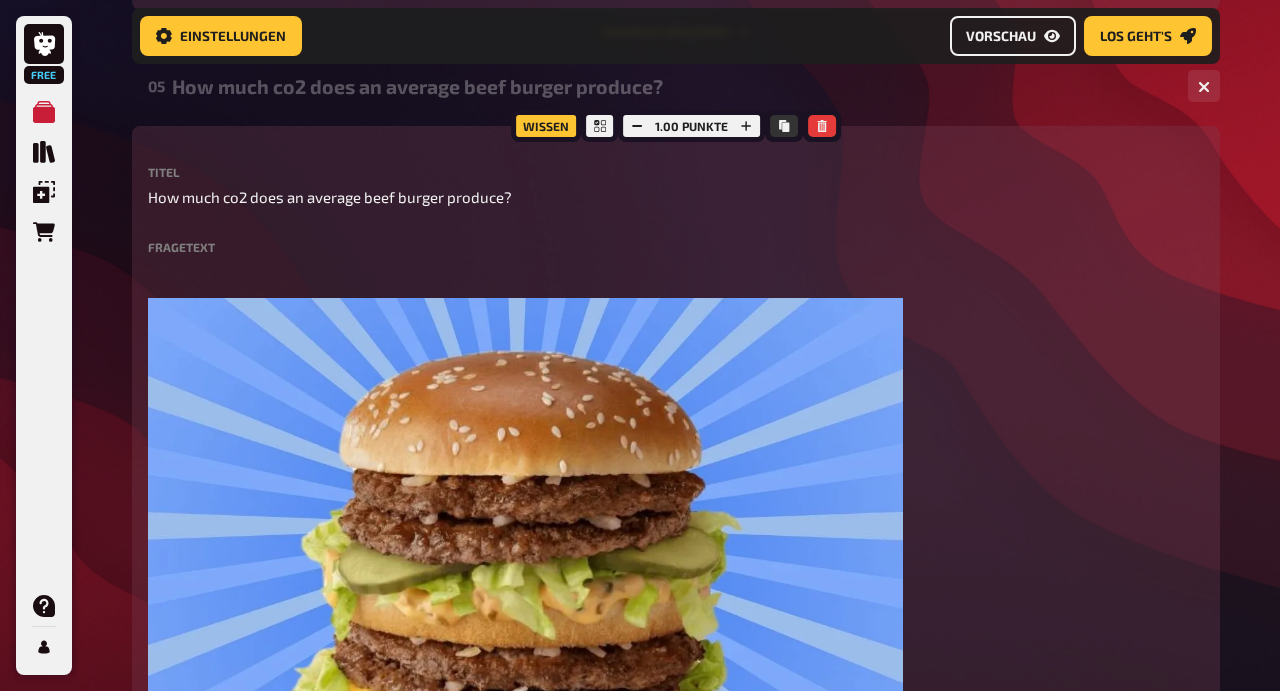 click on "Vorschau" at bounding box center [1001, 36] 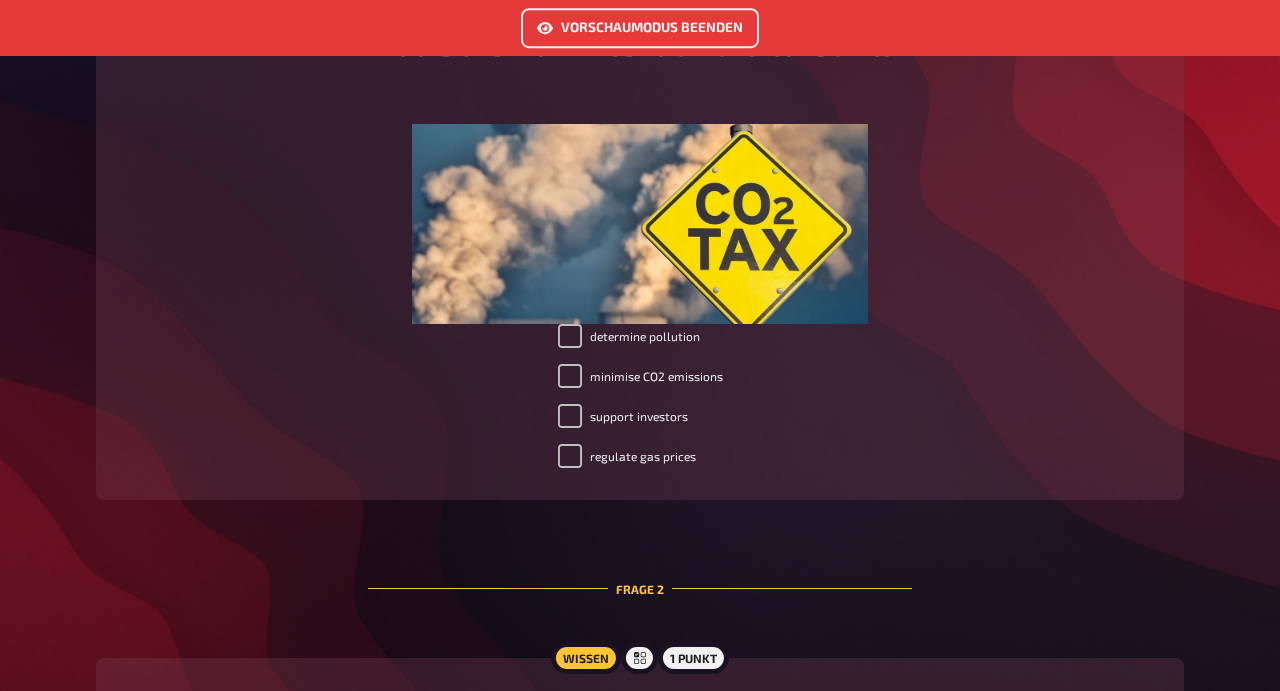 scroll, scrollTop: 739, scrollLeft: 0, axis: vertical 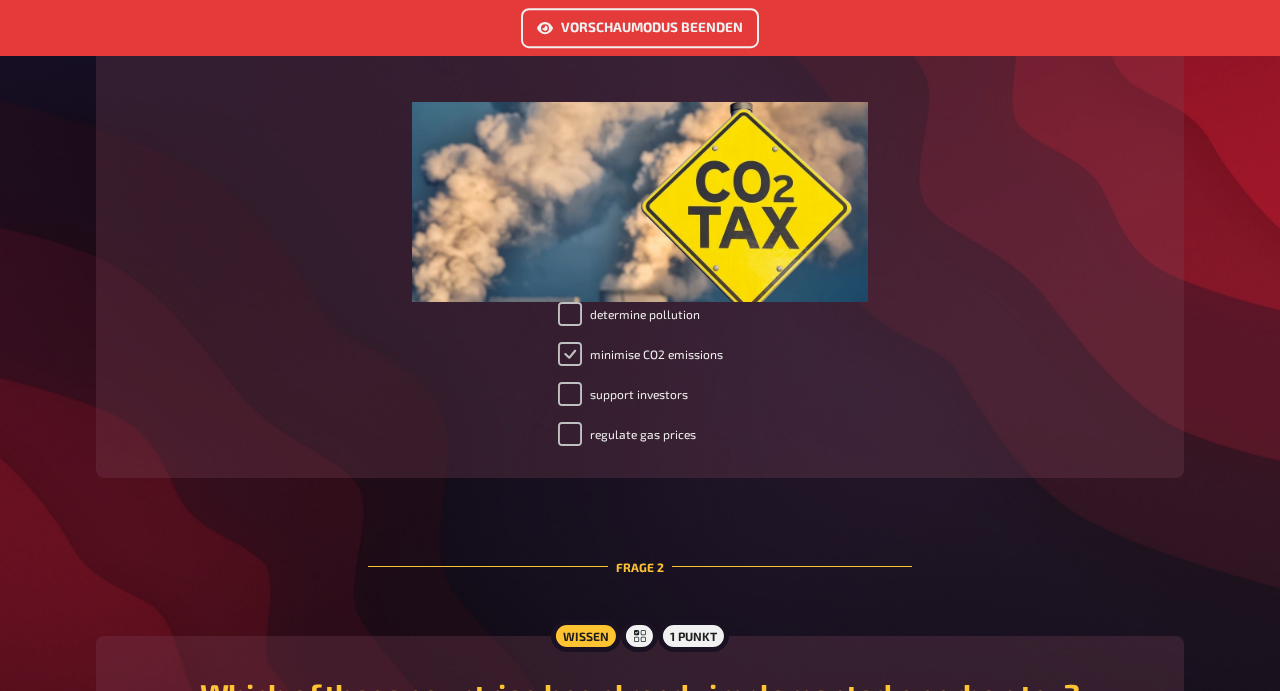 click on "minimise CO2 emissions" at bounding box center (570, 354) 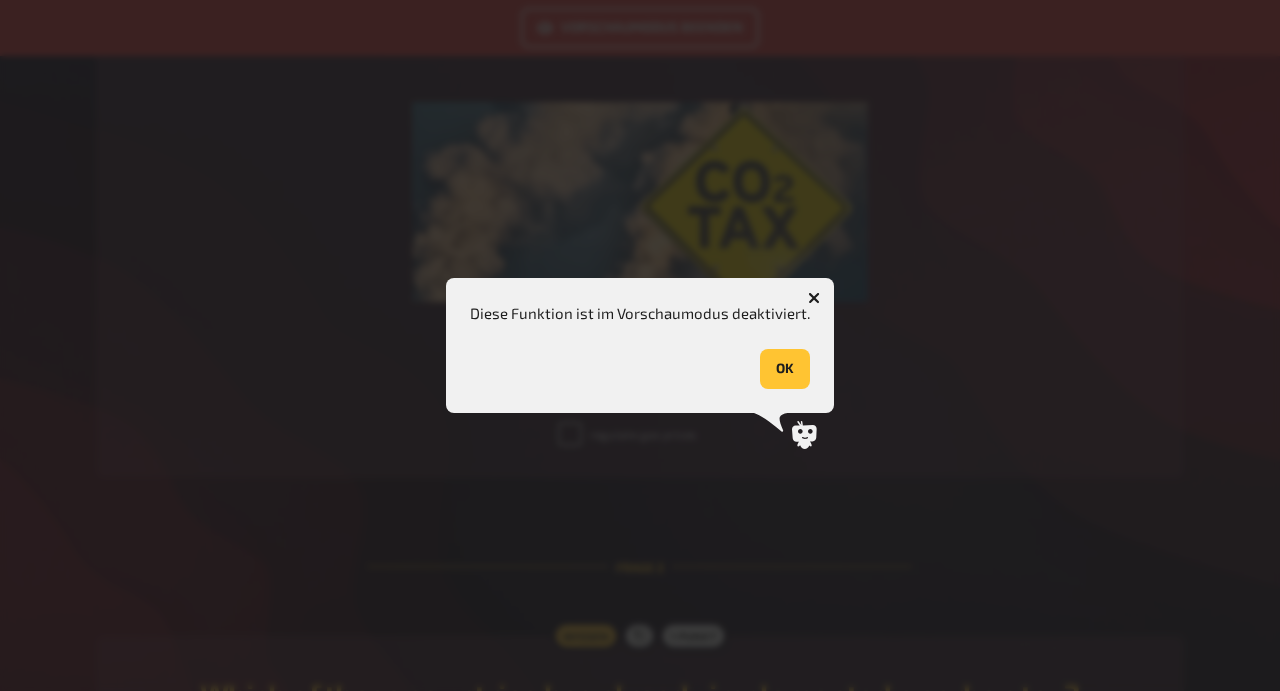 click 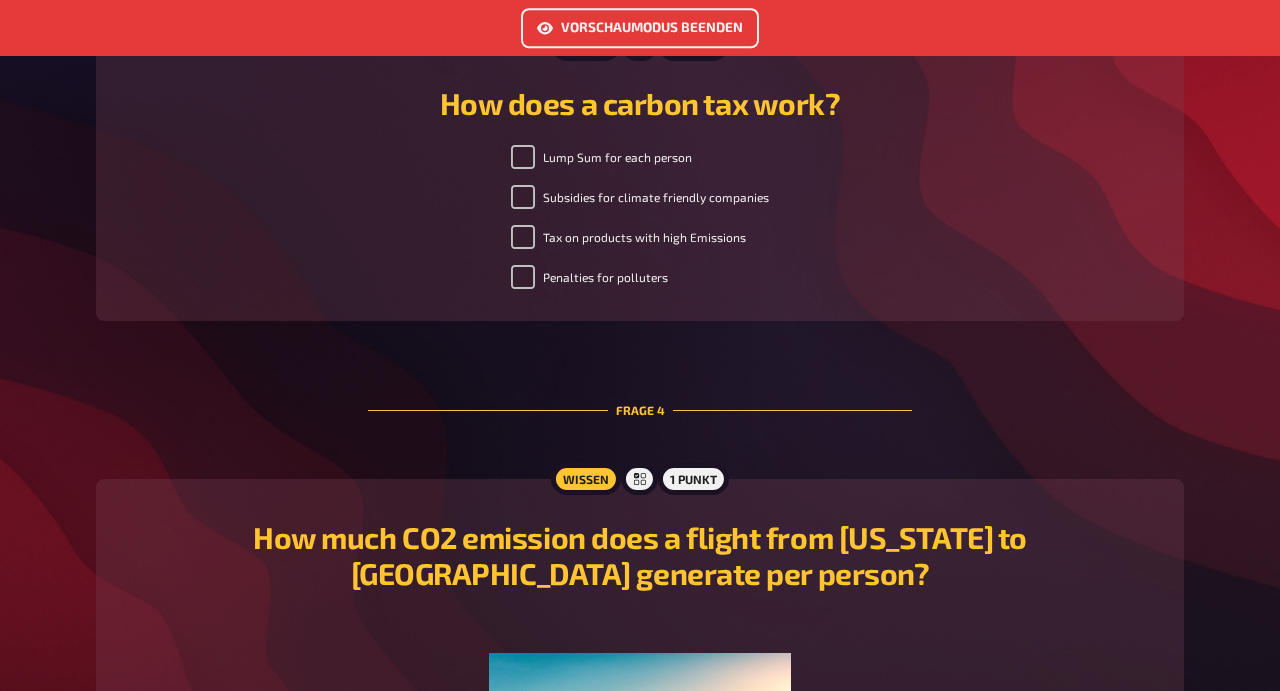 click on "Vorschaumodus beenden" at bounding box center (640, 28) 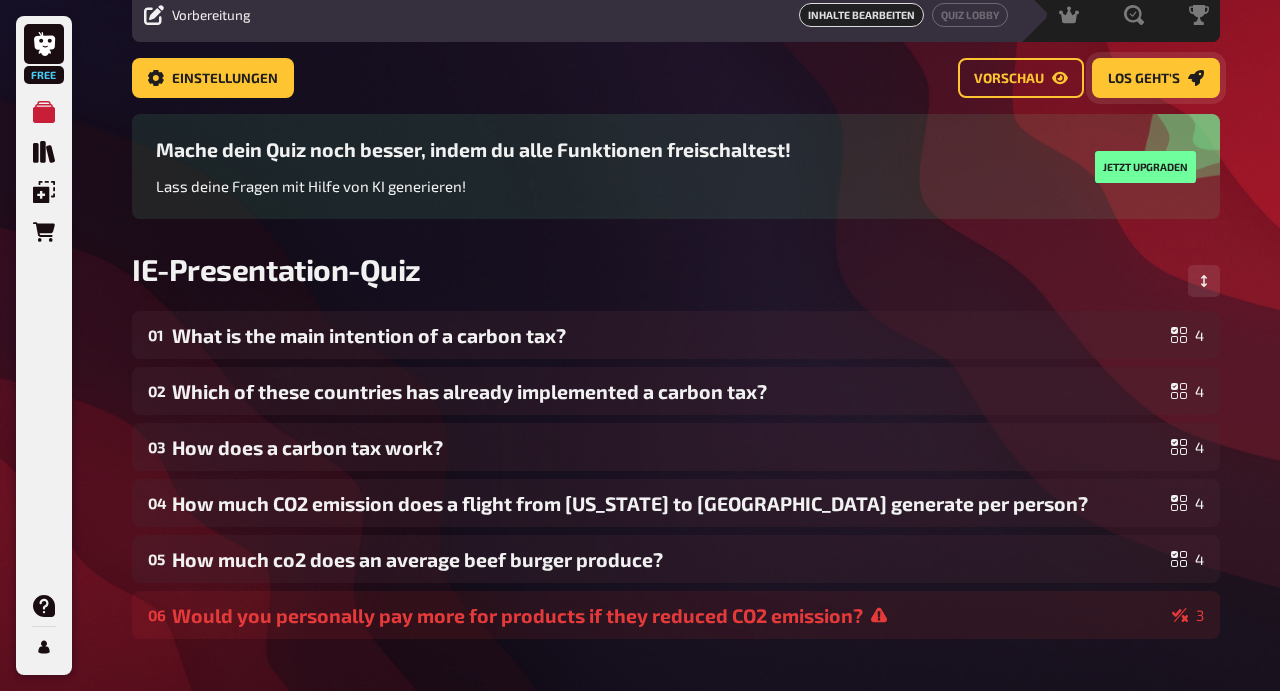 click on "Los geht's" at bounding box center [1144, 79] 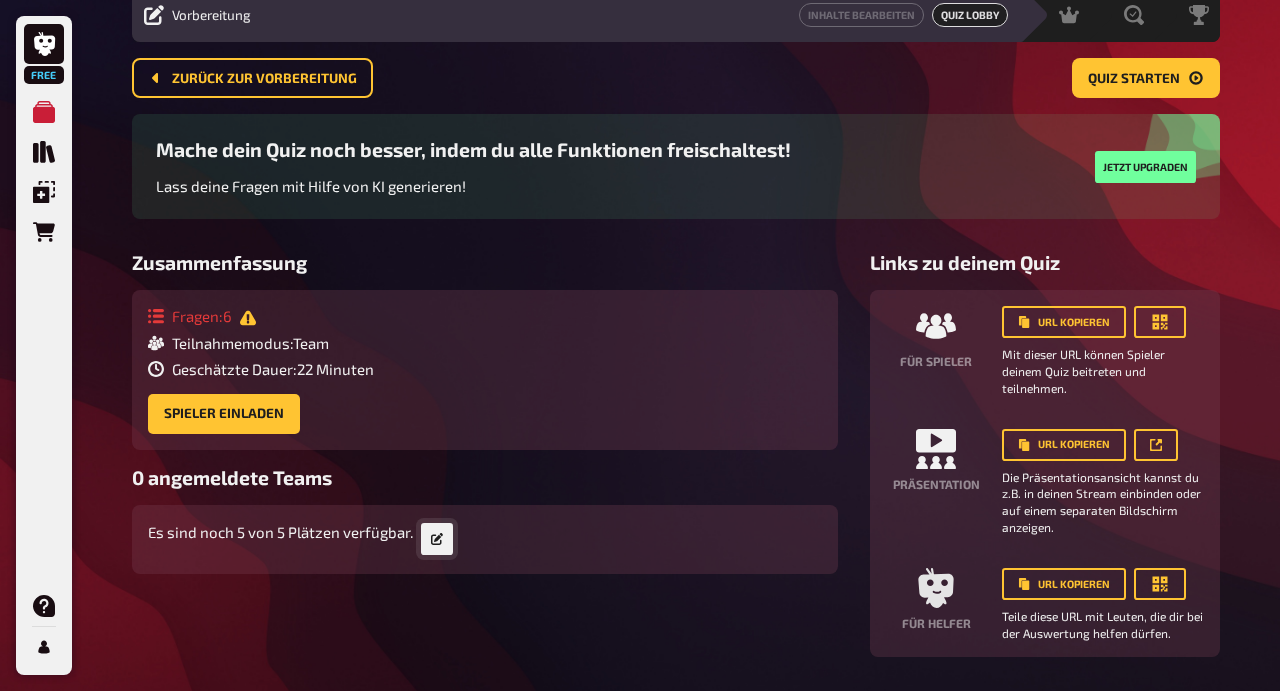 click at bounding box center [437, 539] 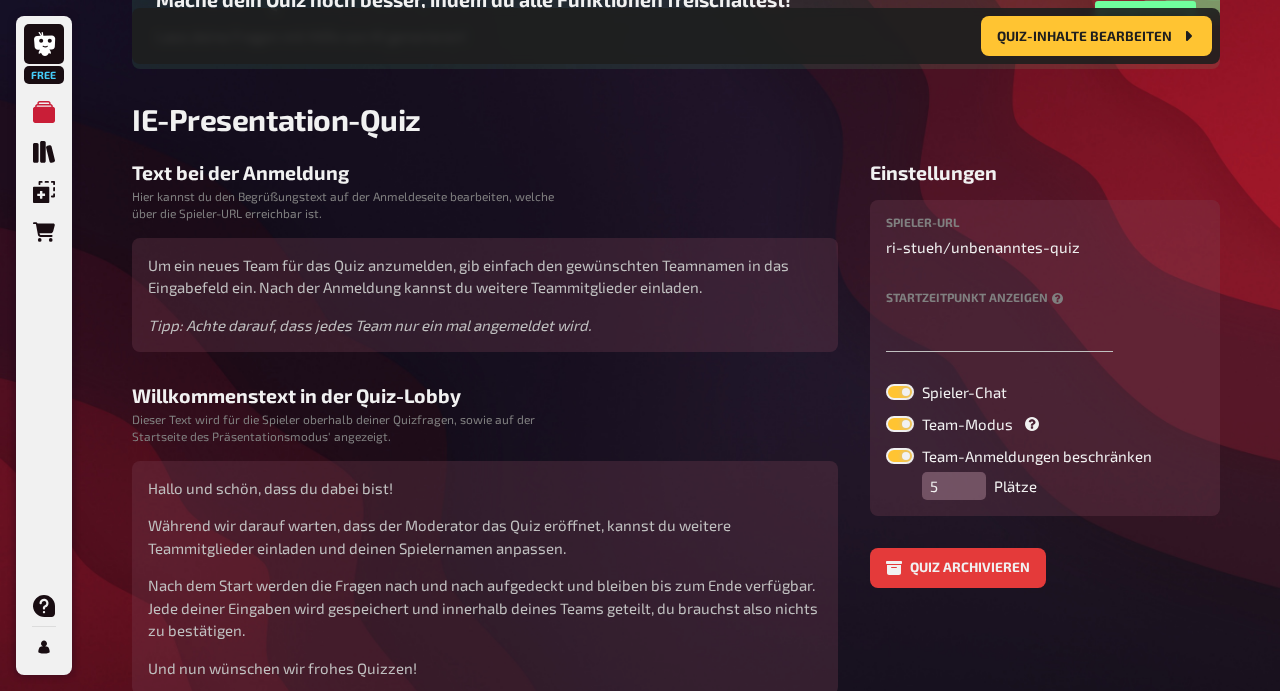 scroll, scrollTop: 247, scrollLeft: 0, axis: vertical 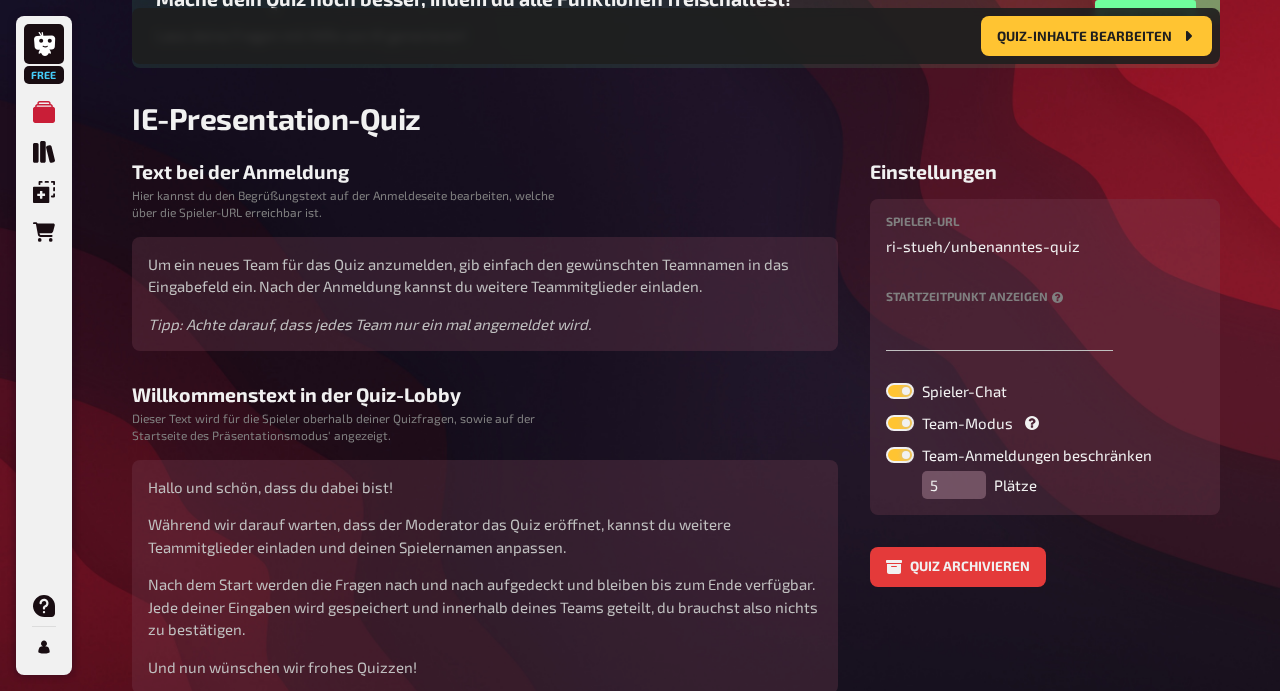 click on "6" at bounding box center [954, 485] 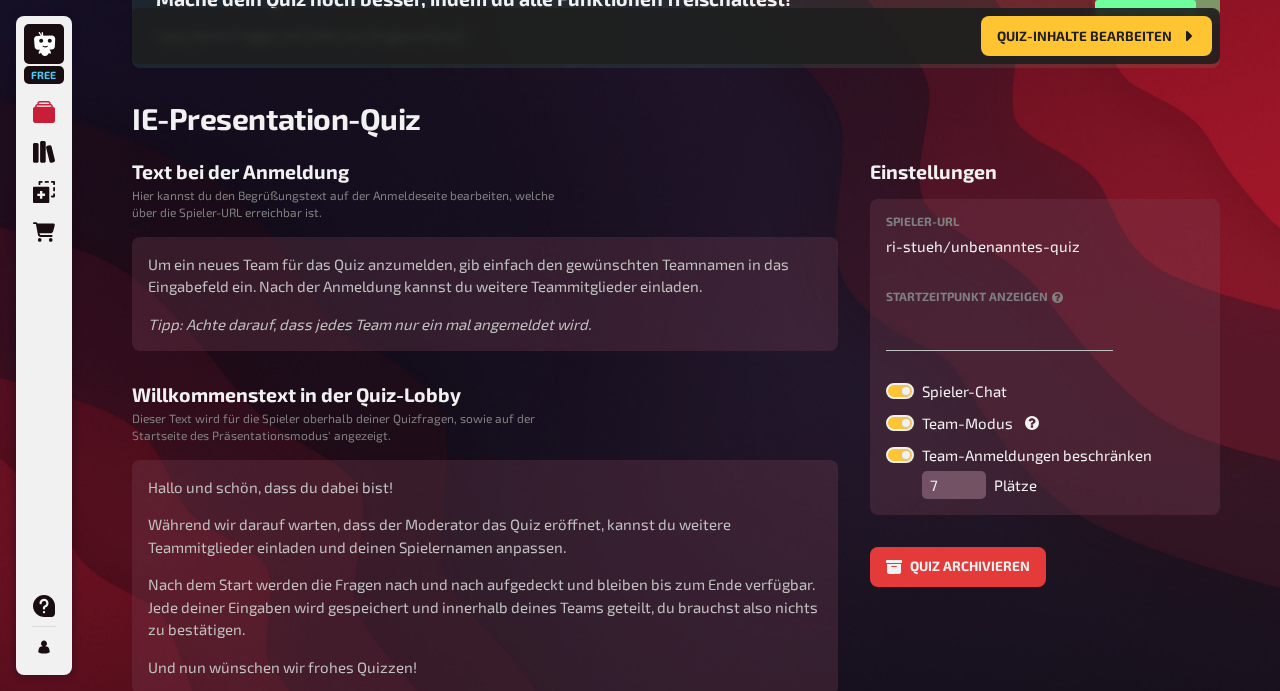 click on "7" at bounding box center (954, 485) 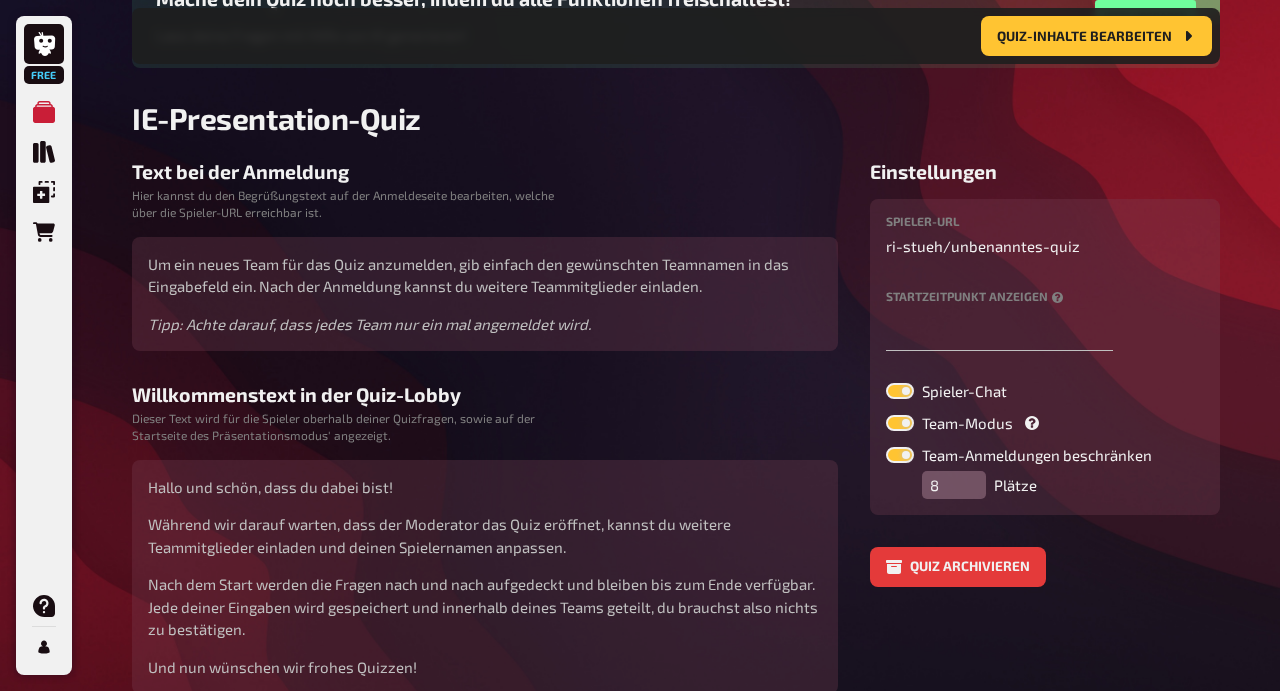 click on "8" at bounding box center (954, 485) 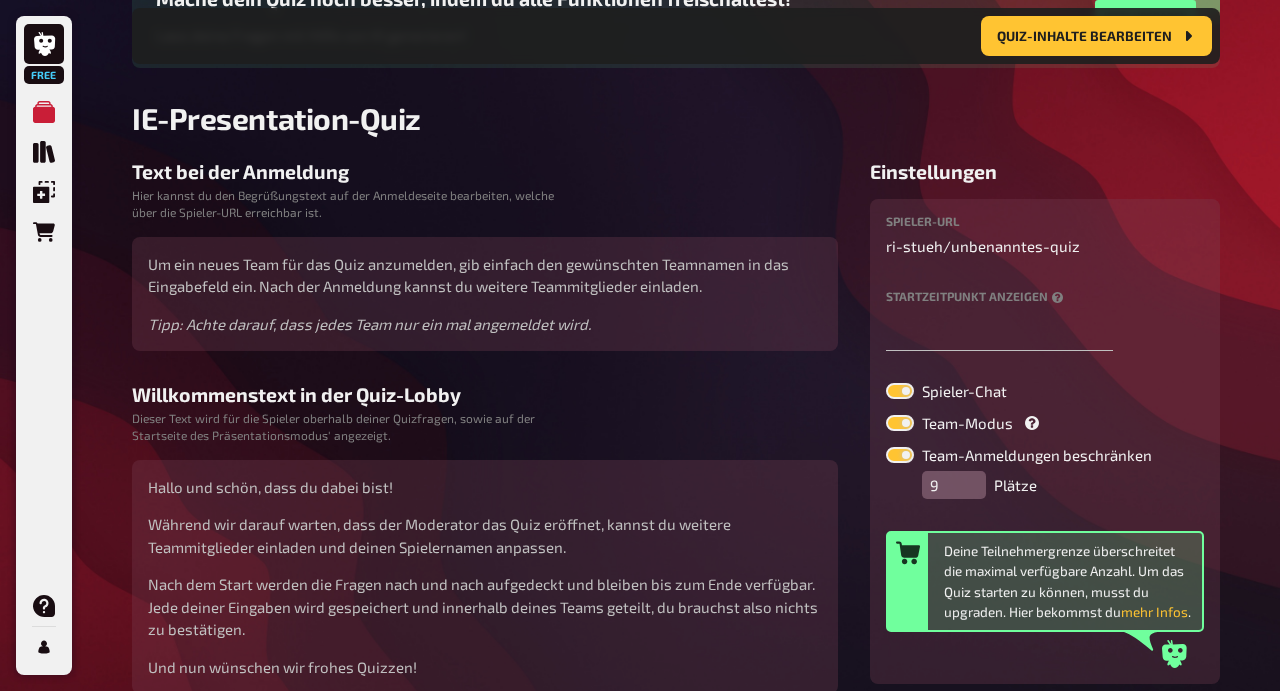click on "9" at bounding box center [954, 485] 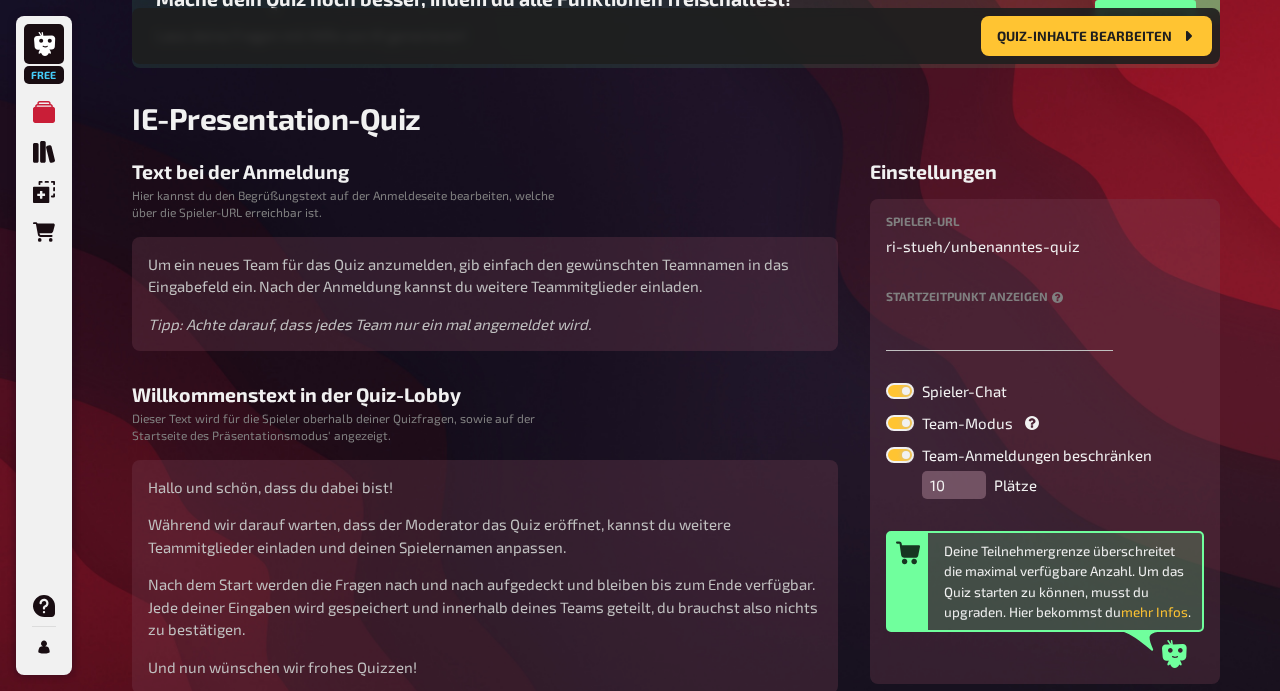 click on "10" at bounding box center (954, 485) 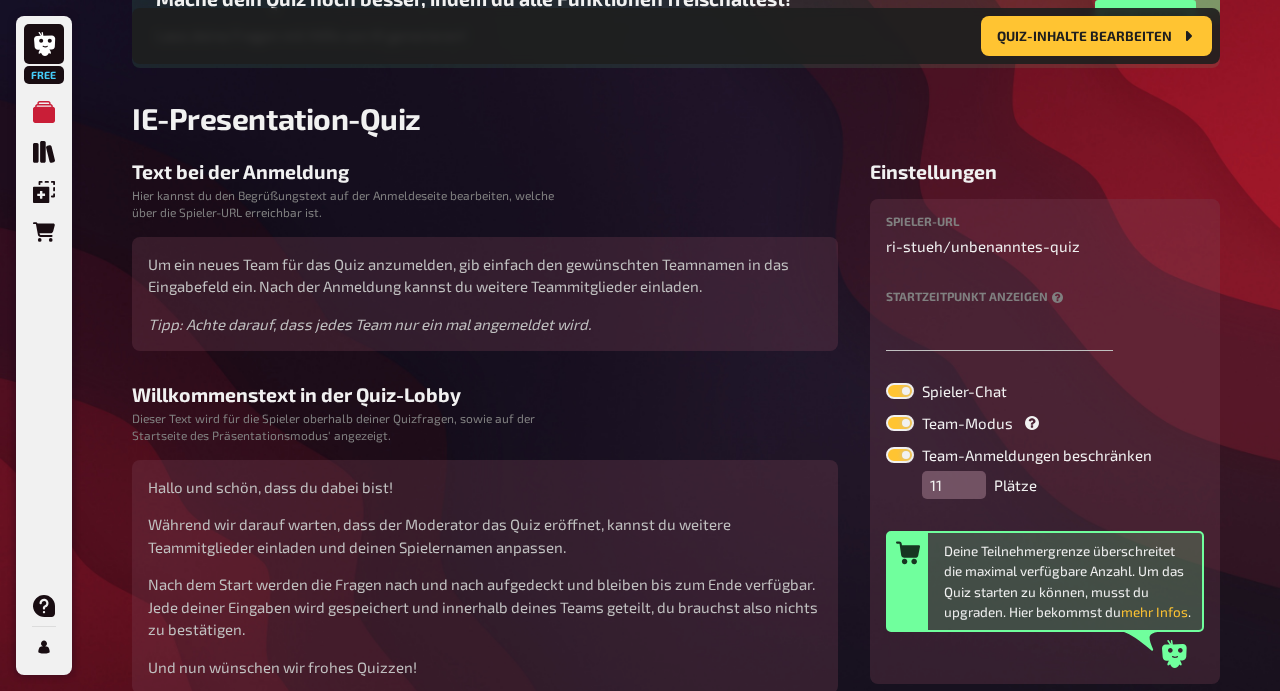 click on "11" at bounding box center [954, 485] 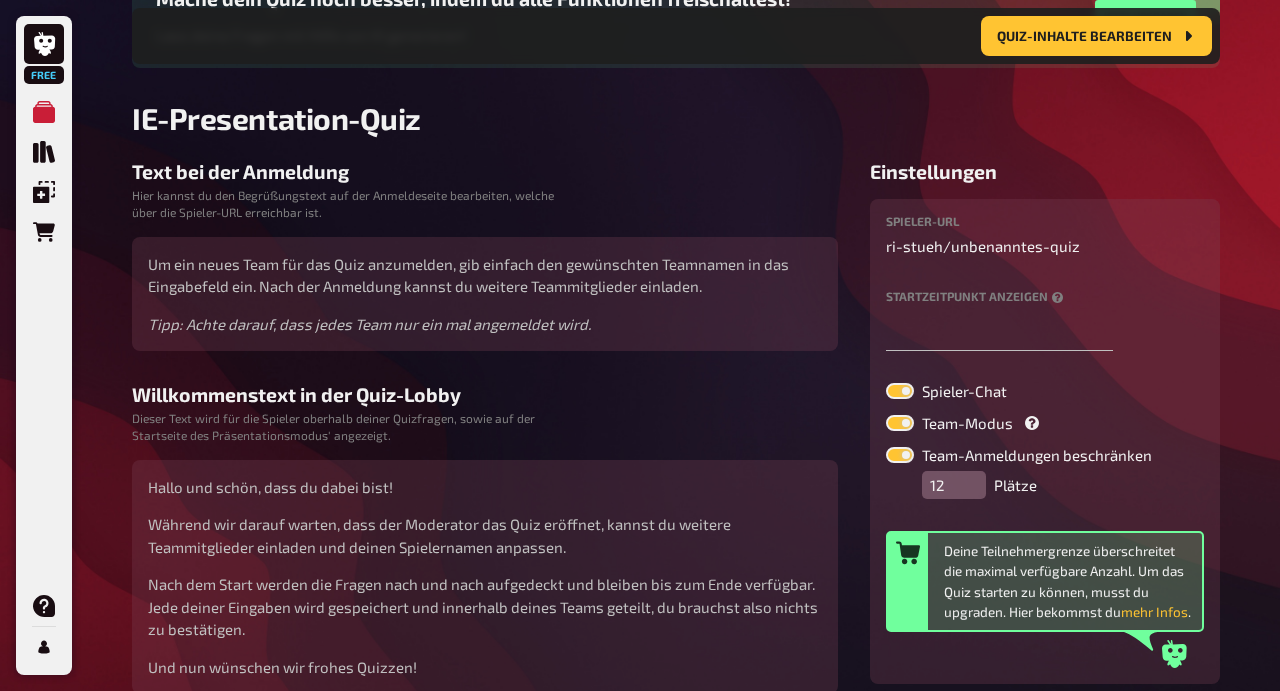 type on "12" 